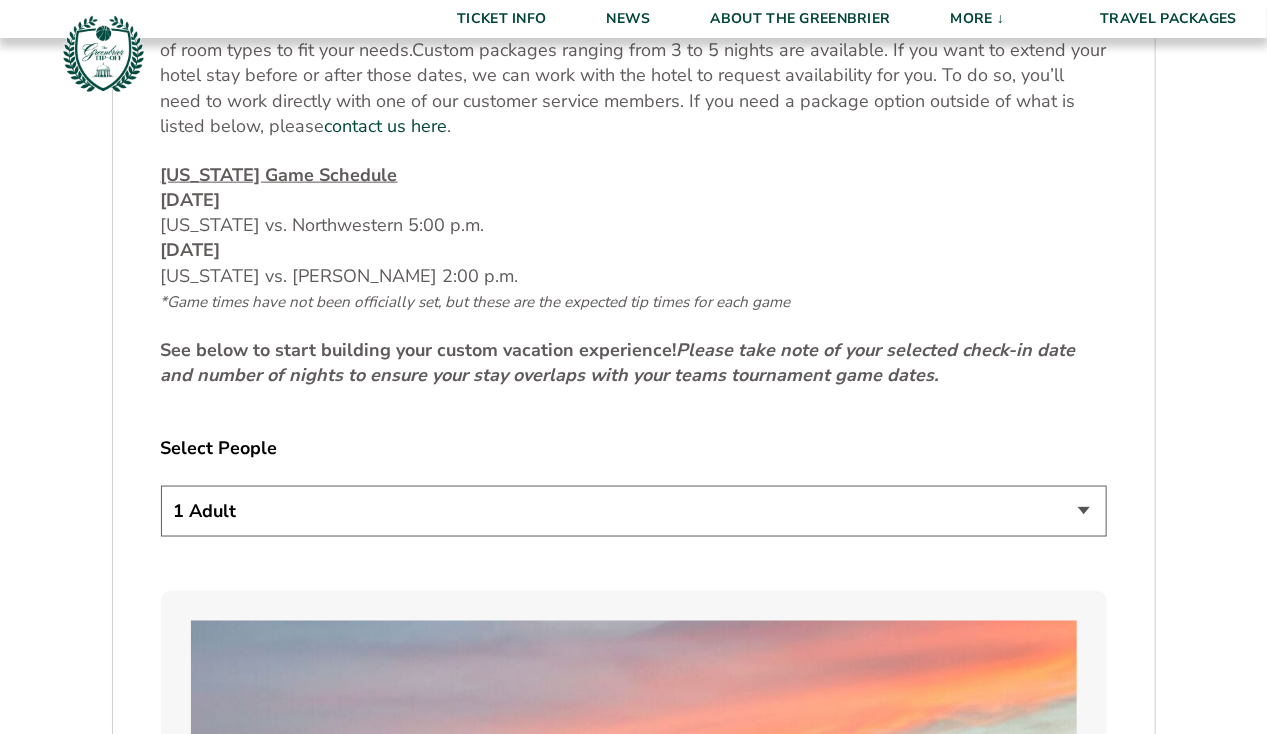 scroll, scrollTop: 800, scrollLeft: 0, axis: vertical 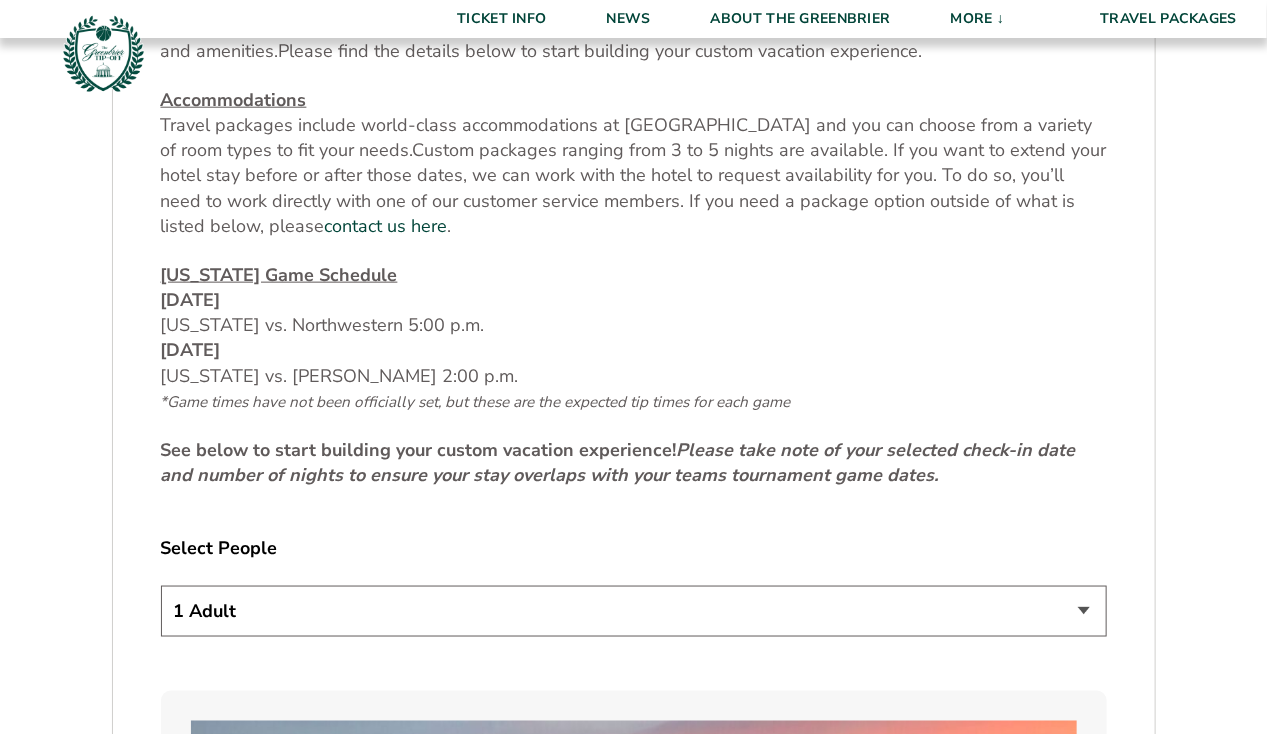 click on "1 Adult
2 Adults
3 Adults
4 Adults
2 Adults + 1 Child
2 Adults + 2 Children
2 Adults + 3 Children" at bounding box center (634, 611) 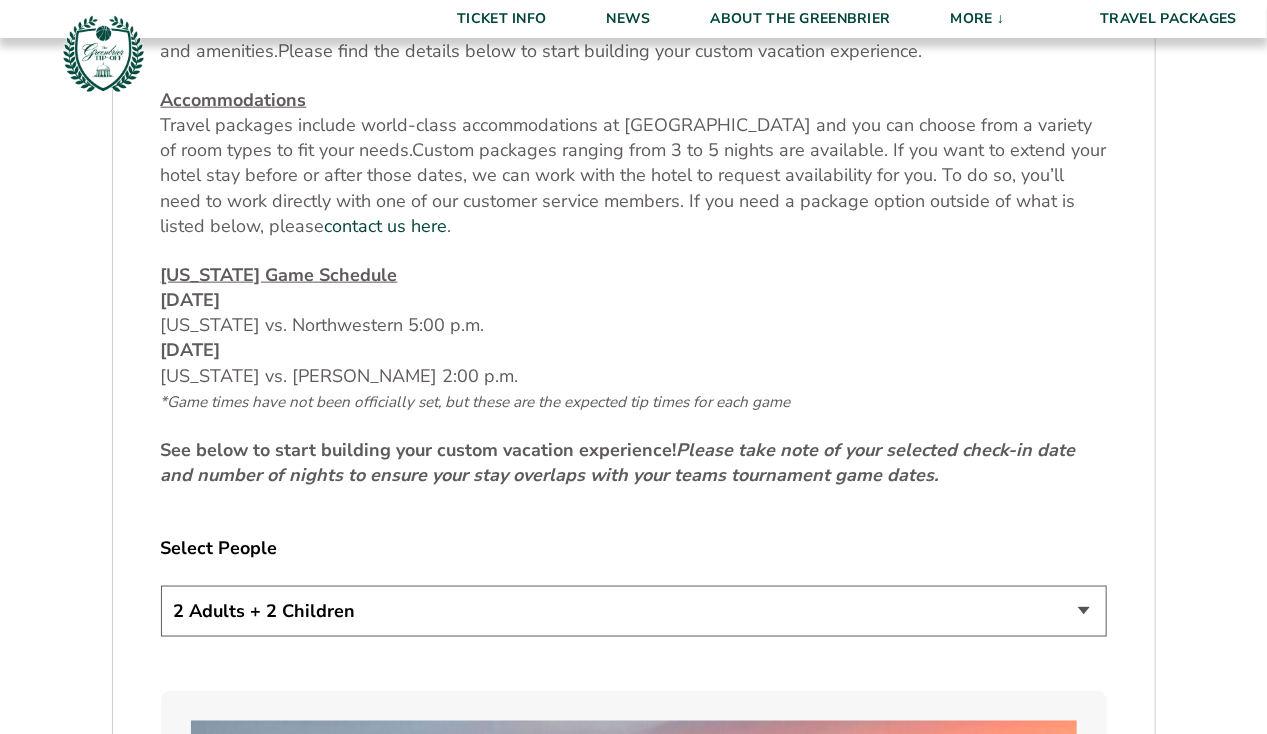 click on "1 Adult
2 Adults
3 Adults
4 Adults
2 Adults + 1 Child
2 Adults + 2 Children
2 Adults + 3 Children" at bounding box center (634, 611) 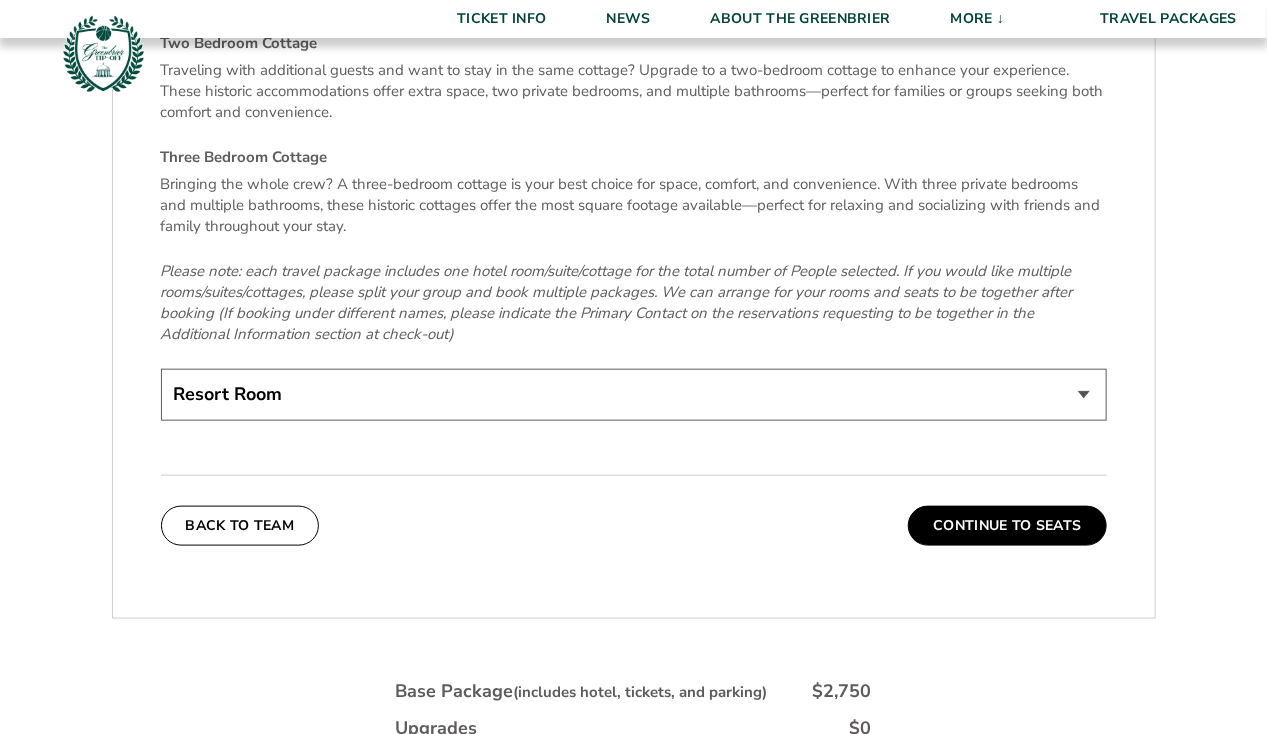 scroll, scrollTop: 3600, scrollLeft: 0, axis: vertical 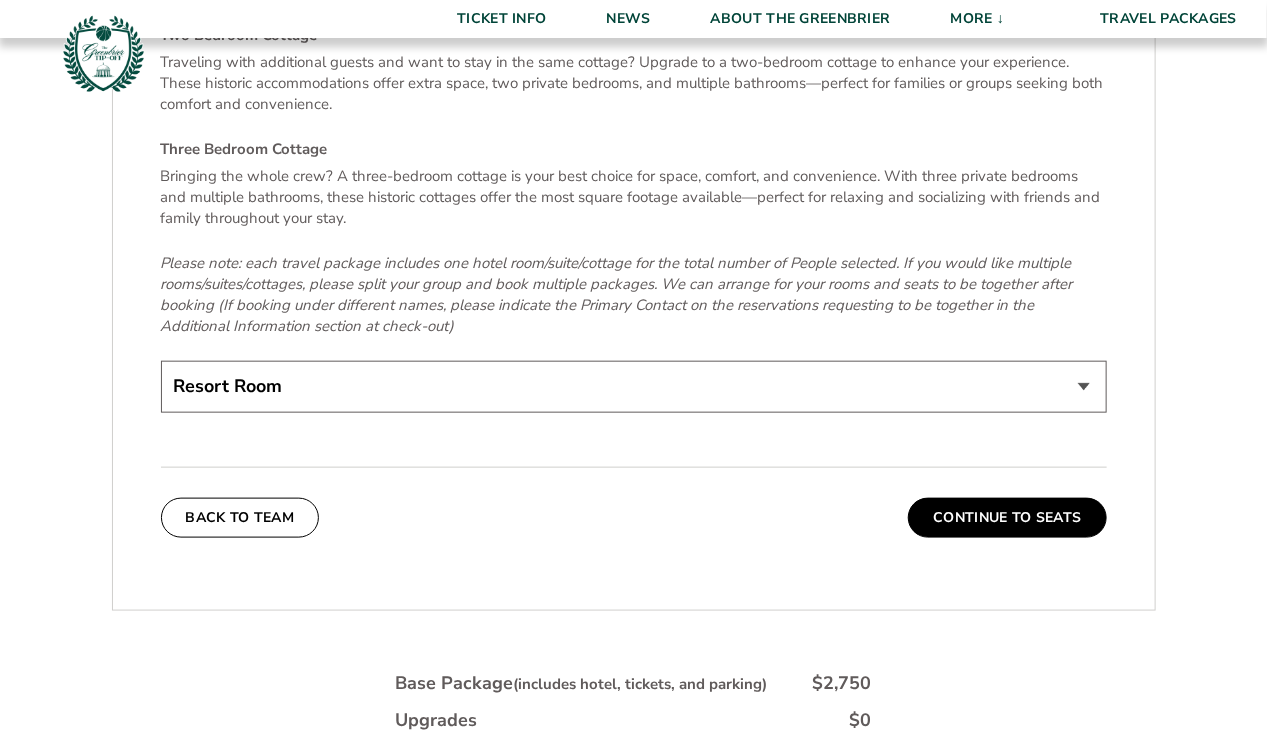 click on "Resort Room  One Bedroom Suite (+$200 per night) Two Bedroom Suite (+$475 per night) One Bedroom Cottage (+$275 per night) Two Bedroom Cottage (+$875 per night) Three Bedroom Cottage (+$1475 per night)" at bounding box center [634, 386] 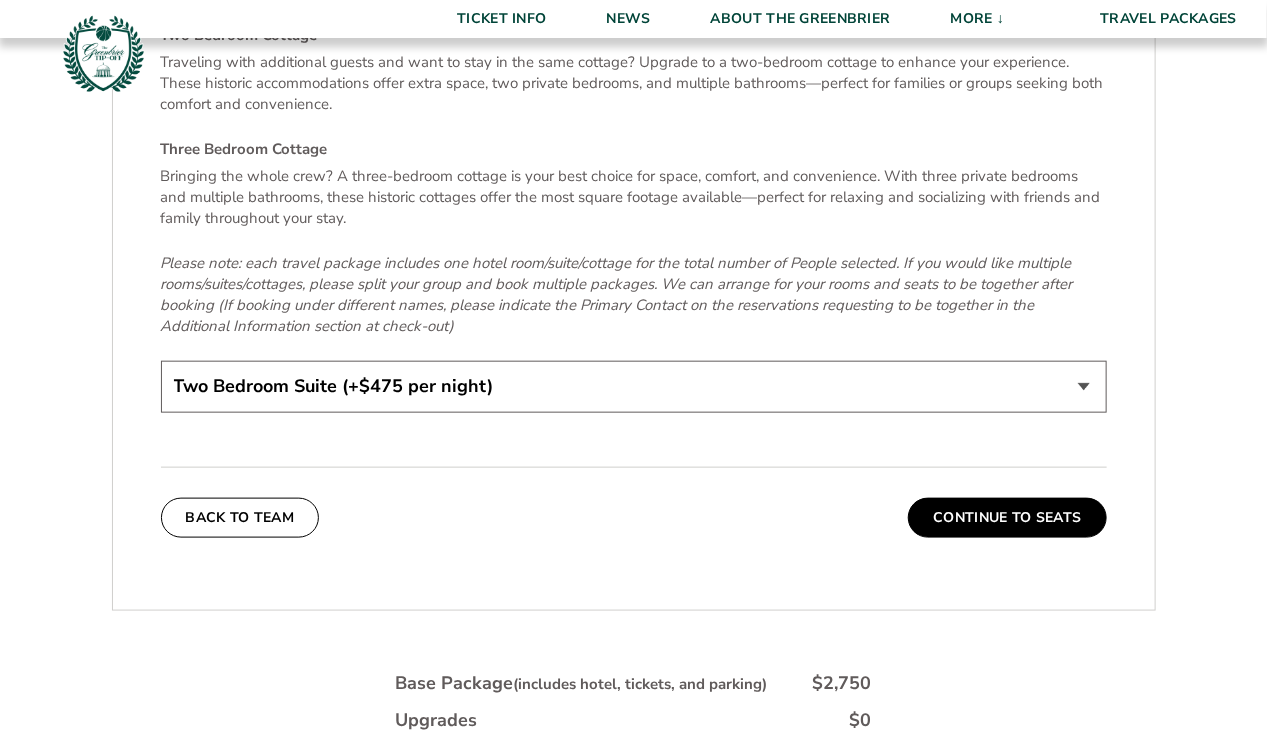 click on "Resort Room  One Bedroom Suite (+$200 per night) Two Bedroom Suite (+$475 per night) One Bedroom Cottage (+$275 per night) Two Bedroom Cottage (+$875 per night) Three Bedroom Cottage (+$1475 per night)" at bounding box center (634, 386) 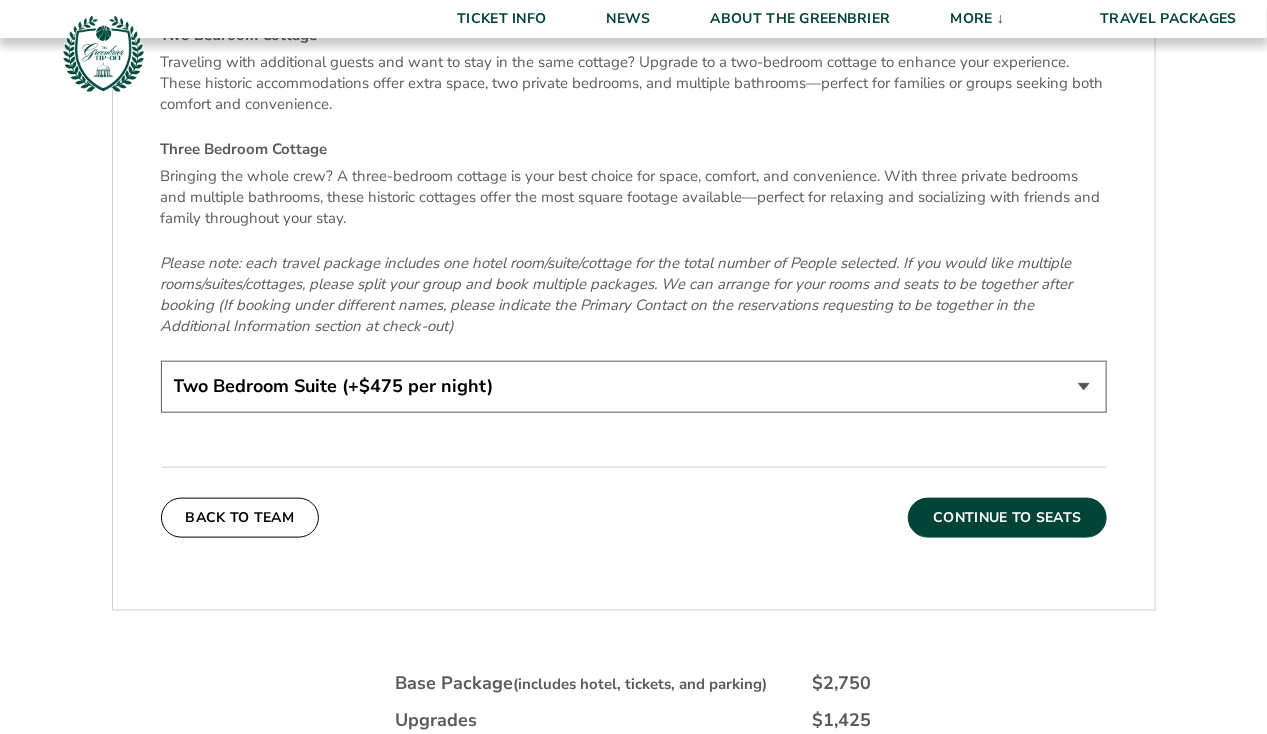 click on "Continue To Seats" at bounding box center [1007, 518] 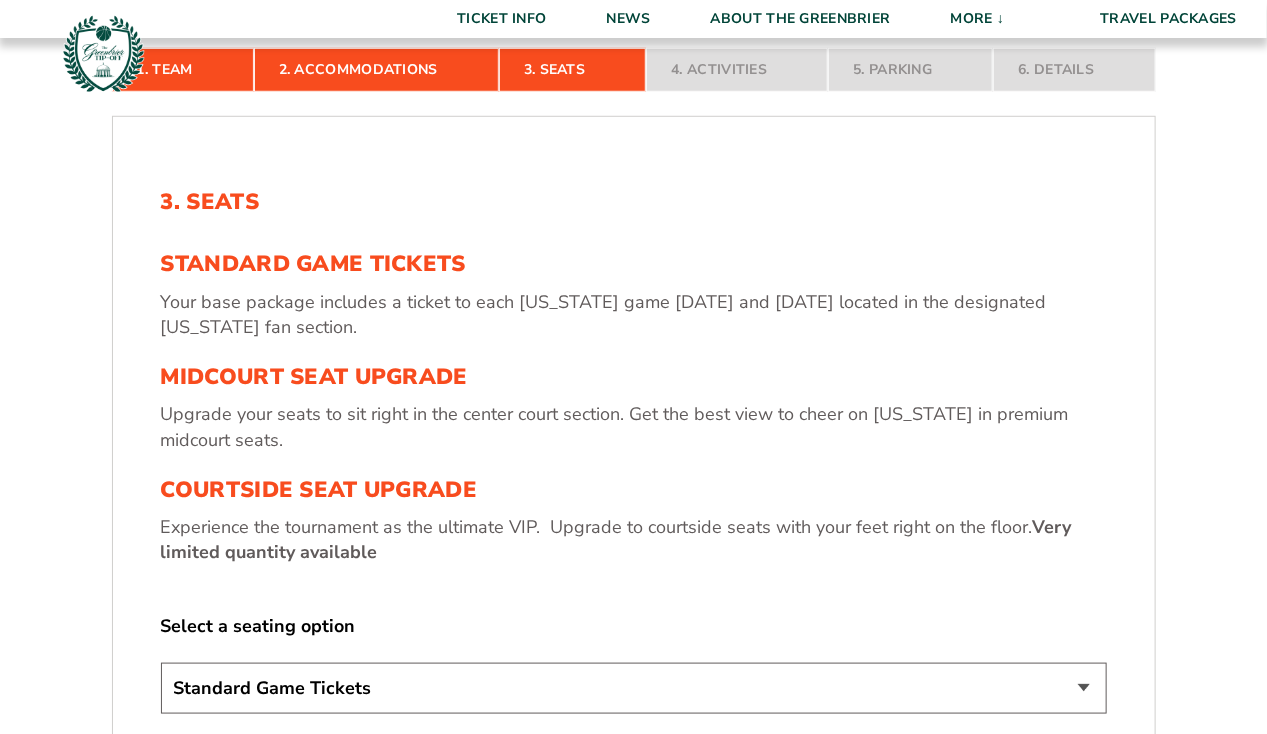 scroll, scrollTop: 846, scrollLeft: 0, axis: vertical 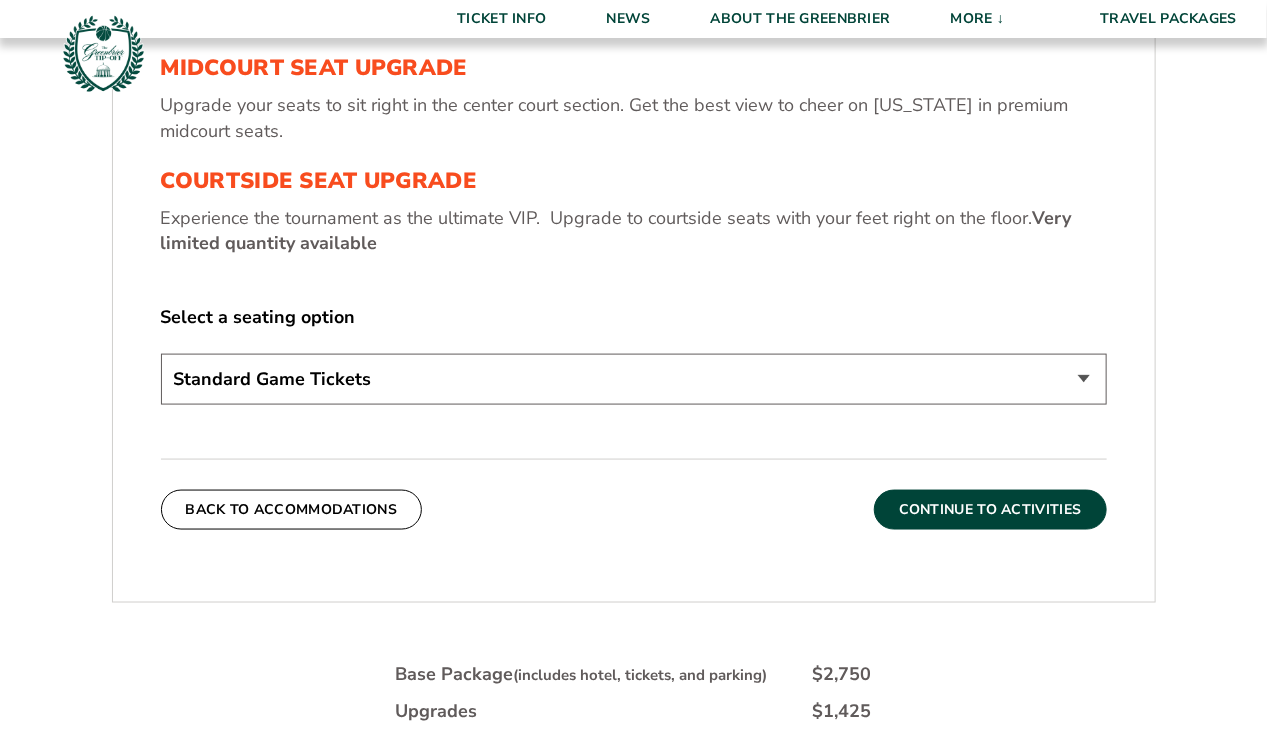 click on "Continue To Activities" at bounding box center [990, 510] 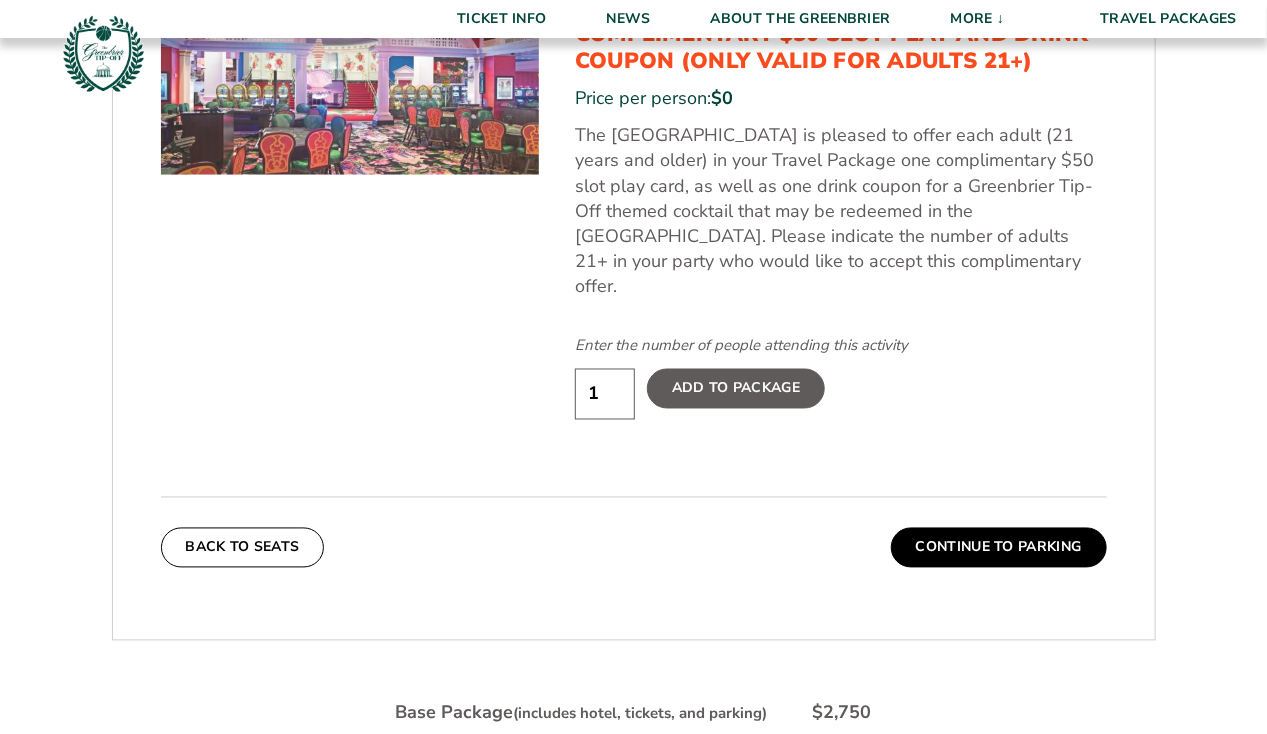 scroll, scrollTop: 1246, scrollLeft: 0, axis: vertical 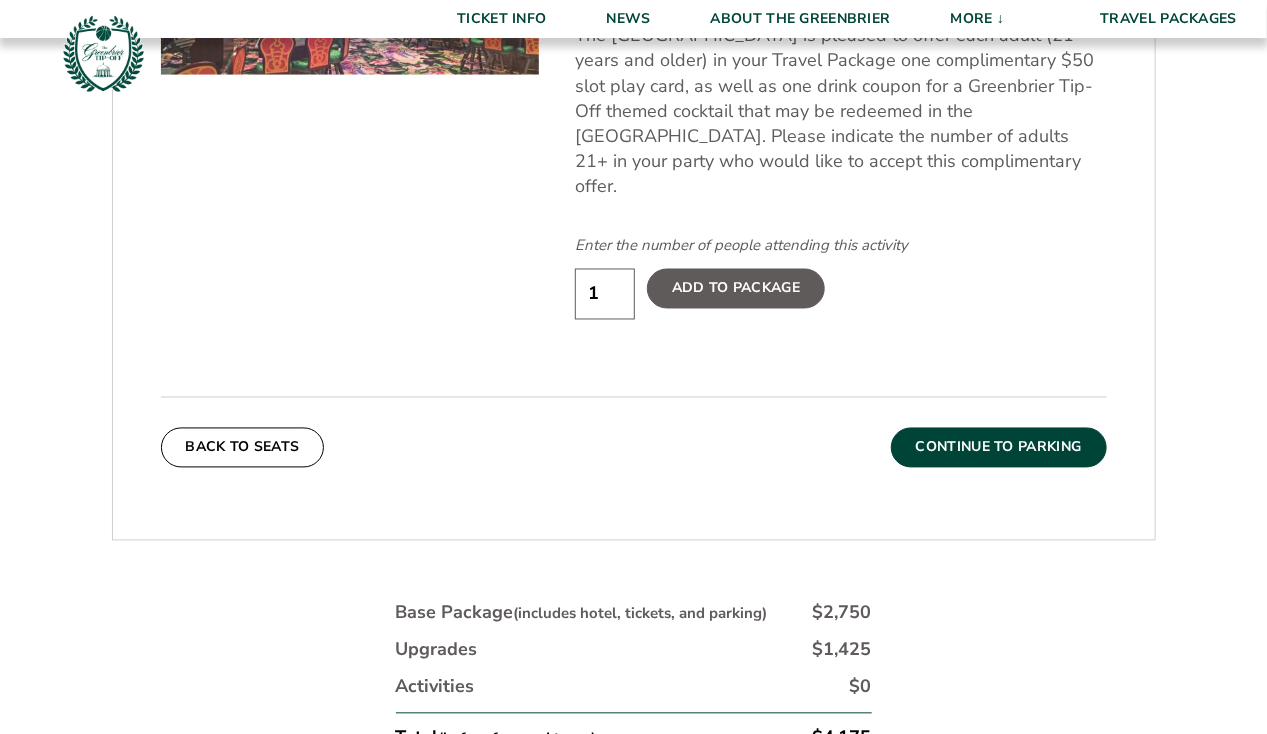 click on "Continue To Parking" at bounding box center [999, 448] 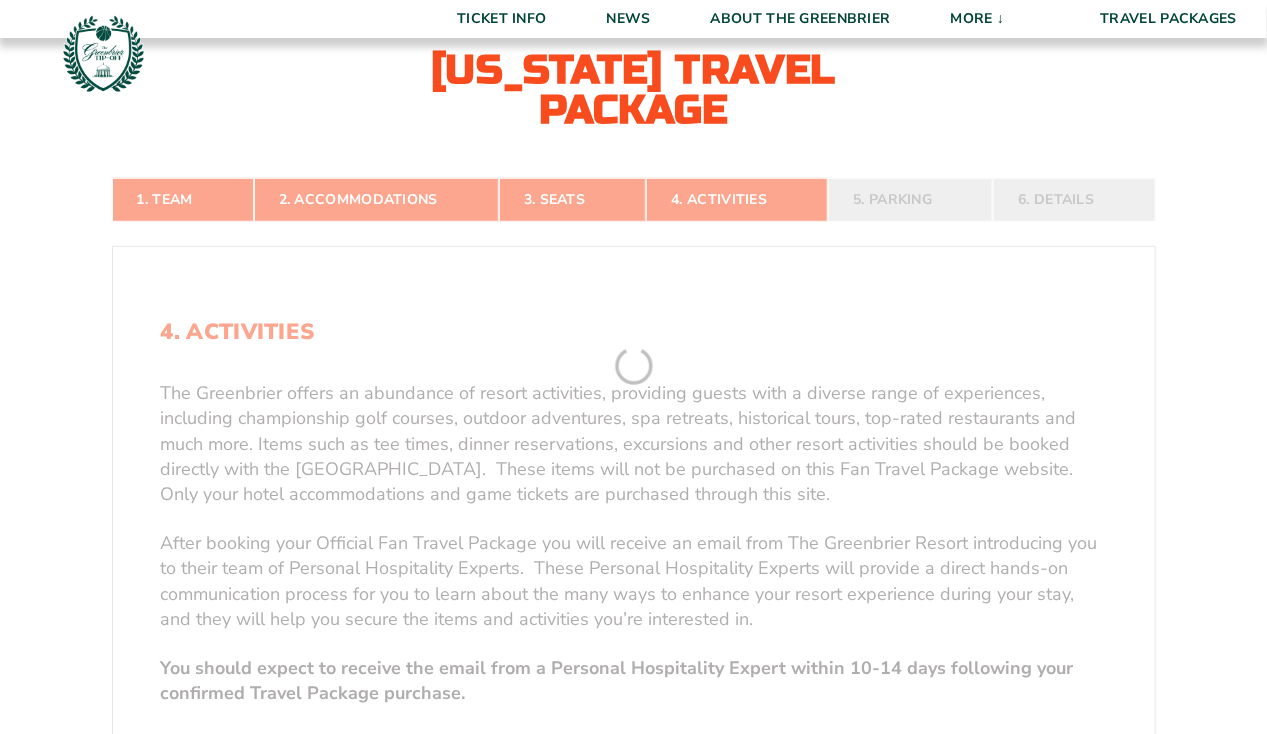 scroll, scrollTop: 346, scrollLeft: 0, axis: vertical 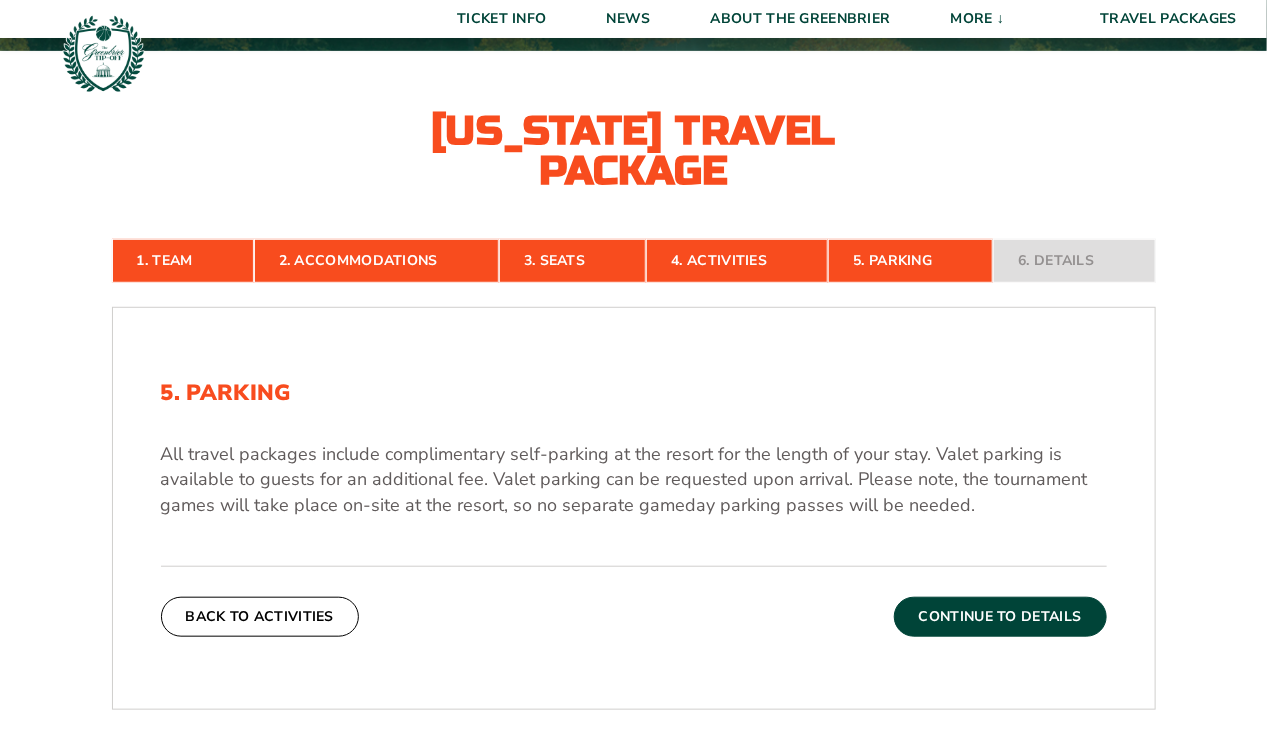 click on "Continue To Details" at bounding box center (1000, 617) 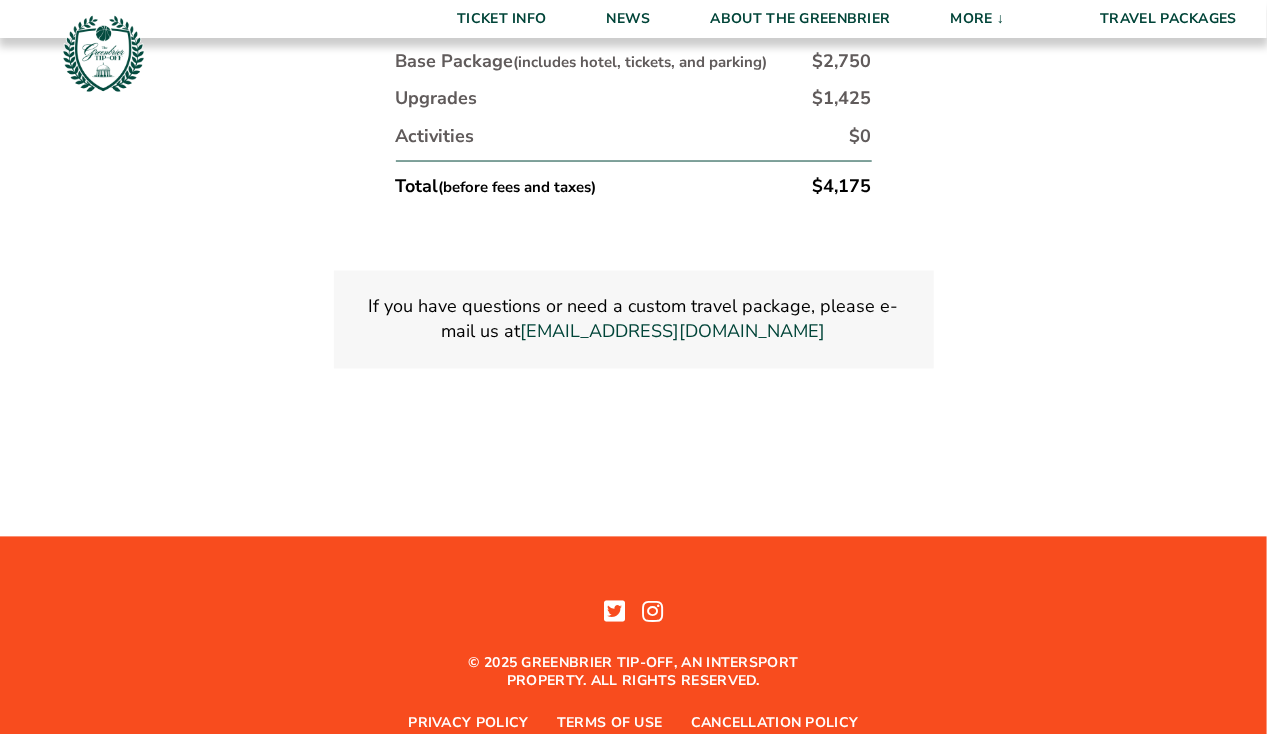 scroll, scrollTop: 1344, scrollLeft: 0, axis: vertical 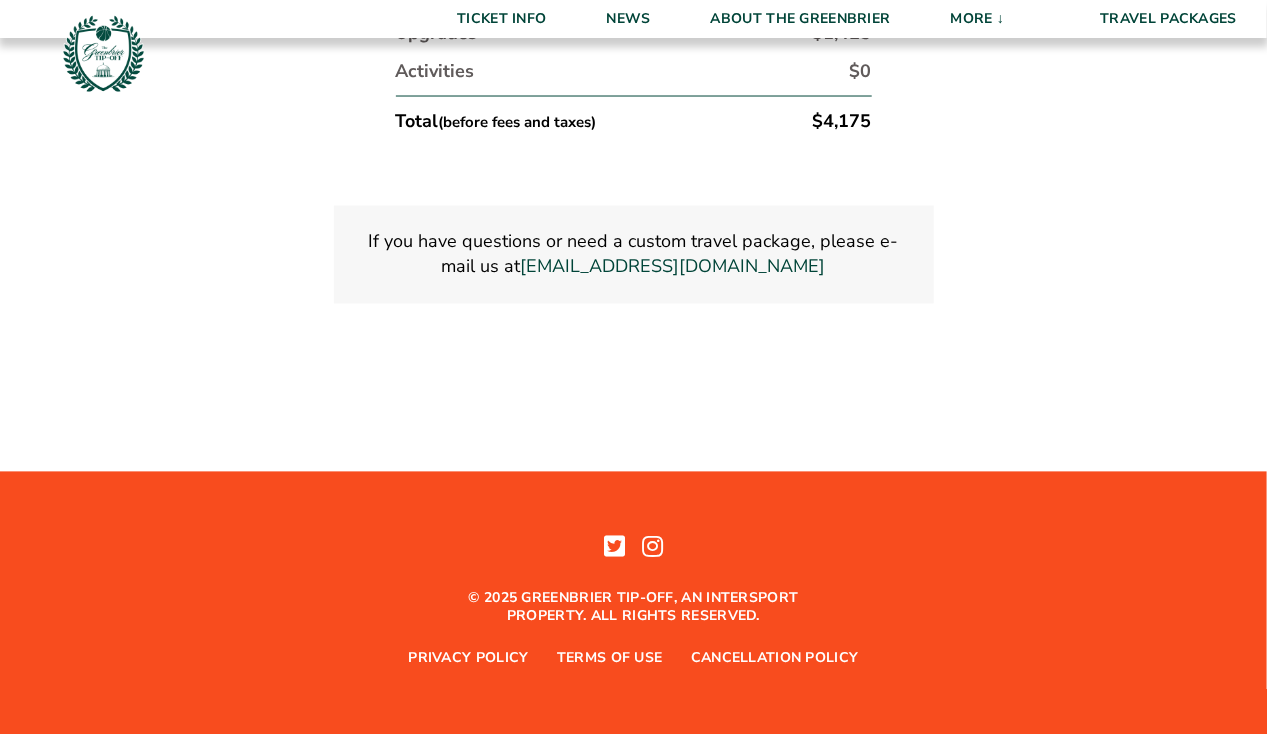 click on "1. Team
2. Accommodations
3. Seats
4. Activities
5. Parking
6. Details
1. Team
Select Your Team
Virginia Cavaliers
Continue To Accommodations
2. Accommodations
Welcome to the home for official Virginia fan travel packages for the 2025 Greenbrier Tip-Off! We’re excited to help you create the perfect getaway, combining basketball excitement with The Greenbrier’s legendary hospitality and amenities.  Please find the details below to start building your custom vacation experience.
Accommodations
contact us here .
Virginia Game Schedule
Friday, Nov. 21
Virginia vs. Northwestern 5:00 p.m." at bounding box center [634, -203] 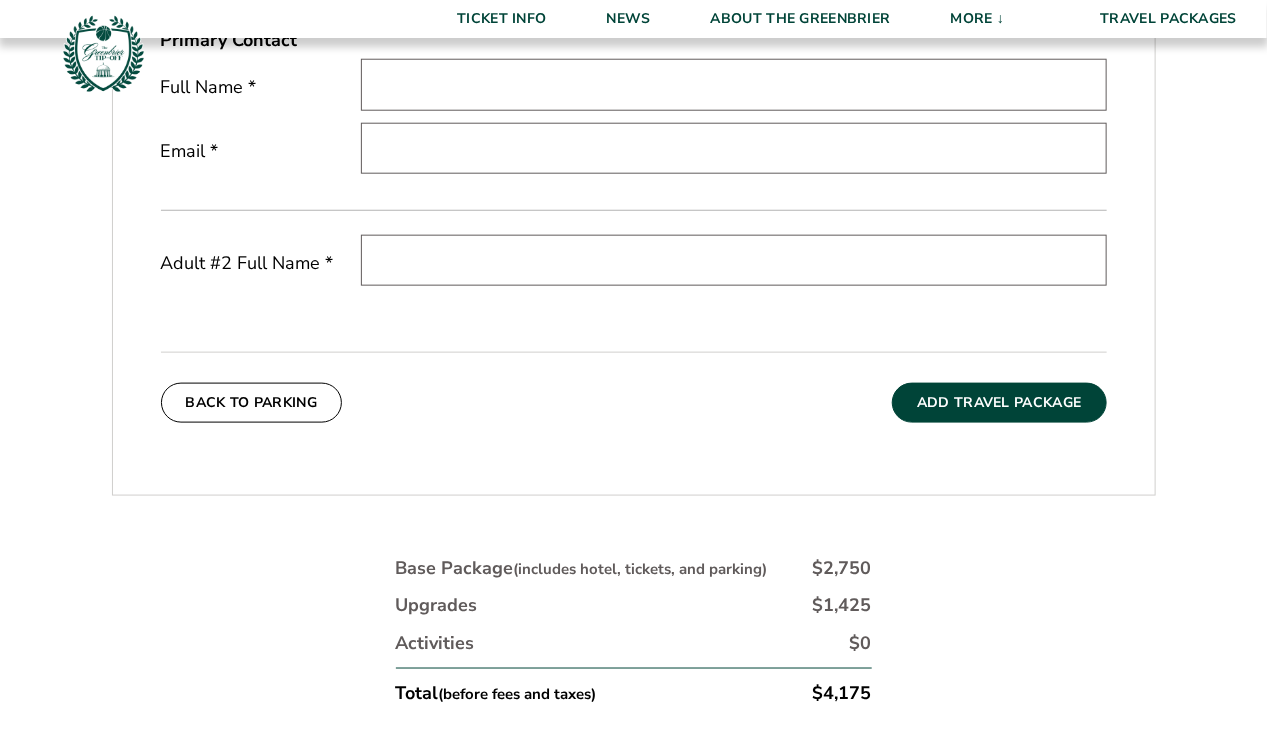 scroll, scrollTop: 800, scrollLeft: 0, axis: vertical 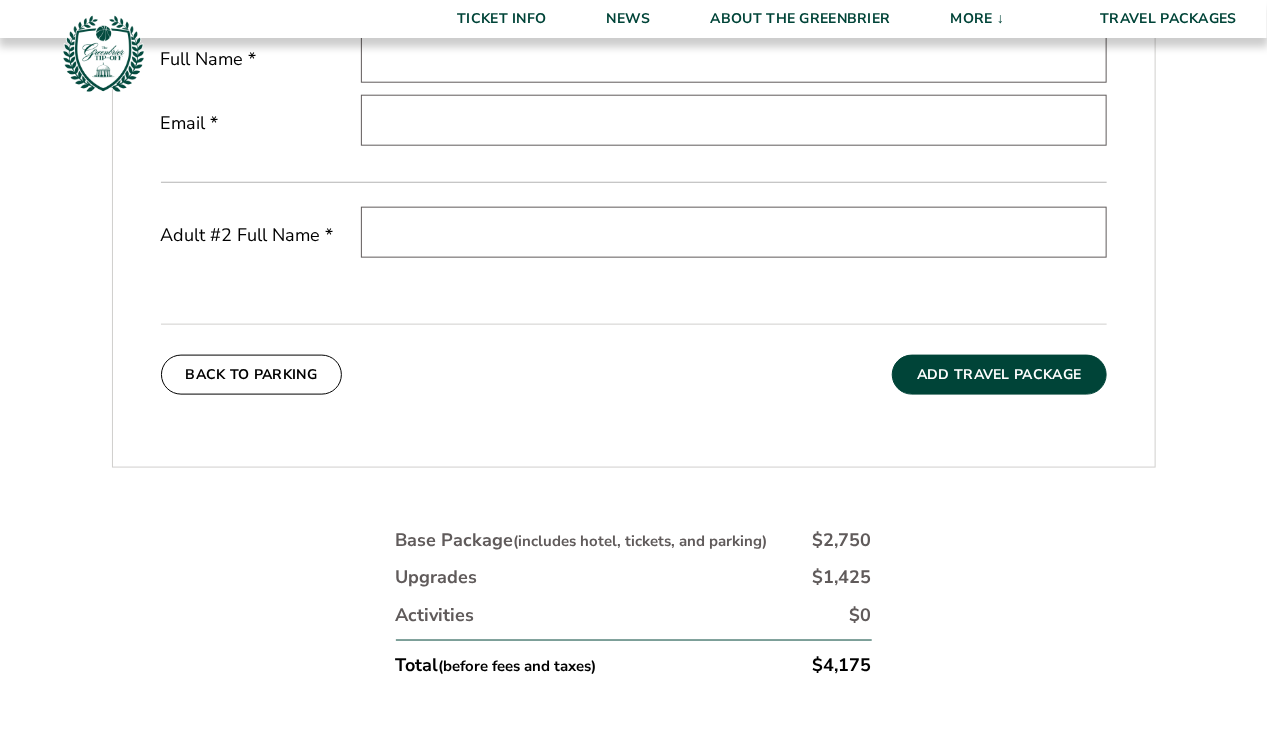 drag, startPoint x: 946, startPoint y: 363, endPoint x: 618, endPoint y: 399, distance: 329.9697 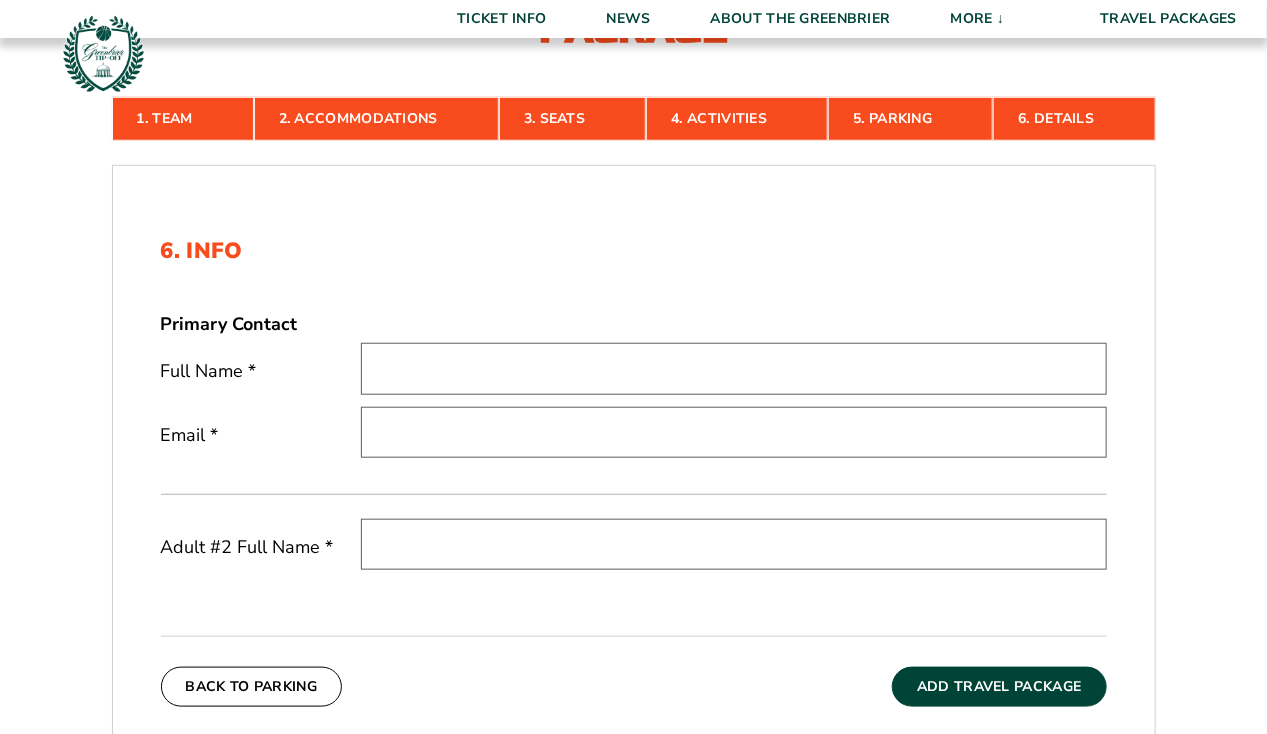 scroll, scrollTop: 500, scrollLeft: 0, axis: vertical 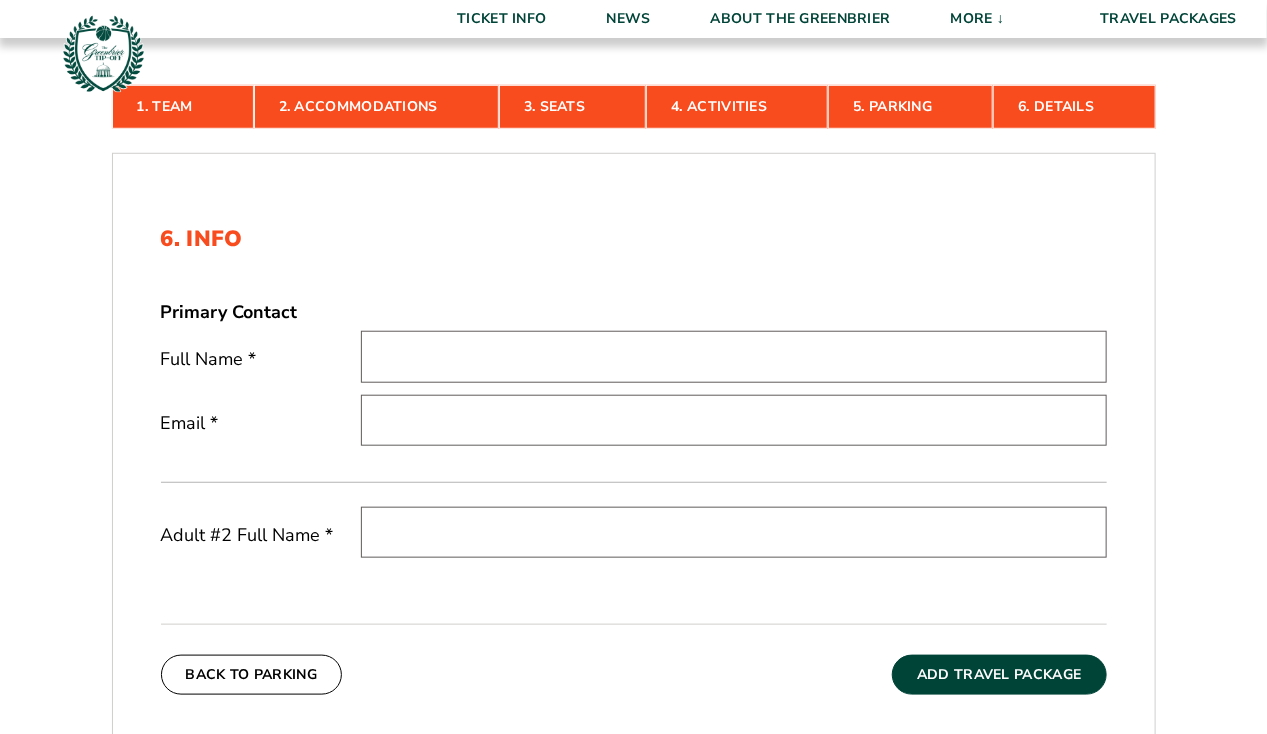 click at bounding box center [734, 356] 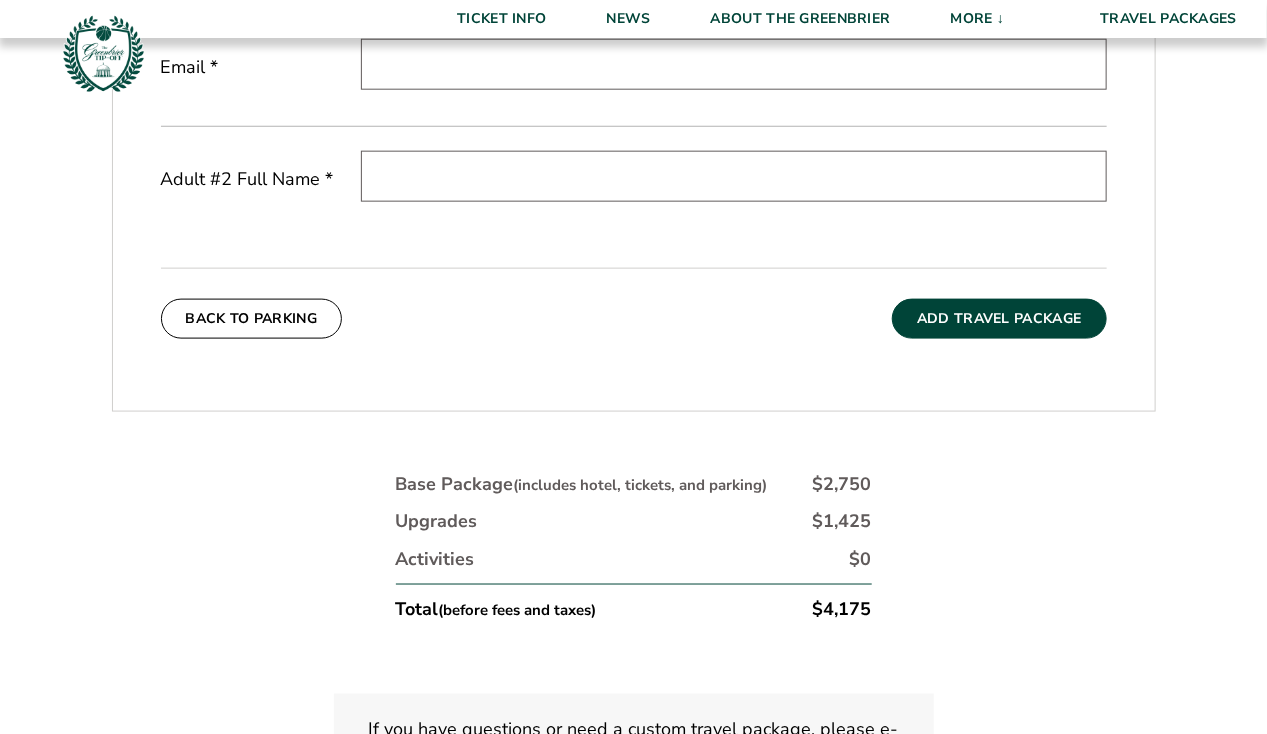 scroll, scrollTop: 900, scrollLeft: 0, axis: vertical 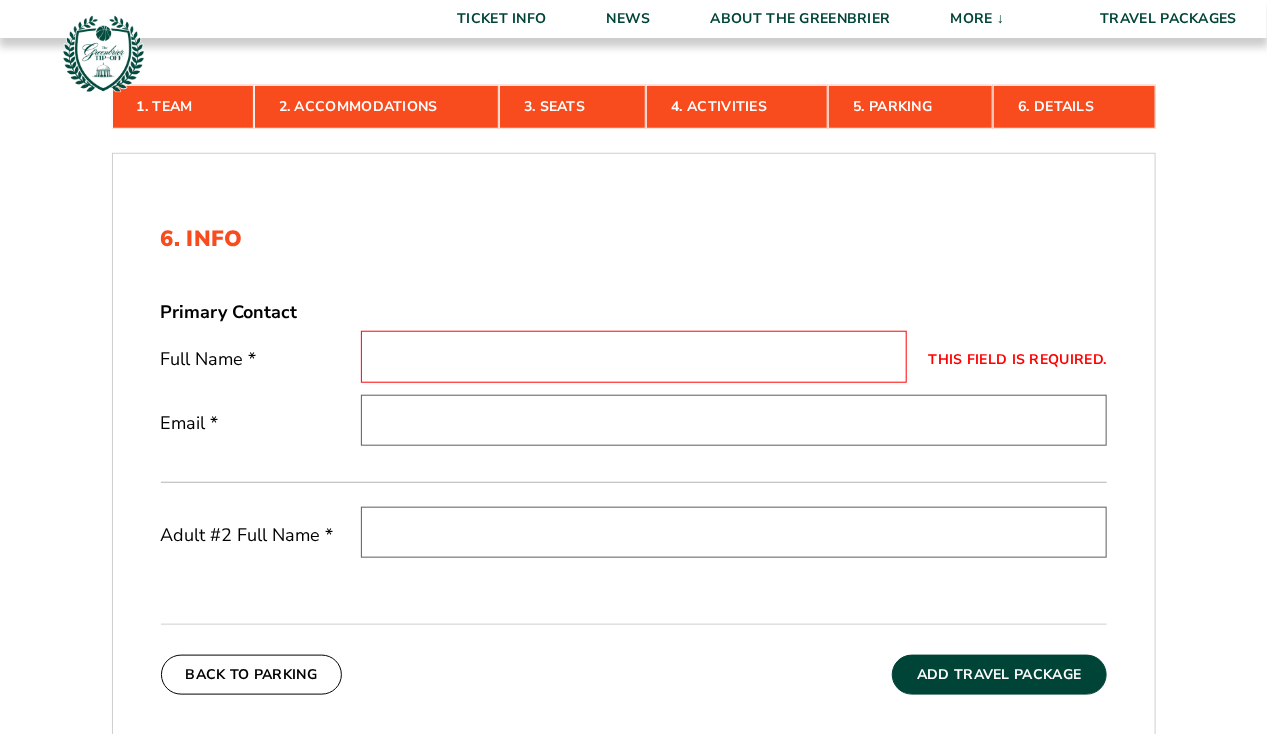 click on "This field is required." at bounding box center (634, 356) 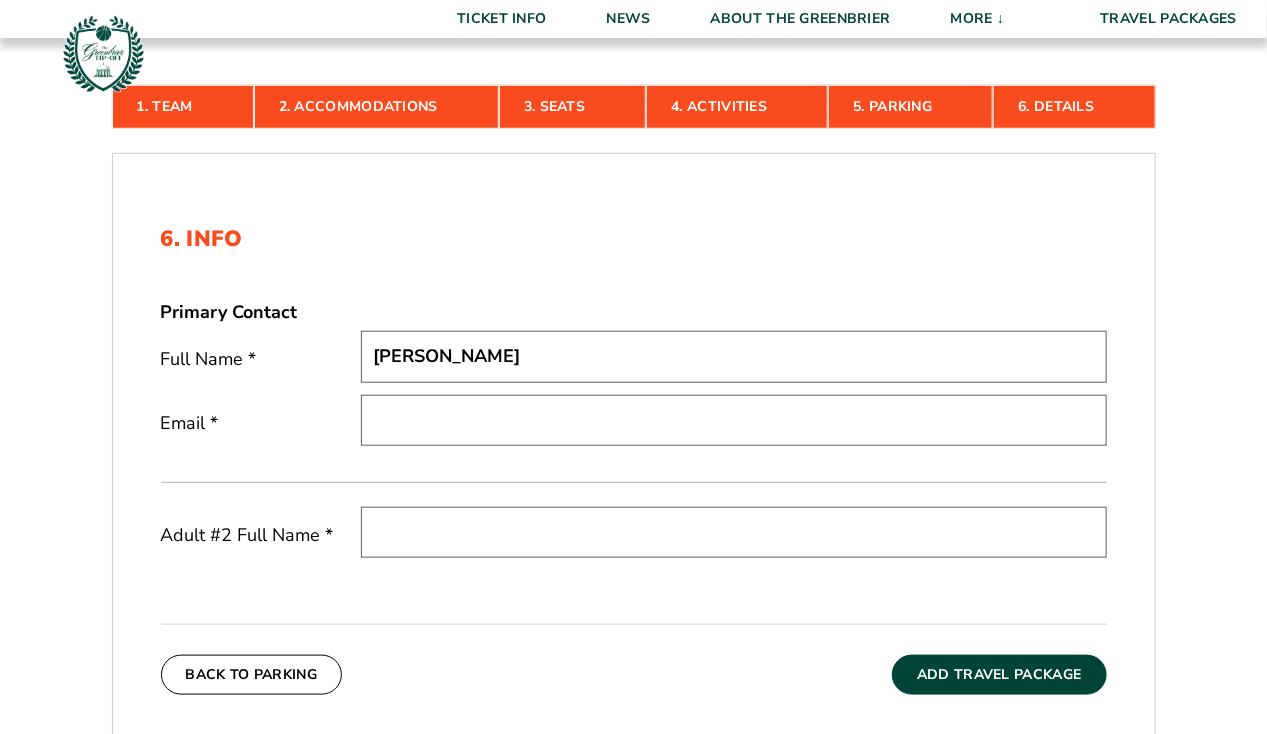 type on "Mary Hamilton" 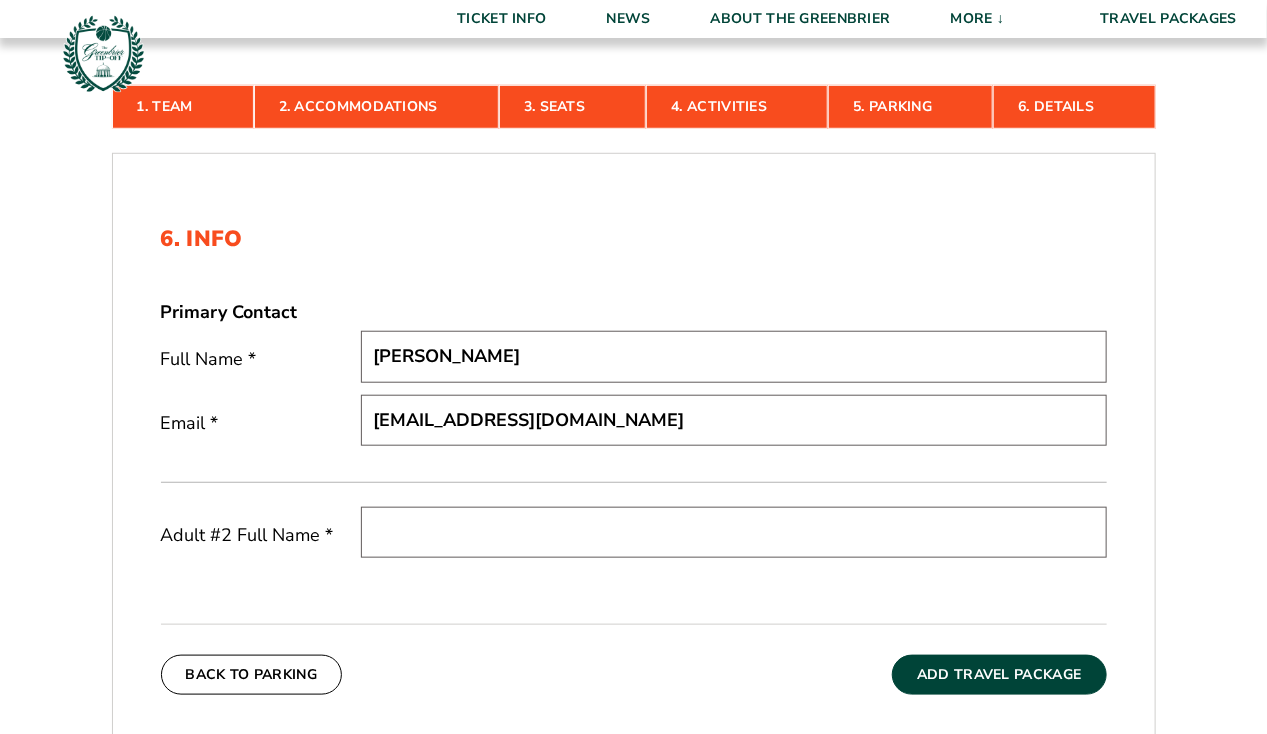 click at bounding box center (734, 532) 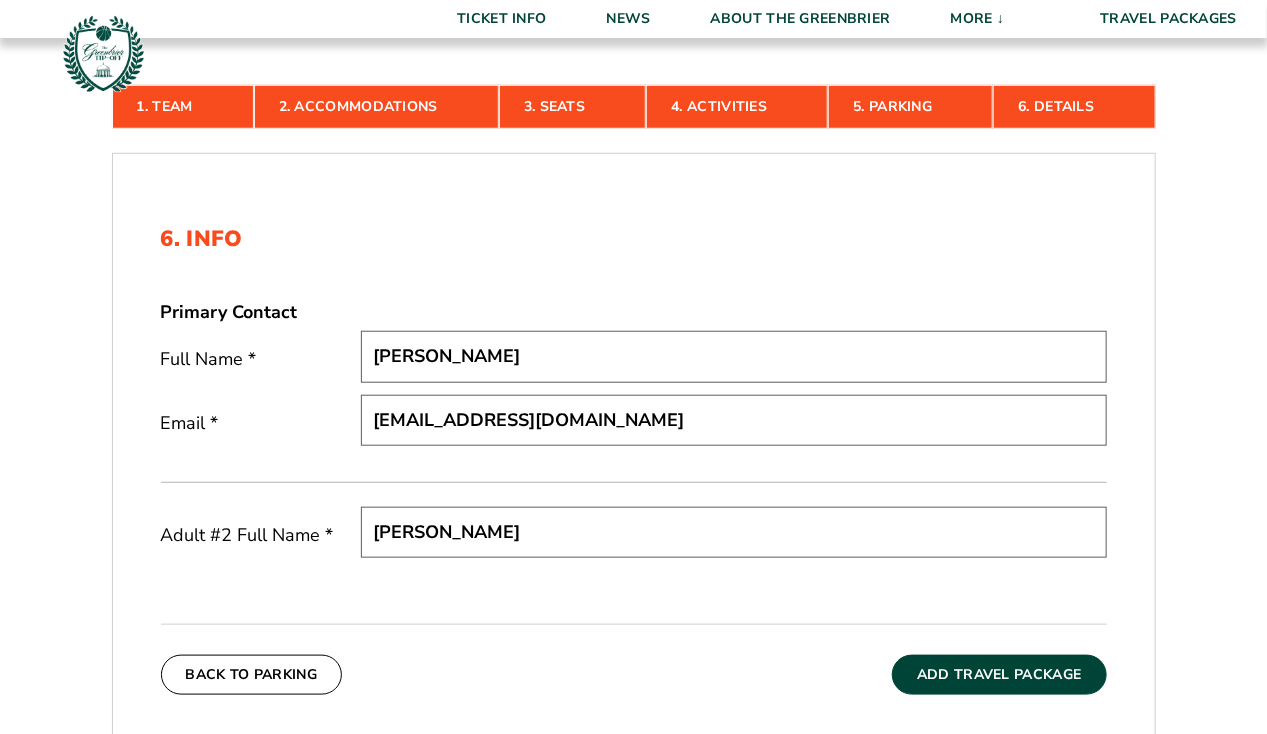 type on "Matthew Hamilton" 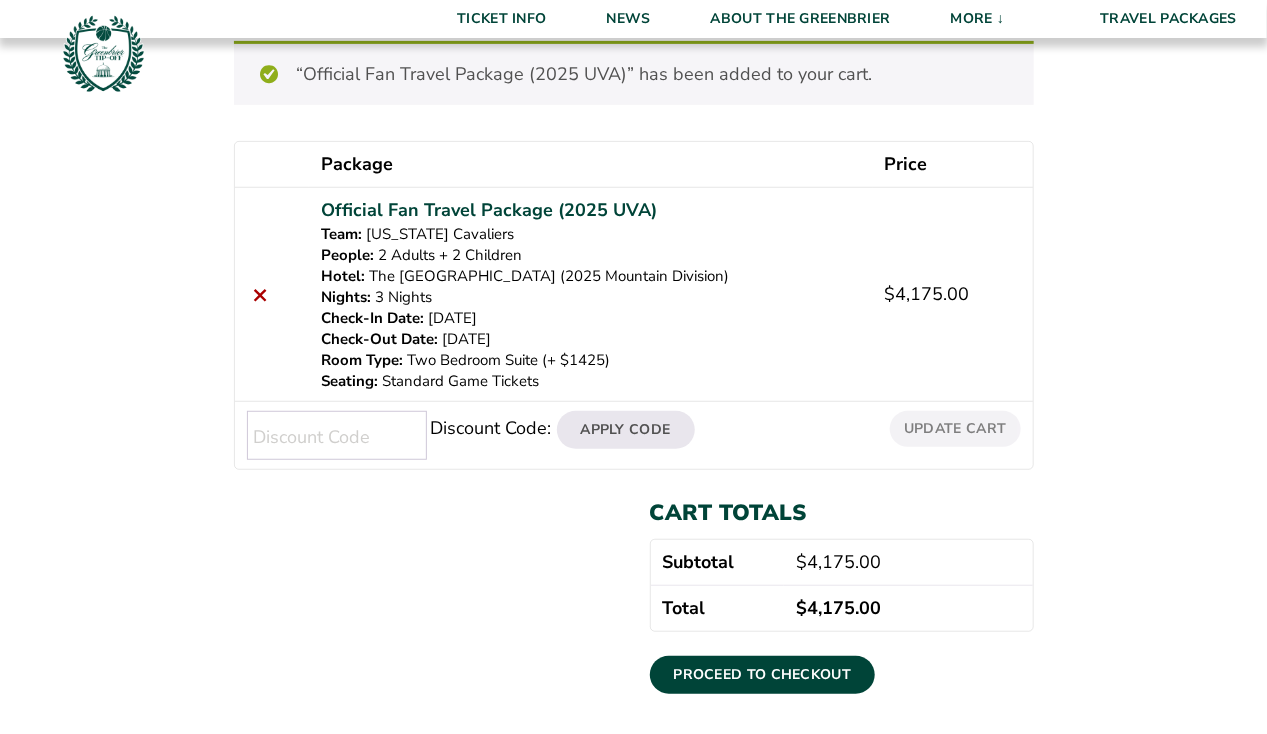 scroll, scrollTop: 300, scrollLeft: 0, axis: vertical 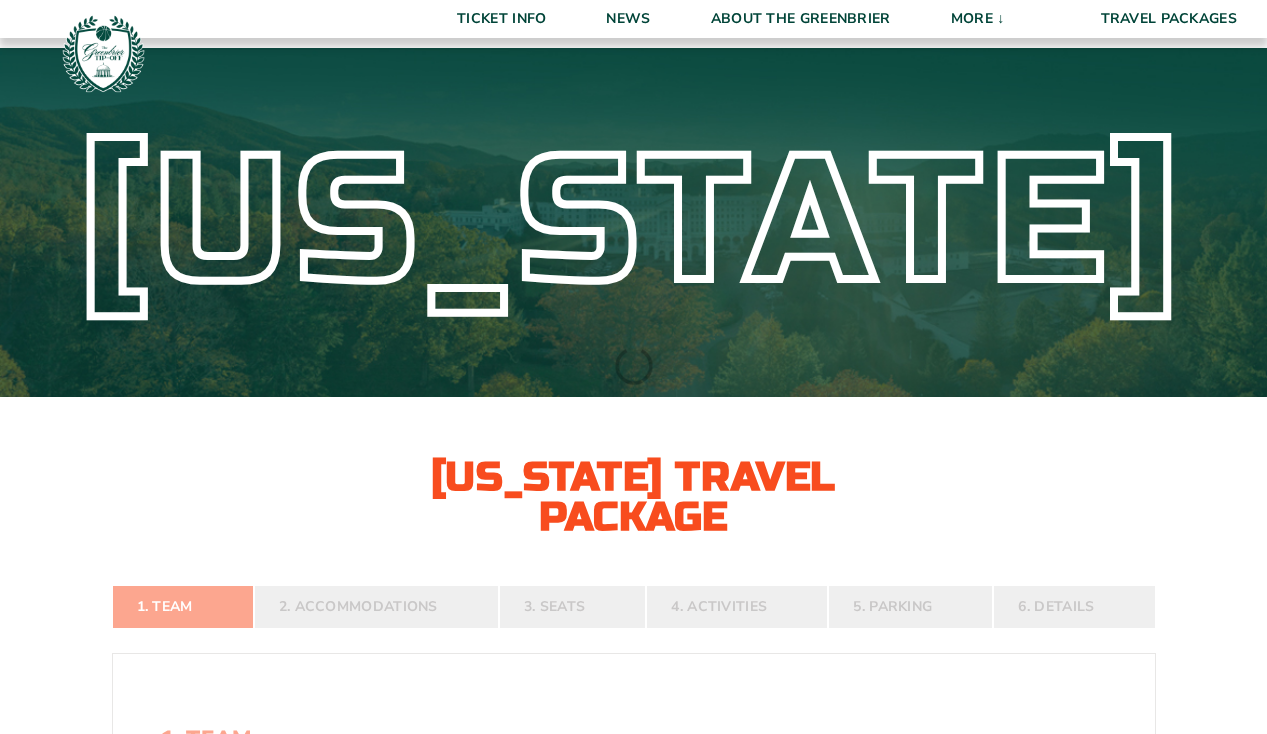 select on "2 Adults + 2 Children" 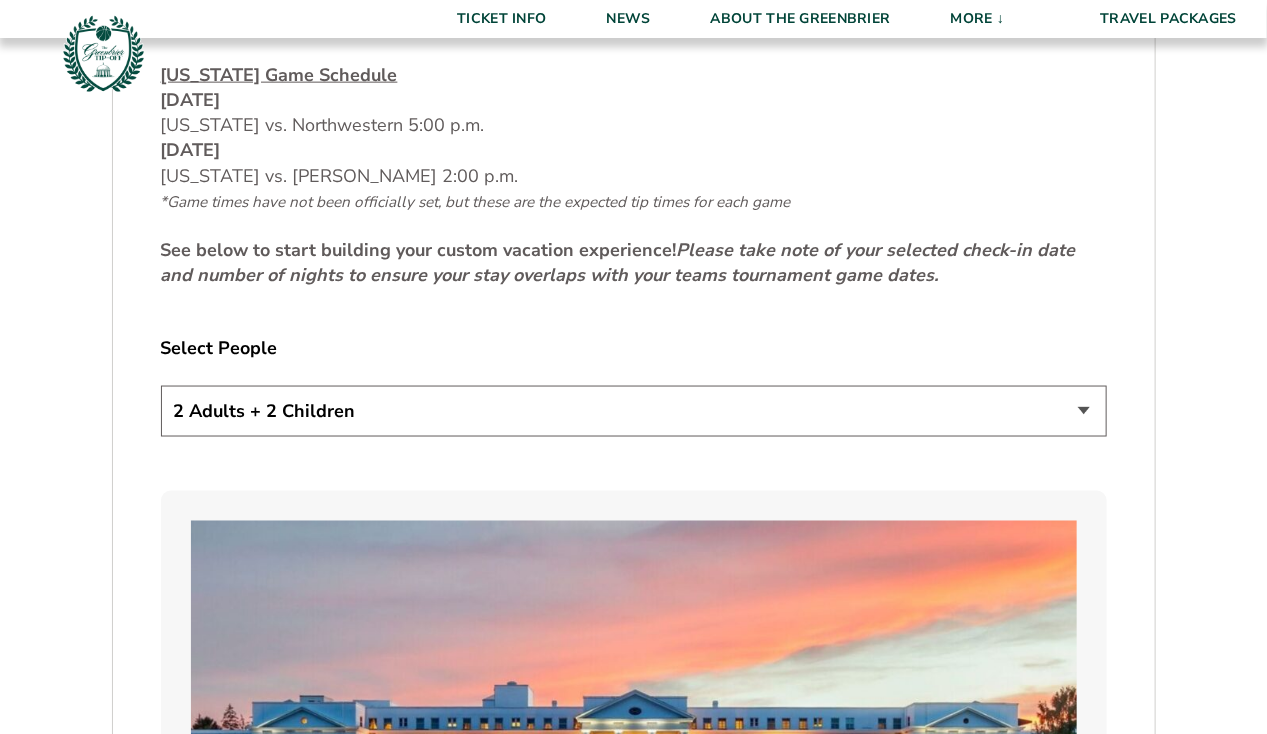 scroll, scrollTop: 1100, scrollLeft: 0, axis: vertical 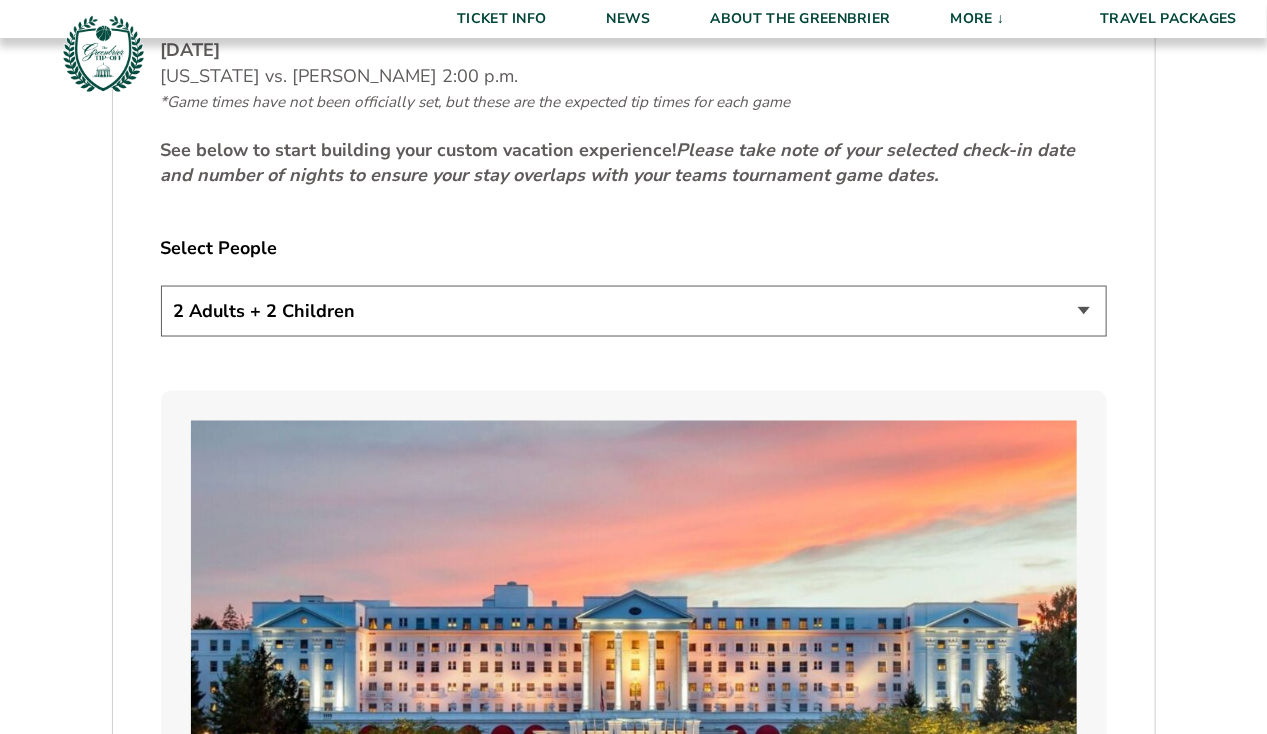 click on "1 Adult
2 Adults
3 Adults
4 Adults
2 Adults + 1 Child
2 Adults + 2 Children
2 Adults + 3 Children" at bounding box center [634, 311] 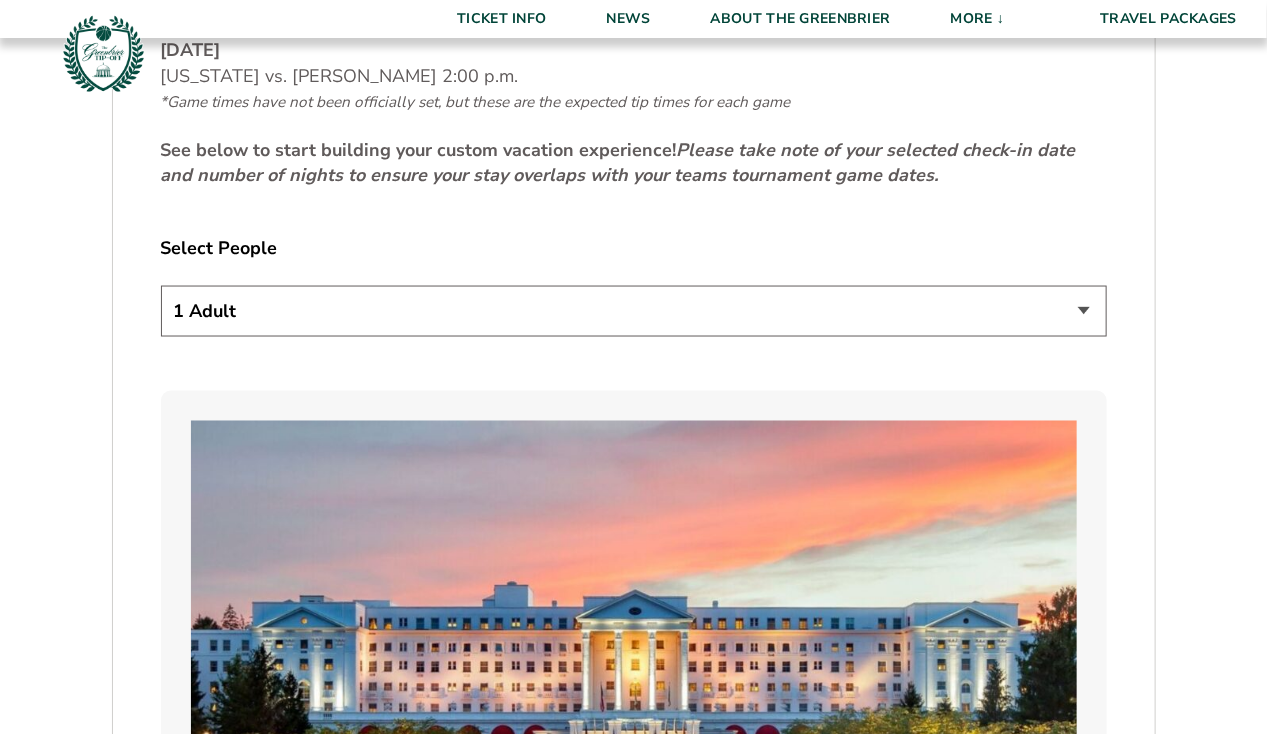 click on "1 Adult
2 Adults
3 Adults
4 Adults
2 Adults + 1 Child
2 Adults + 2 Children
2 Adults + 3 Children" at bounding box center (634, 311) 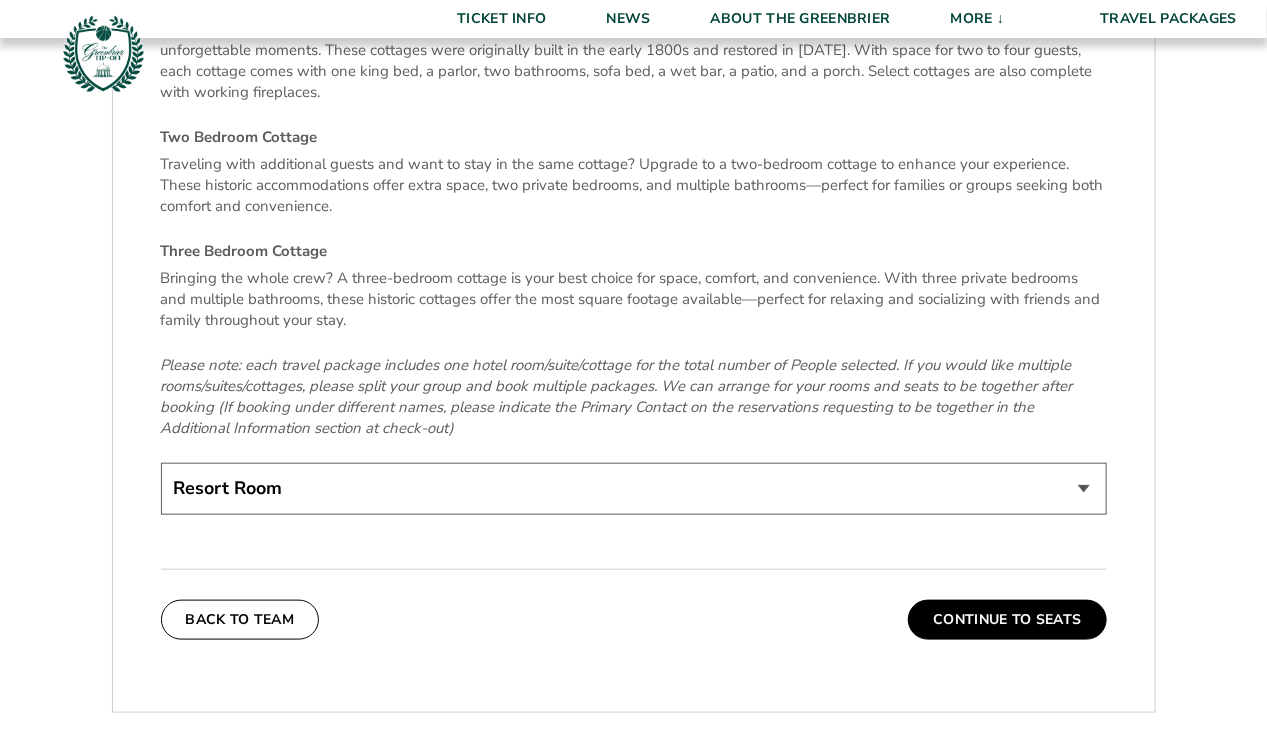 scroll, scrollTop: 3500, scrollLeft: 0, axis: vertical 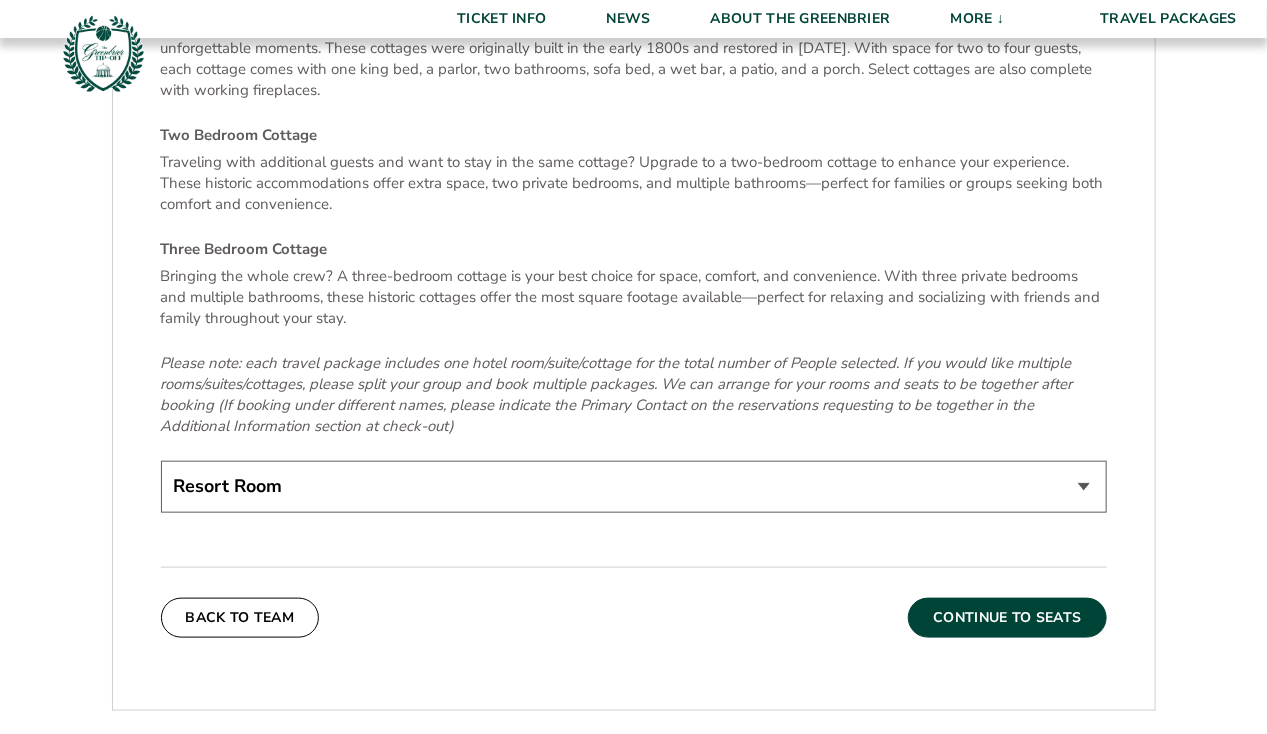 click on "Continue To Seats" at bounding box center (1007, 618) 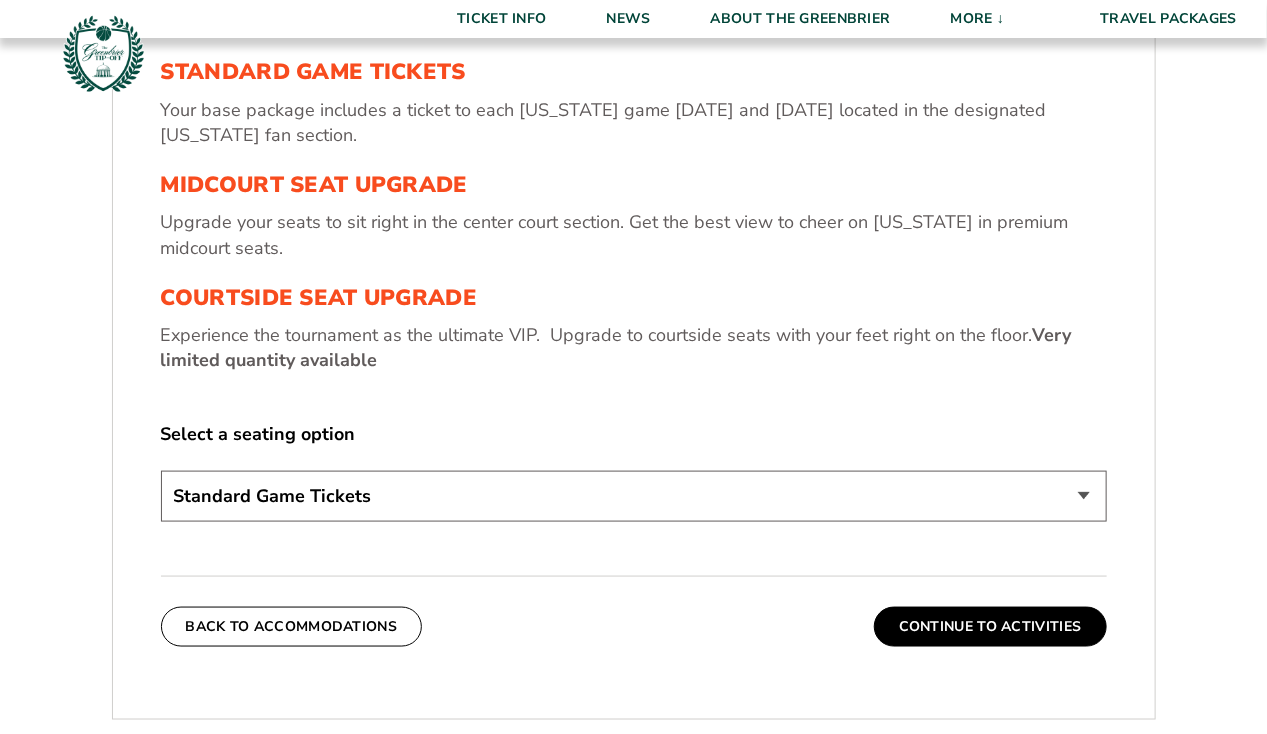 scroll, scrollTop: 846, scrollLeft: 0, axis: vertical 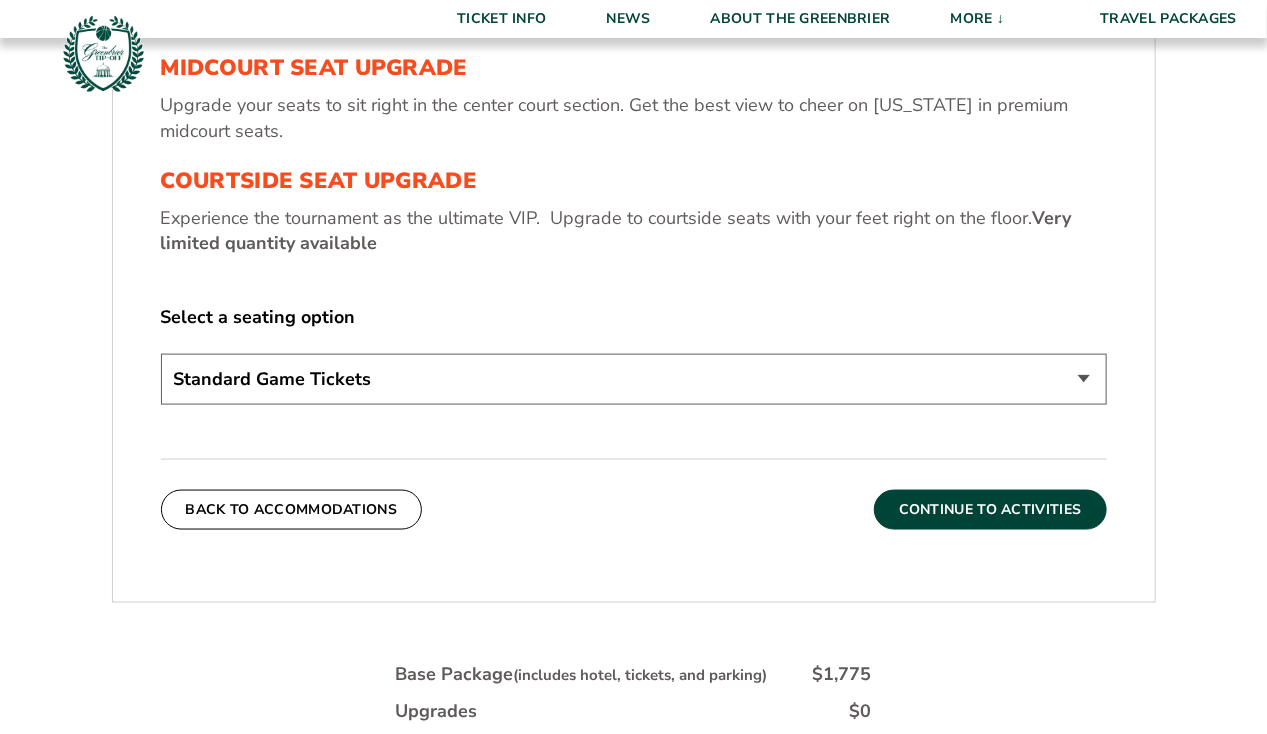 click on "Continue To Activities" at bounding box center [990, 510] 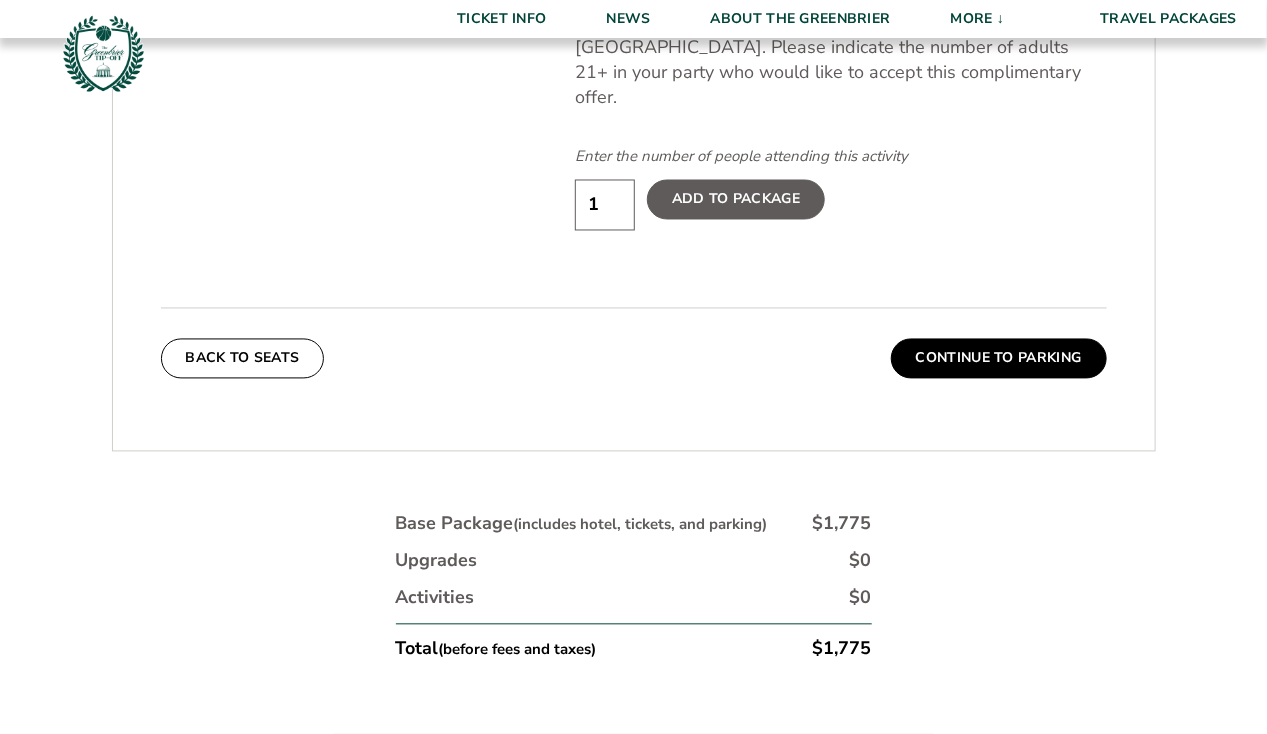 scroll, scrollTop: 1346, scrollLeft: 0, axis: vertical 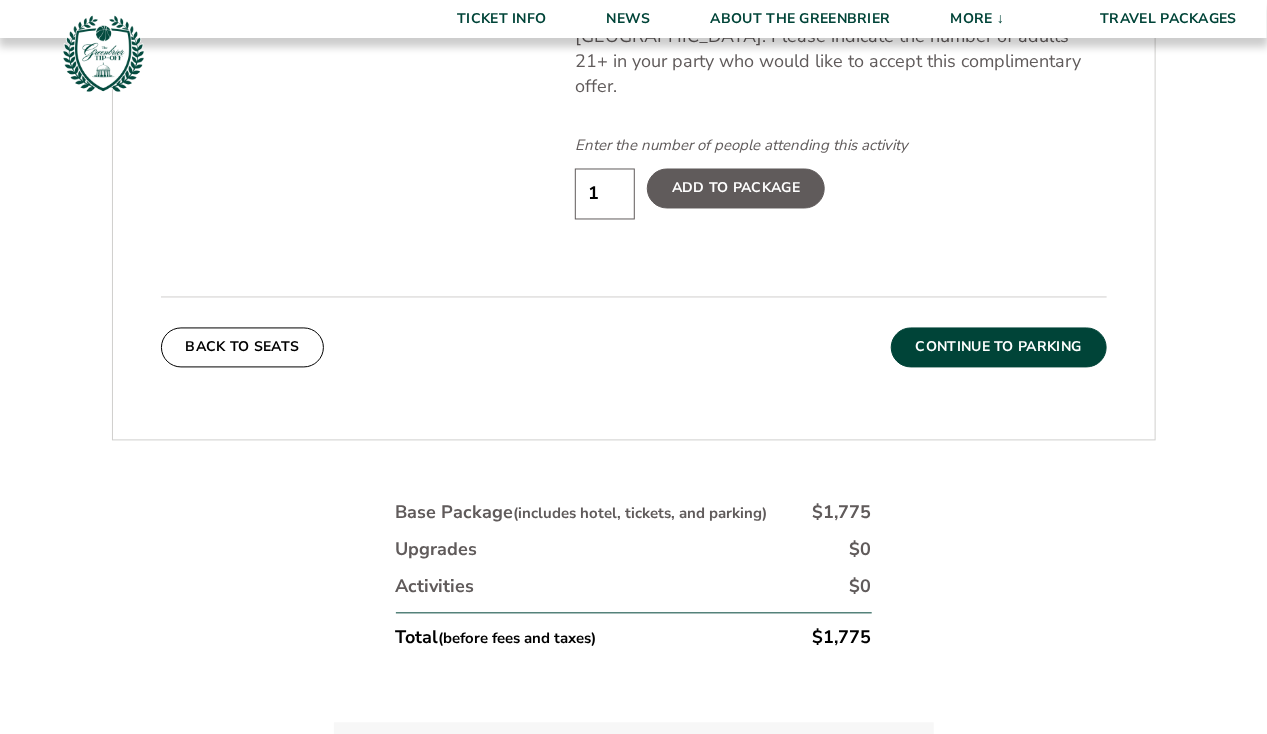 click on "Continue To Parking" at bounding box center [999, 348] 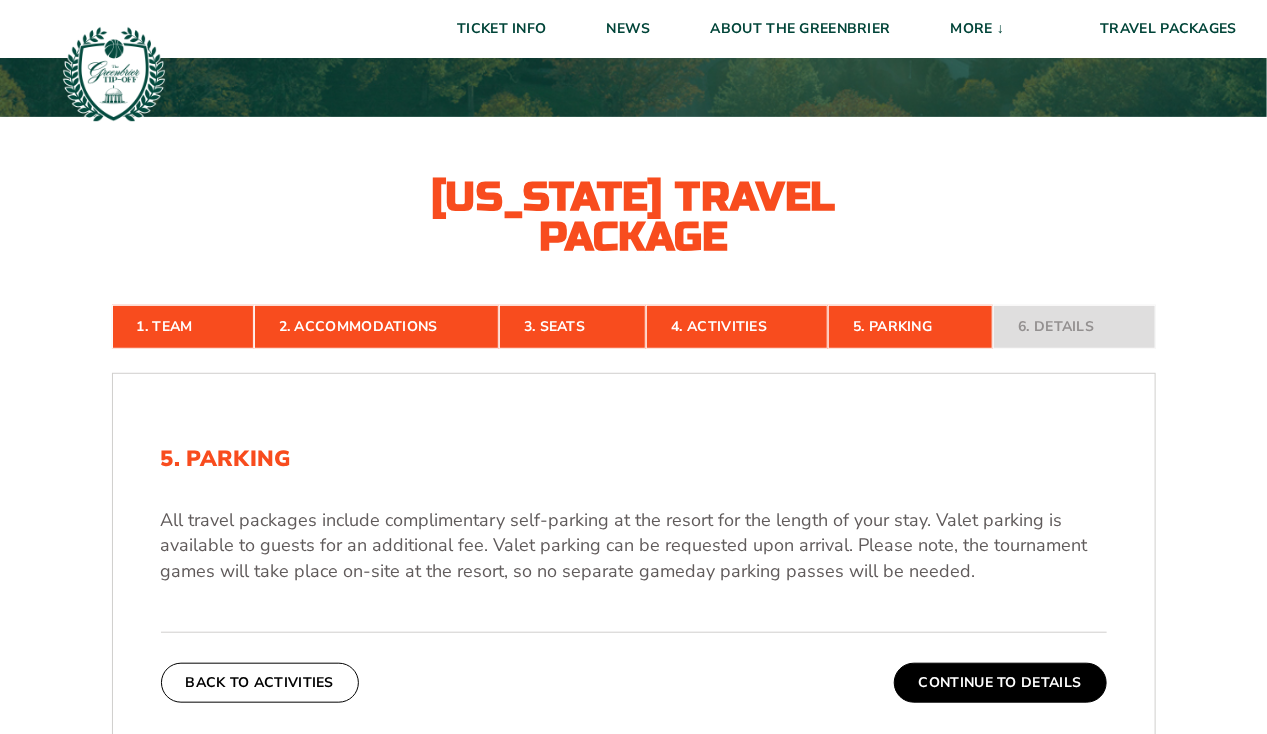 scroll, scrollTop: 0, scrollLeft: 0, axis: both 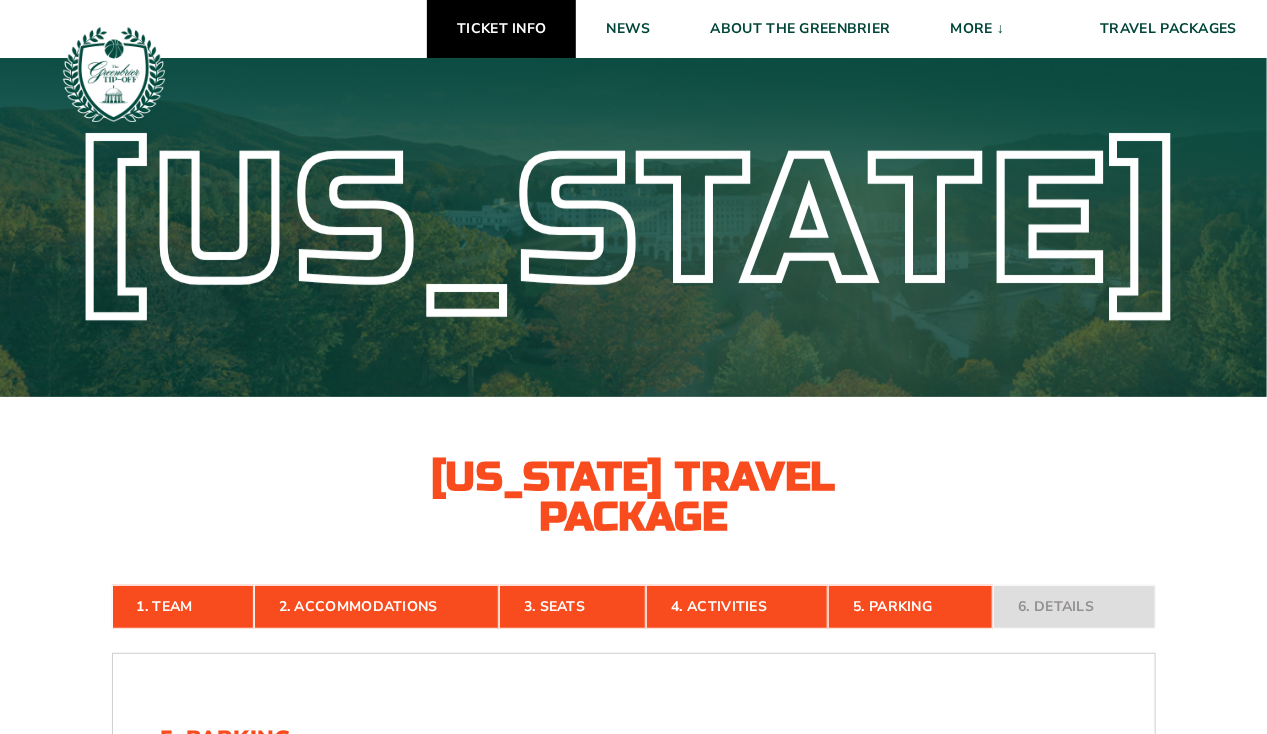 click on "Ticket Info" at bounding box center [501, 29] 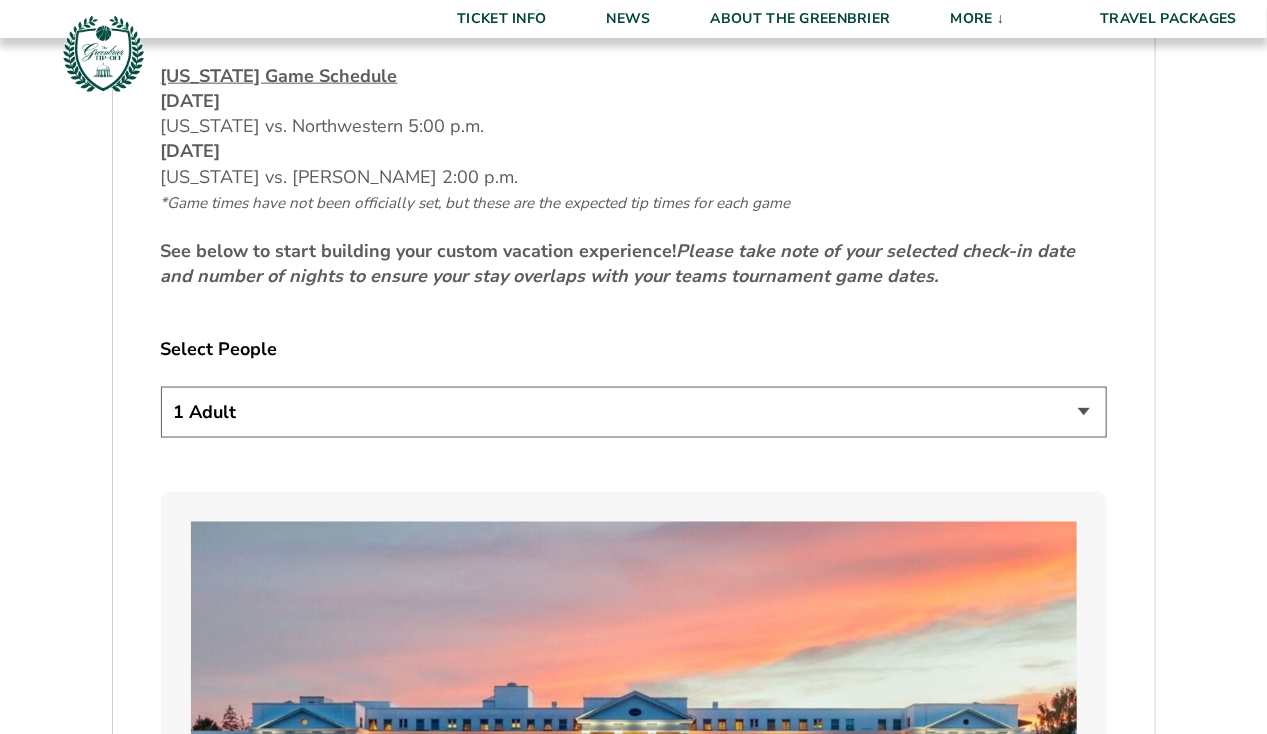 scroll, scrollTop: 1000, scrollLeft: 0, axis: vertical 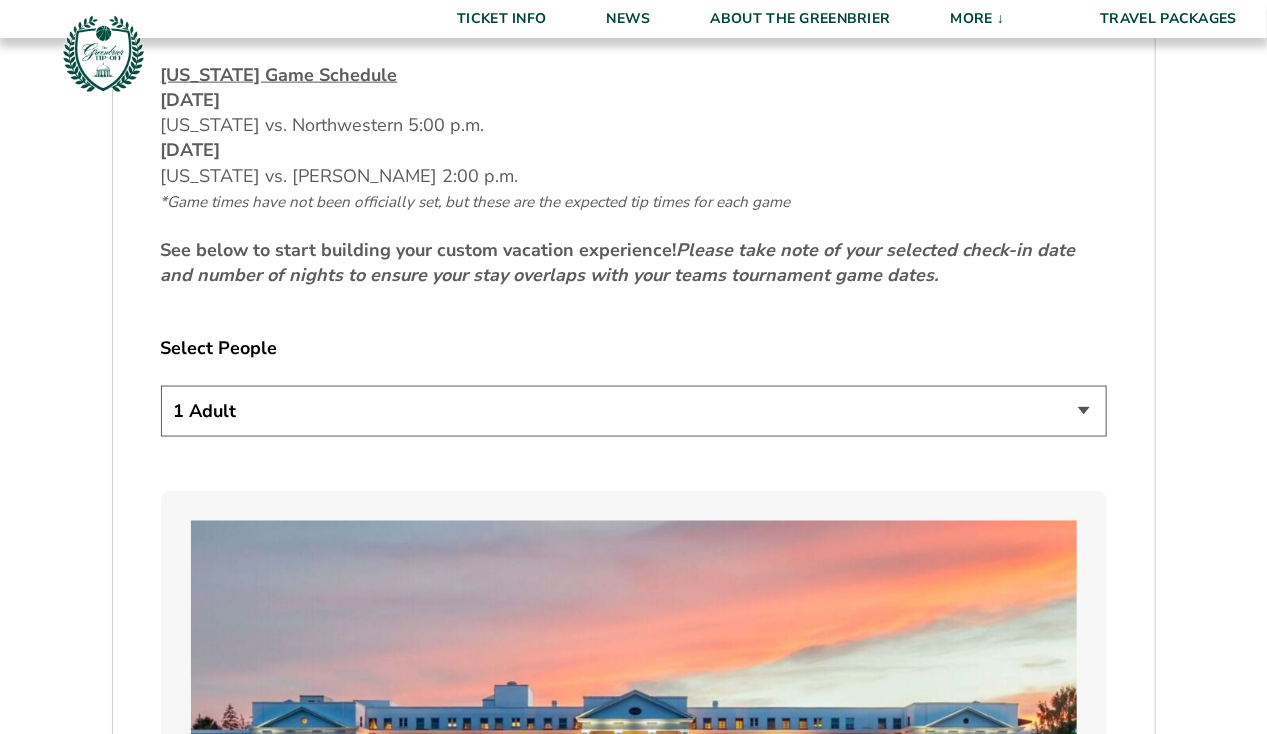click on "1 Adult
2 Adults
3 Adults
4 Adults
2 Adults + 1 Child
2 Adults + 2 Children
2 Adults + 3 Children" at bounding box center (634, 411) 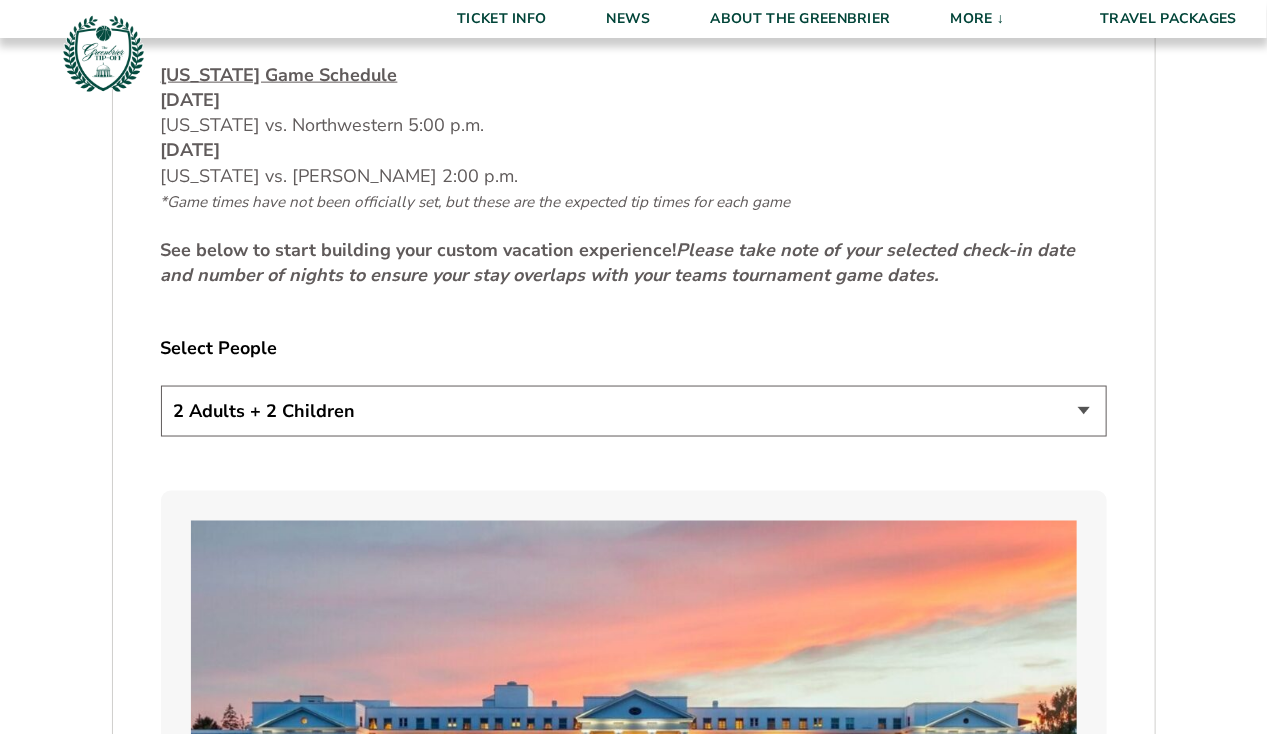 click on "1 Adult
2 Adults
3 Adults
4 Adults
2 Adults + 1 Child
2 Adults + 2 Children
2 Adults + 3 Children" at bounding box center (634, 411) 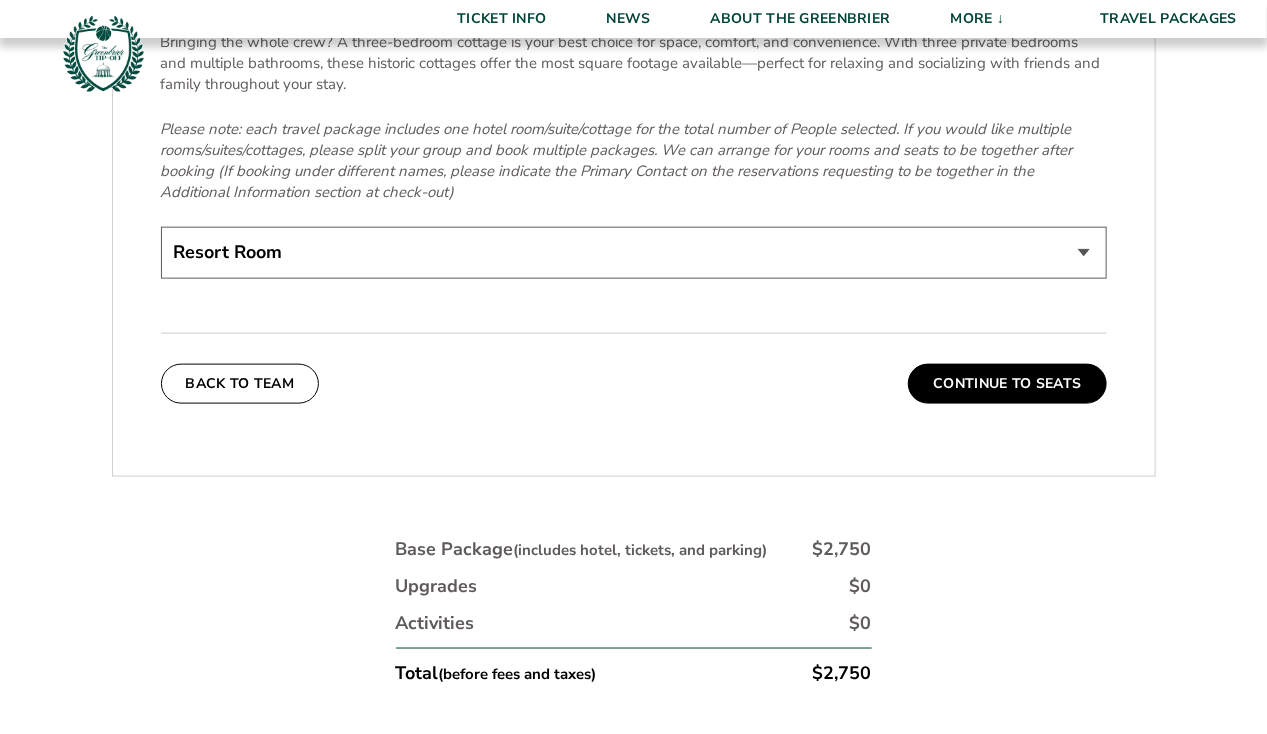 scroll, scrollTop: 3700, scrollLeft: 0, axis: vertical 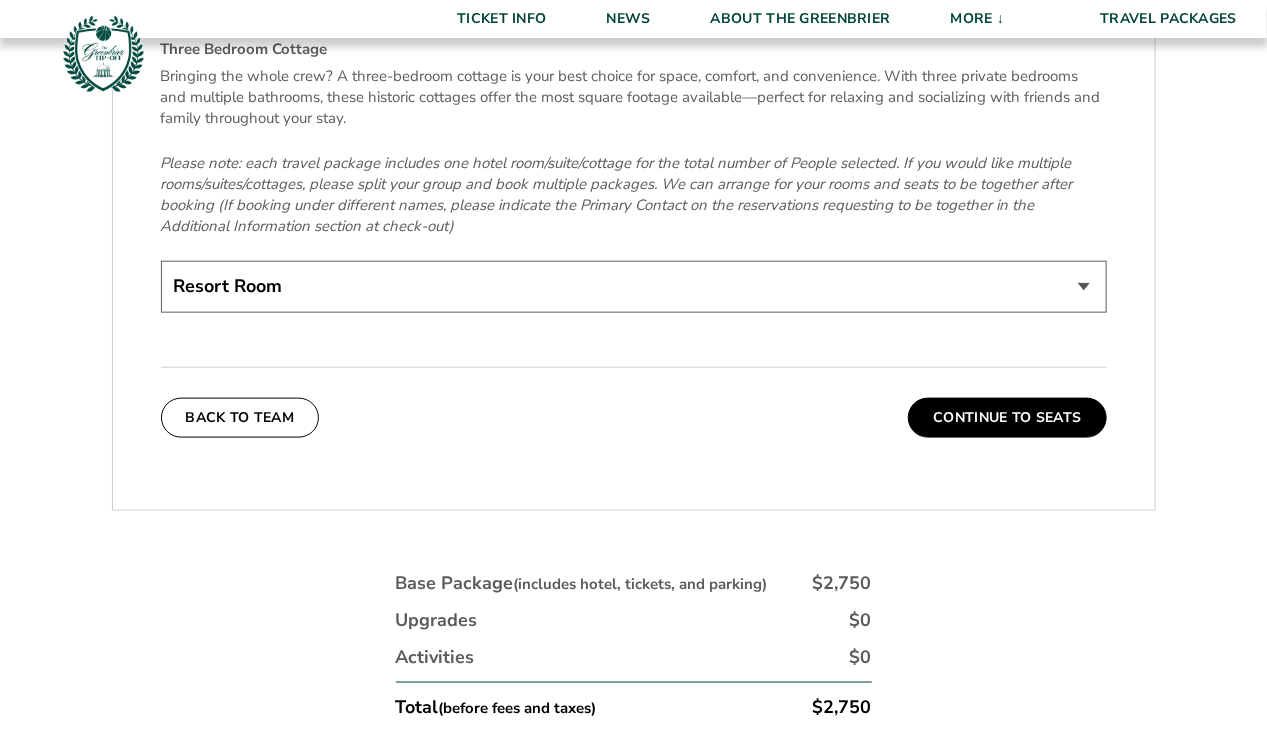 click on "Resort Room  One Bedroom Suite (+$200 per night) Two Bedroom Suite (+$475 per night) One Bedroom Cottage (+$275 per night) Two Bedroom Cottage (+$875 per night) Three Bedroom Cottage (+$1475 per night)" at bounding box center (634, 286) 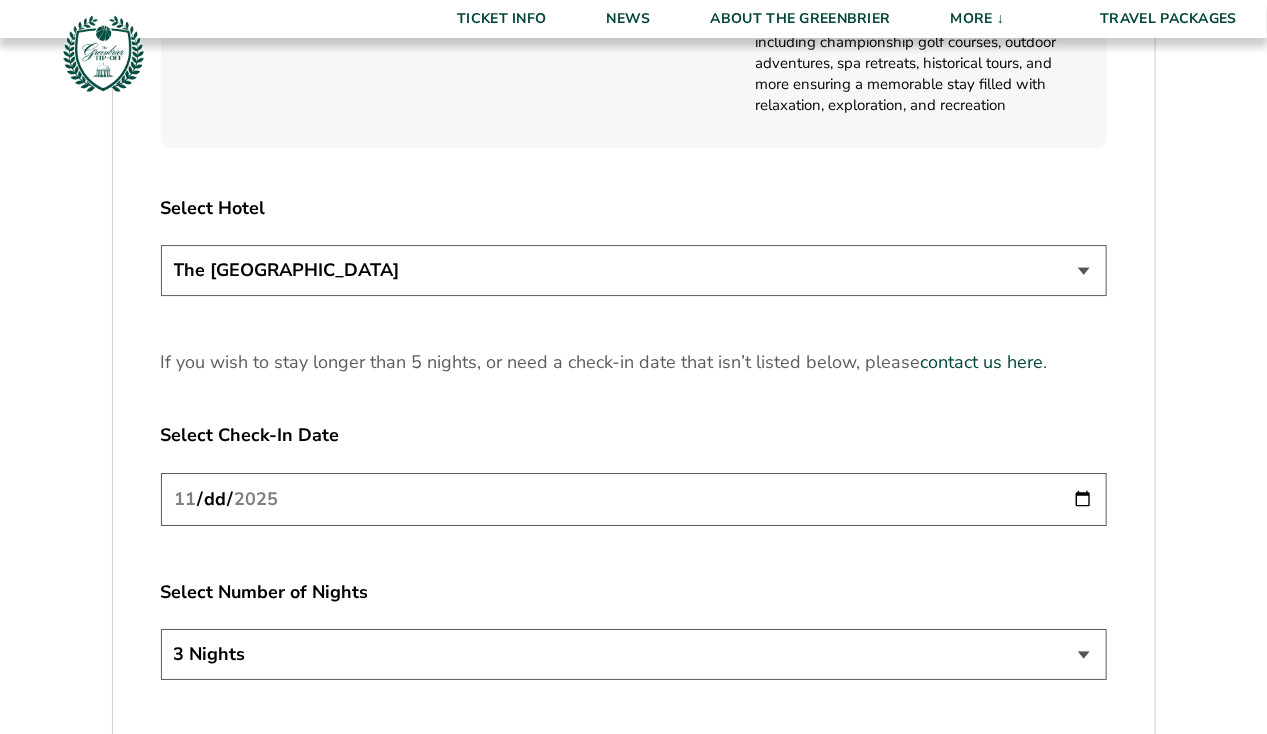 scroll, scrollTop: 2400, scrollLeft: 0, axis: vertical 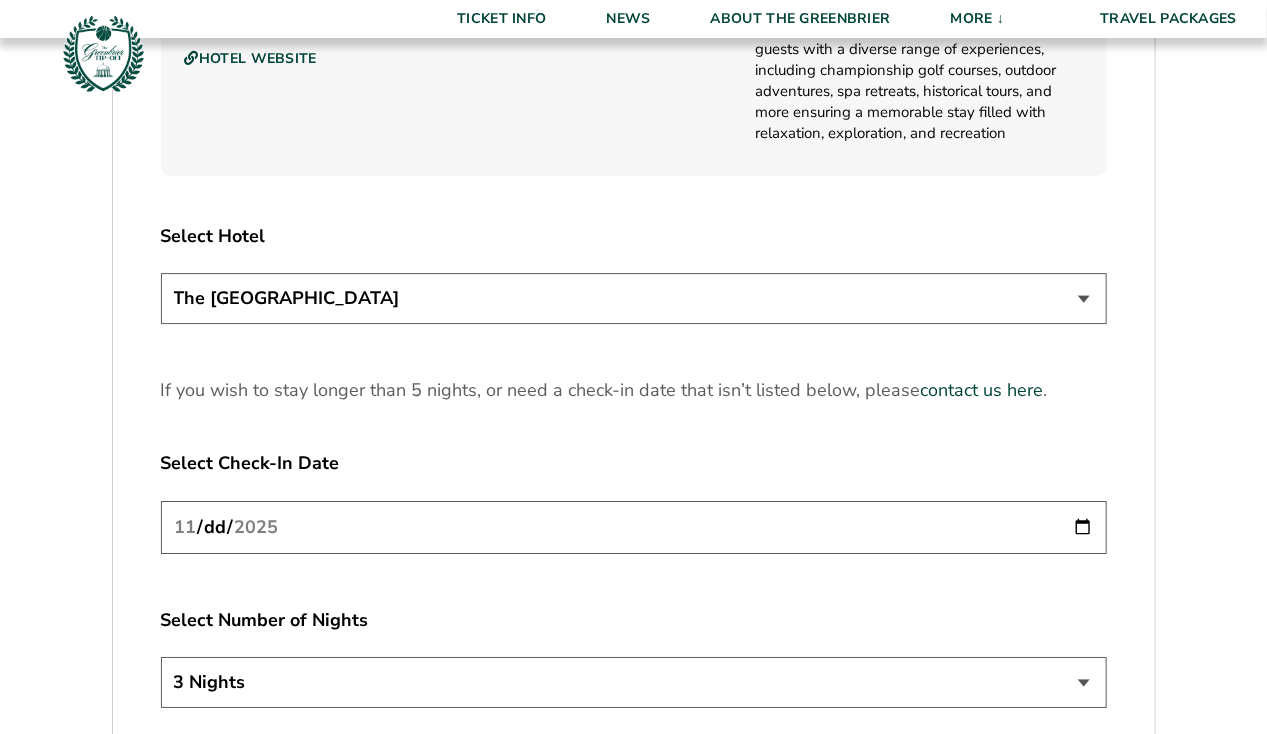 click on "2025-11-20" at bounding box center [634, 527] 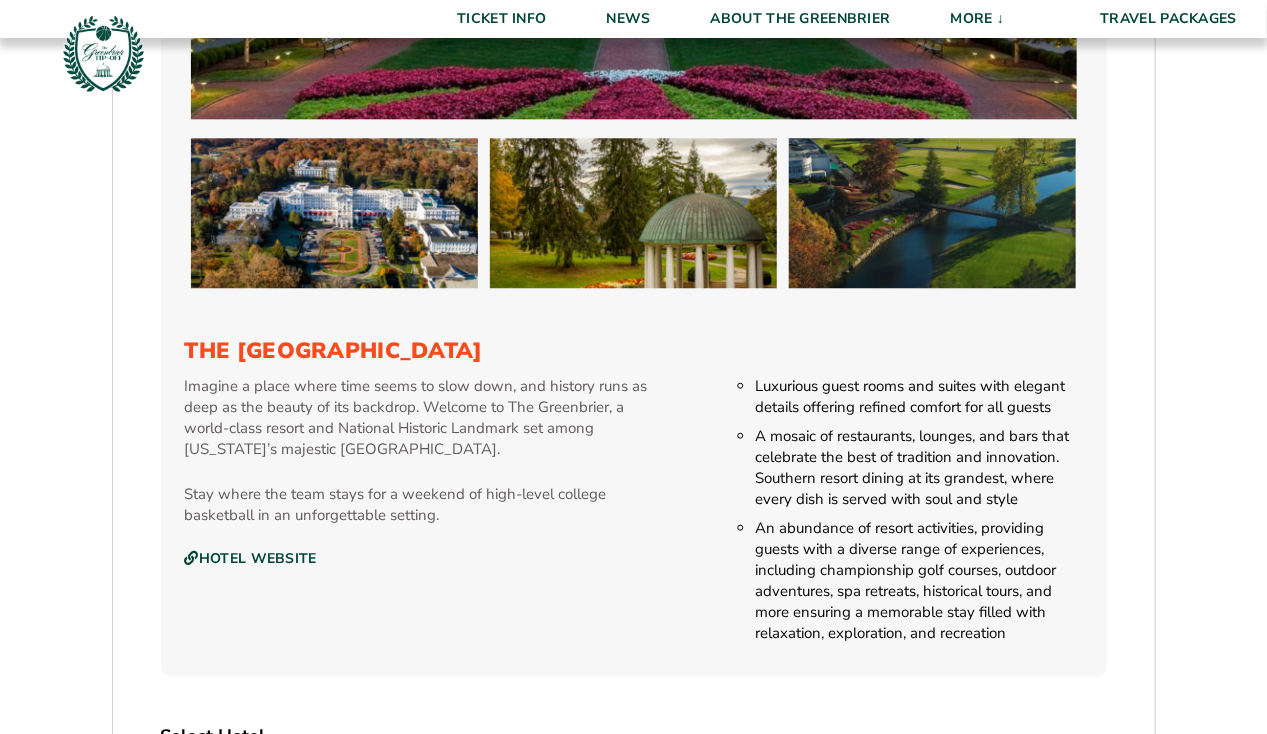 scroll, scrollTop: 1900, scrollLeft: 0, axis: vertical 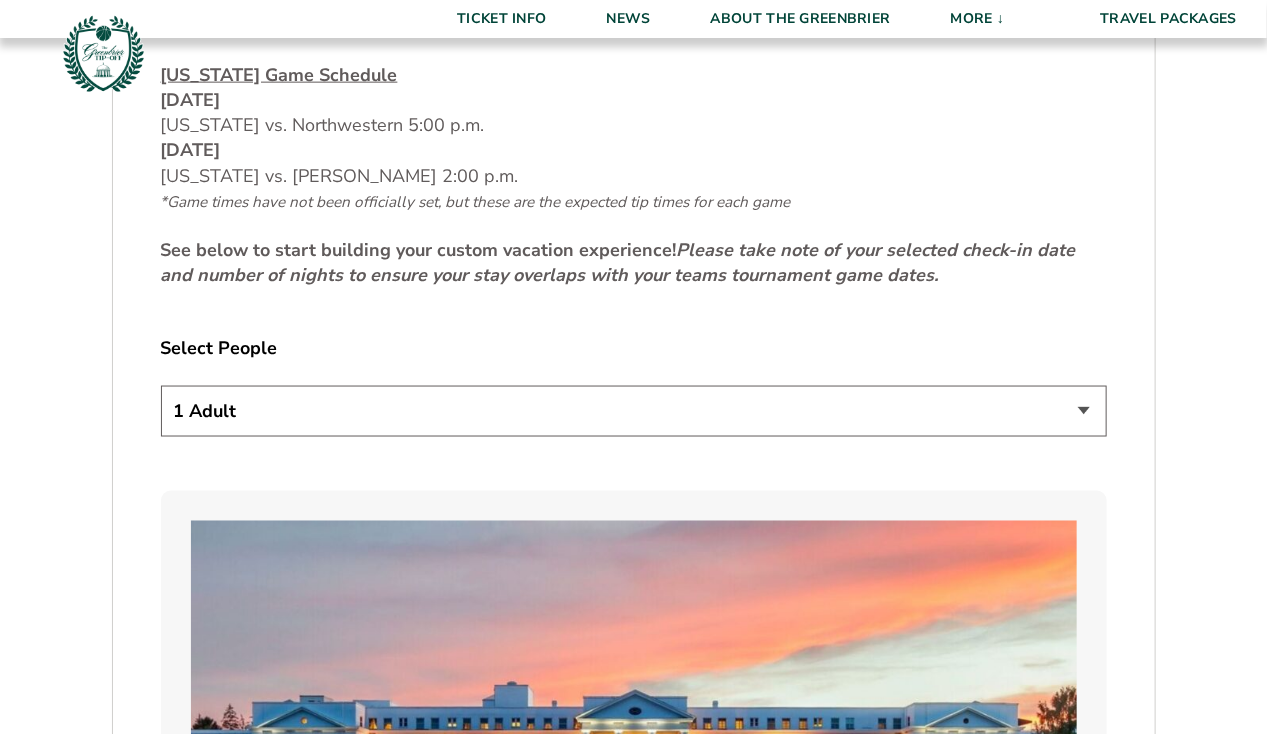 click on "1 Adult
2 Adults
3 Adults
4 Adults
2 Adults + 1 Child
2 Adults + 2 Children
2 Adults + 3 Children" at bounding box center (634, 411) 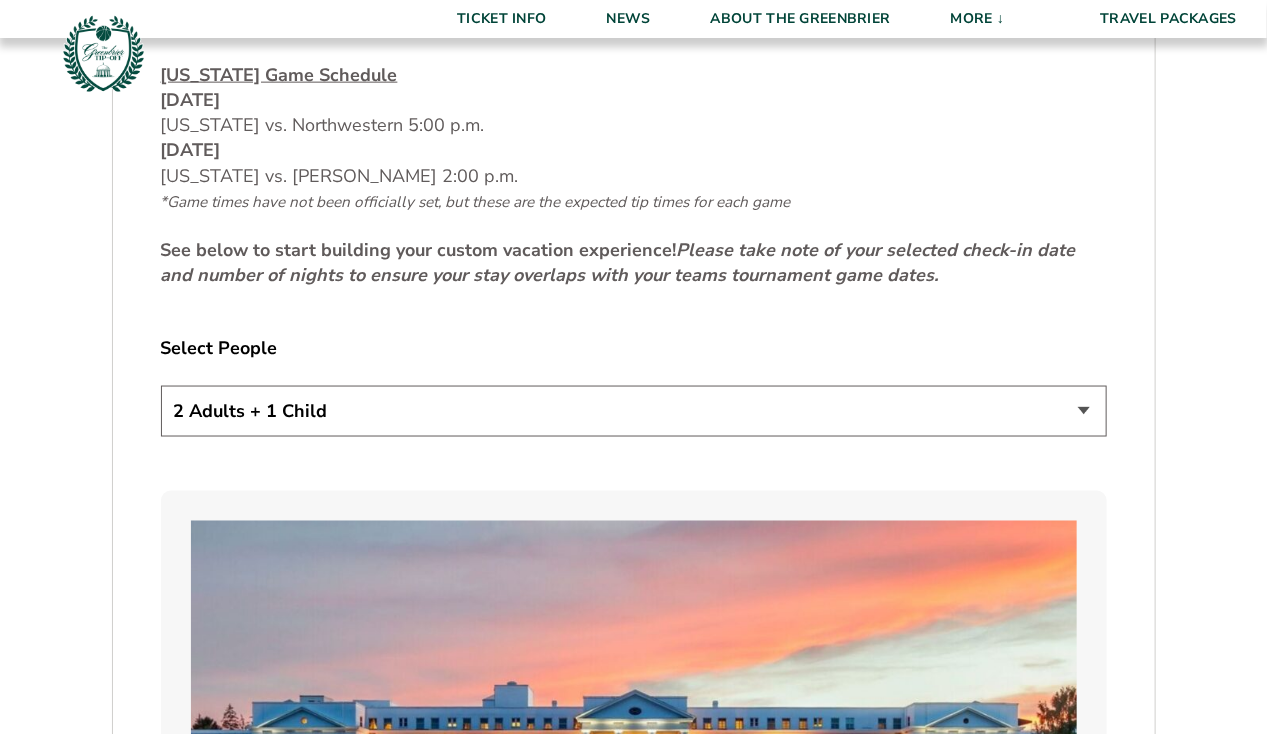 click on "1 Adult
2 Adults
3 Adults
4 Adults
2 Adults + 1 Child
2 Adults + 2 Children
2 Adults + 3 Children" at bounding box center (634, 411) 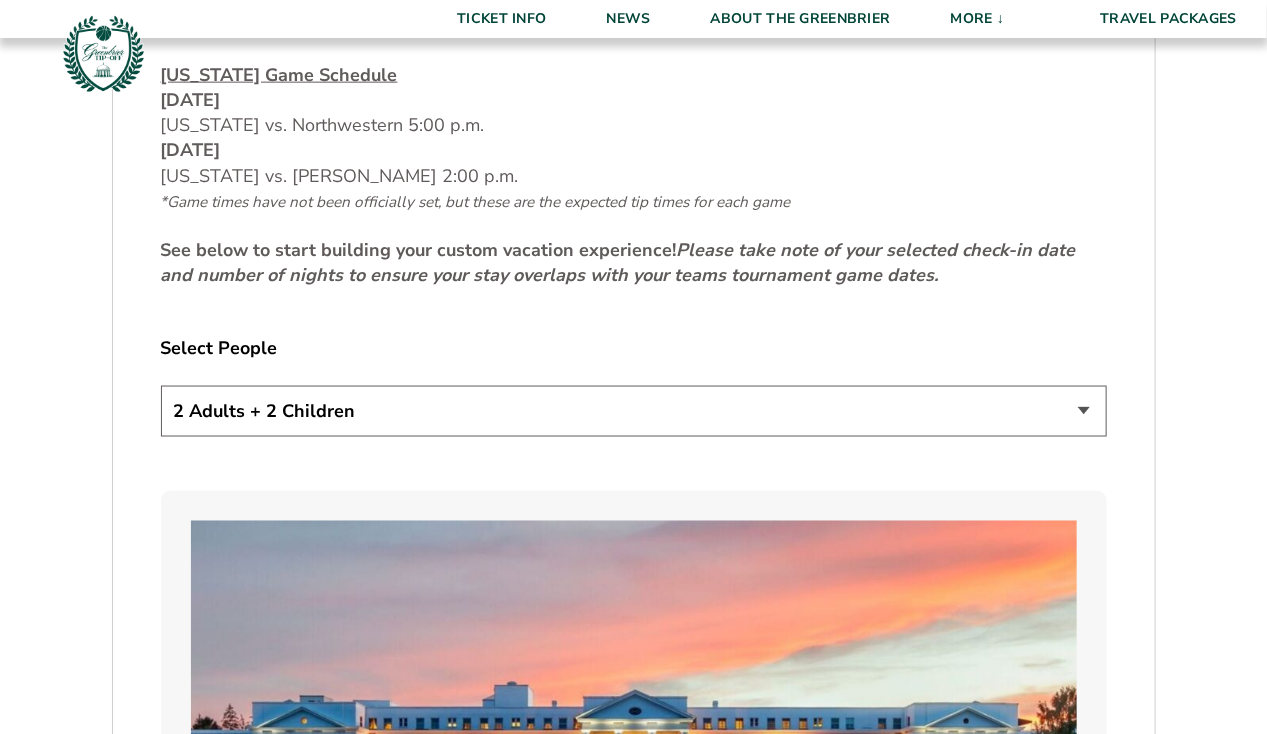 click on "1 Adult
2 Adults
3 Adults
4 Adults
2 Adults + 1 Child
2 Adults + 2 Children
2 Adults + 3 Children" at bounding box center (634, 411) 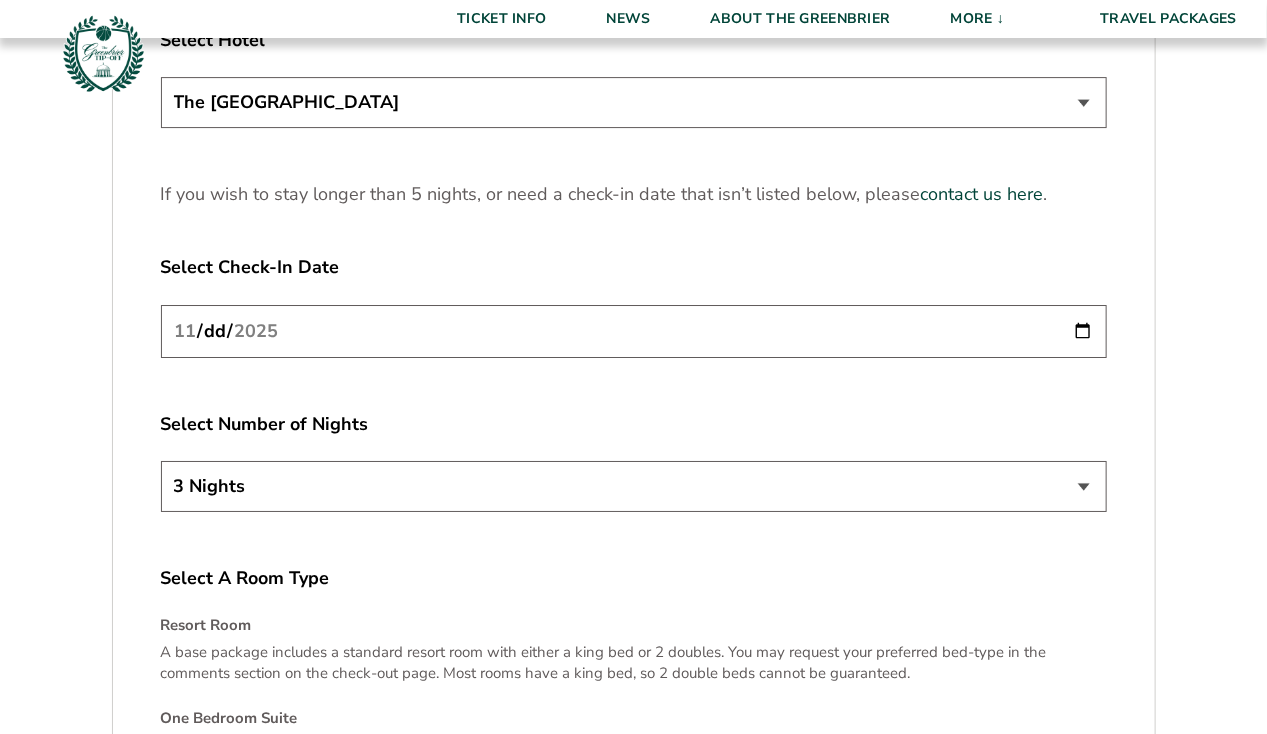 scroll, scrollTop: 2600, scrollLeft: 0, axis: vertical 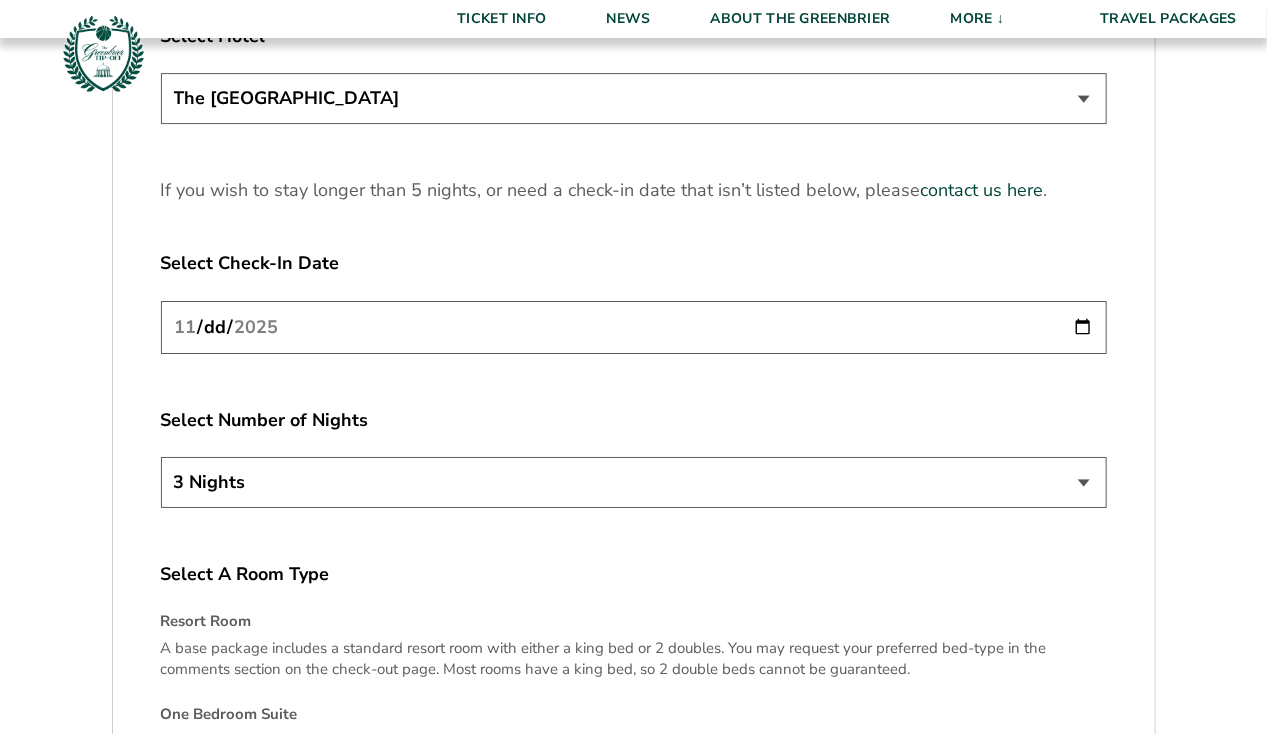 click on "2025-11-20" at bounding box center (634, 327) 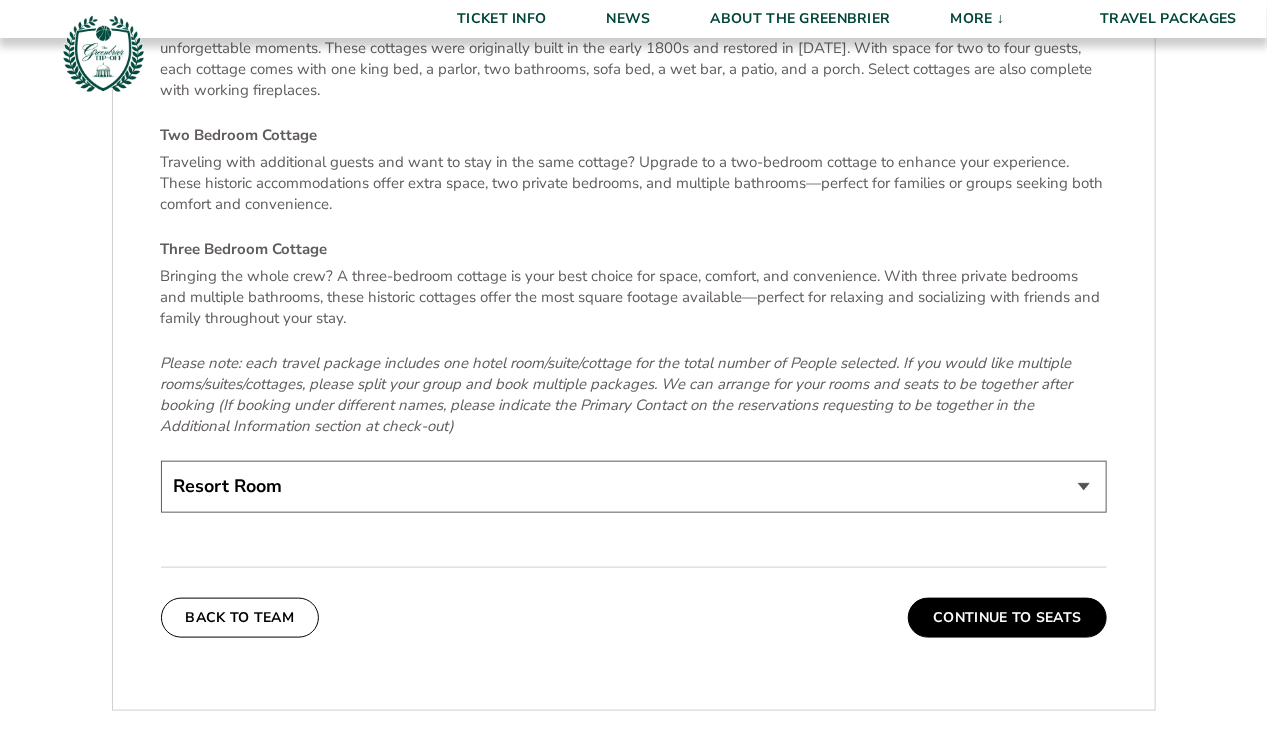 scroll, scrollTop: 3600, scrollLeft: 0, axis: vertical 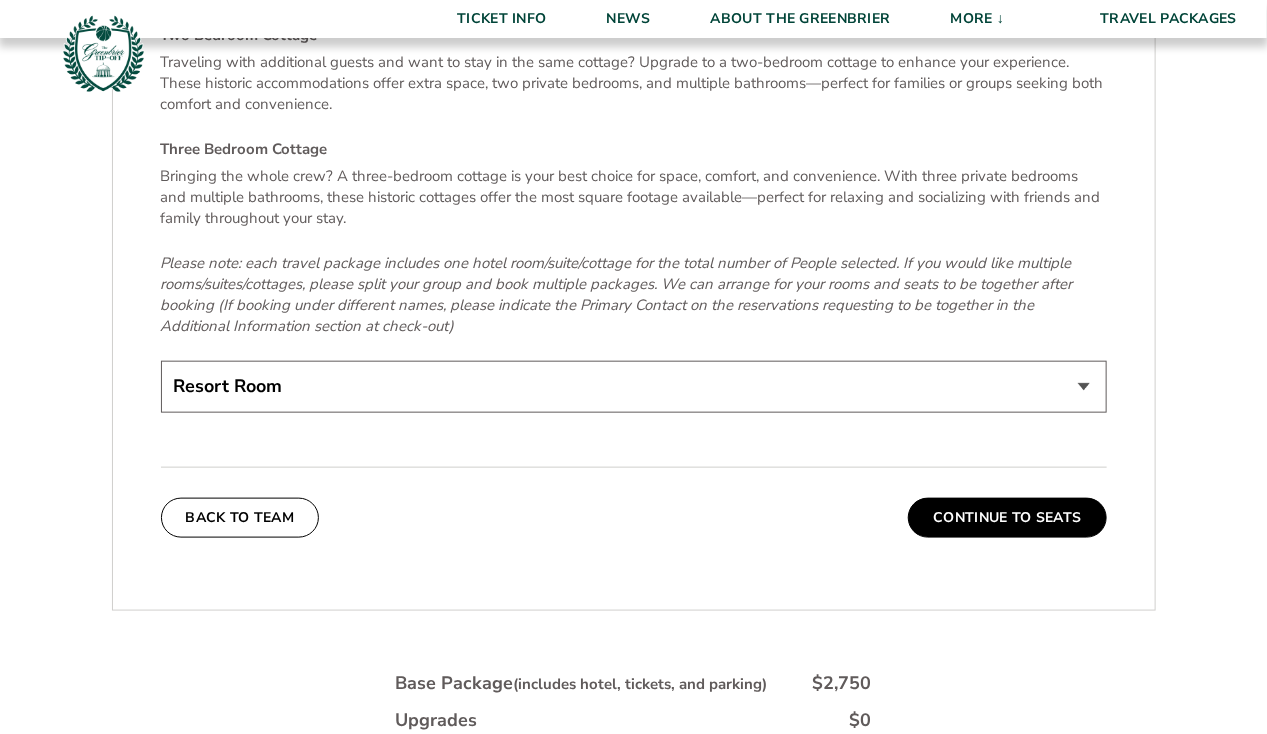 click on "Resort Room  One Bedroom Suite (+$200 per night) Two Bedroom Suite (+$475 per night) One Bedroom Cottage (+$275 per night) Two Bedroom Cottage (+$875 per night) Three Bedroom Cottage (+$1475 per night)" at bounding box center [634, 386] 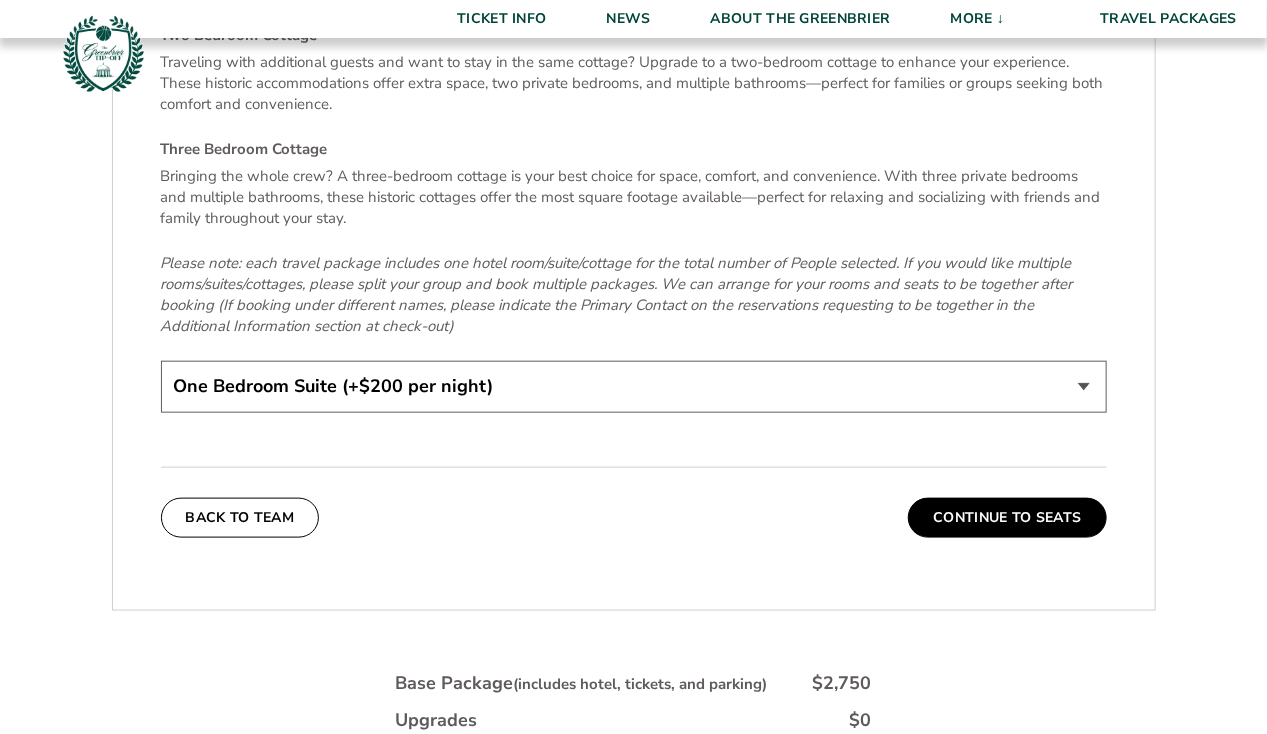 click on "Resort Room  One Bedroom Suite (+$200 per night) Two Bedroom Suite (+$475 per night) One Bedroom Cottage (+$275 per night) Two Bedroom Cottage (+$875 per night) Three Bedroom Cottage (+$1475 per night)" at bounding box center [634, 386] 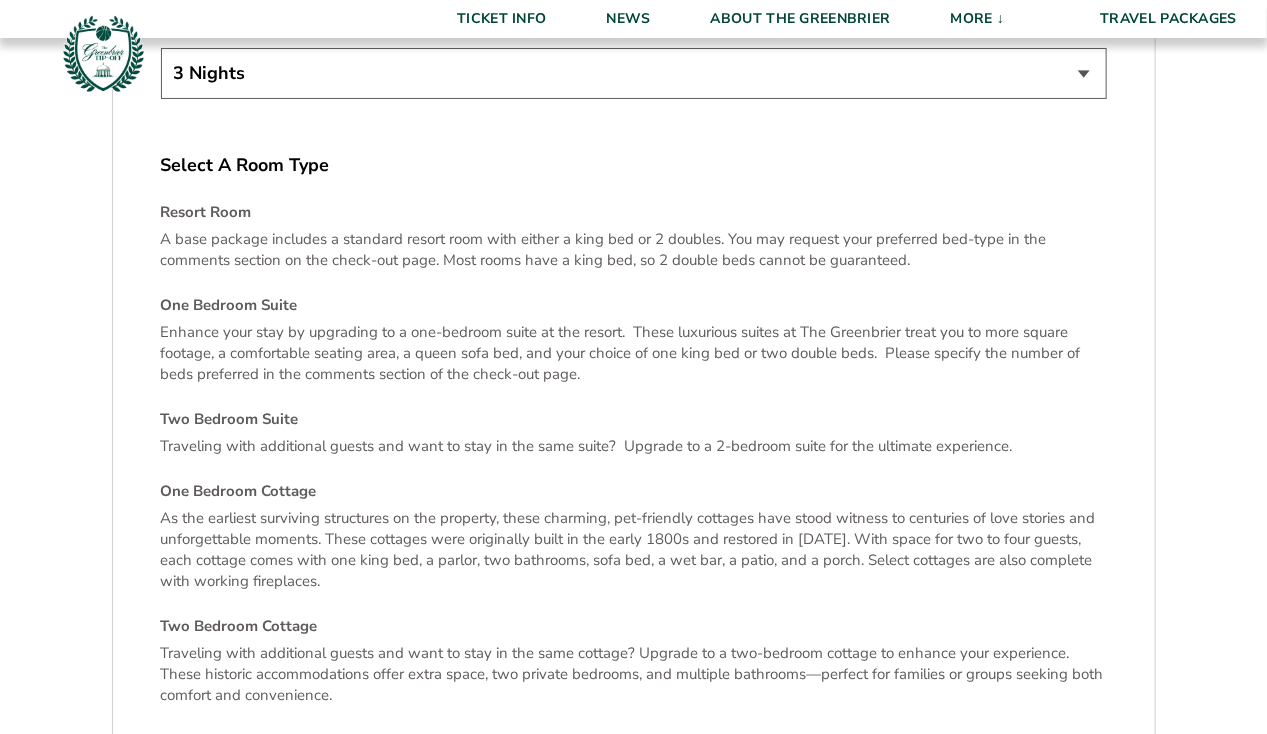 scroll, scrollTop: 3000, scrollLeft: 0, axis: vertical 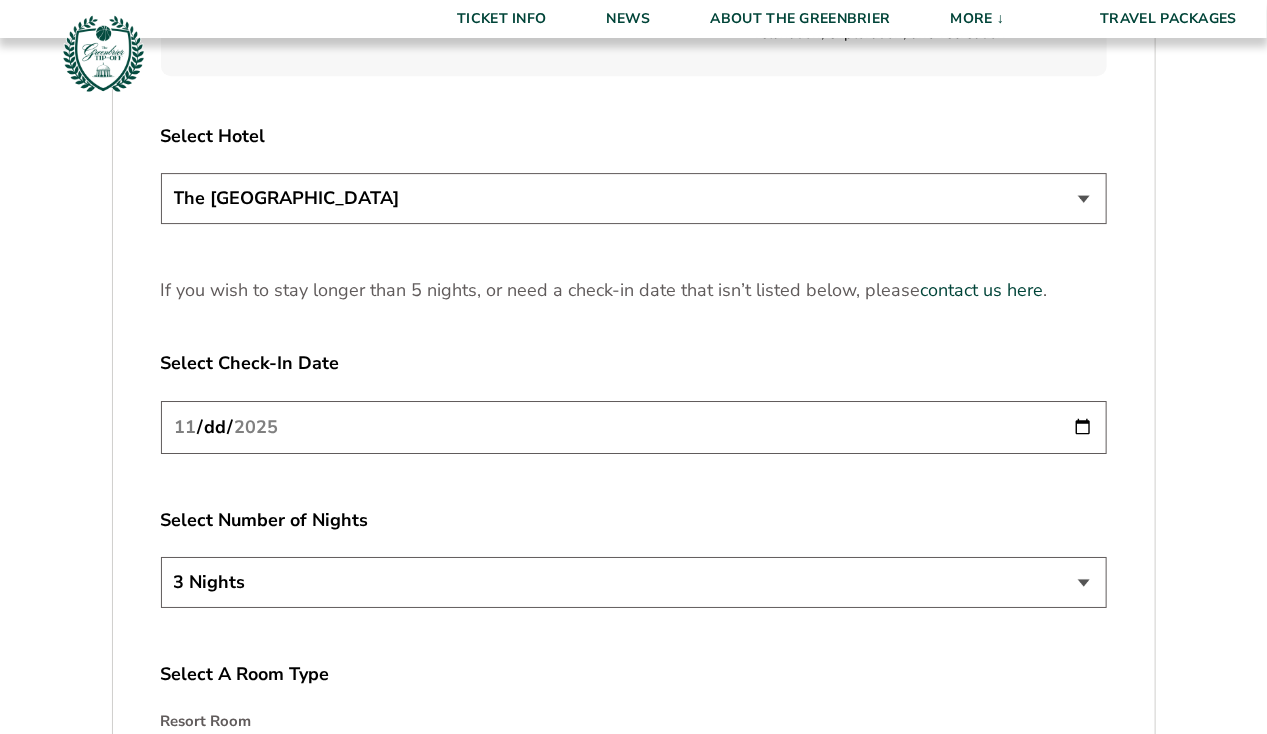 click on "[DATE]" at bounding box center [634, 427] 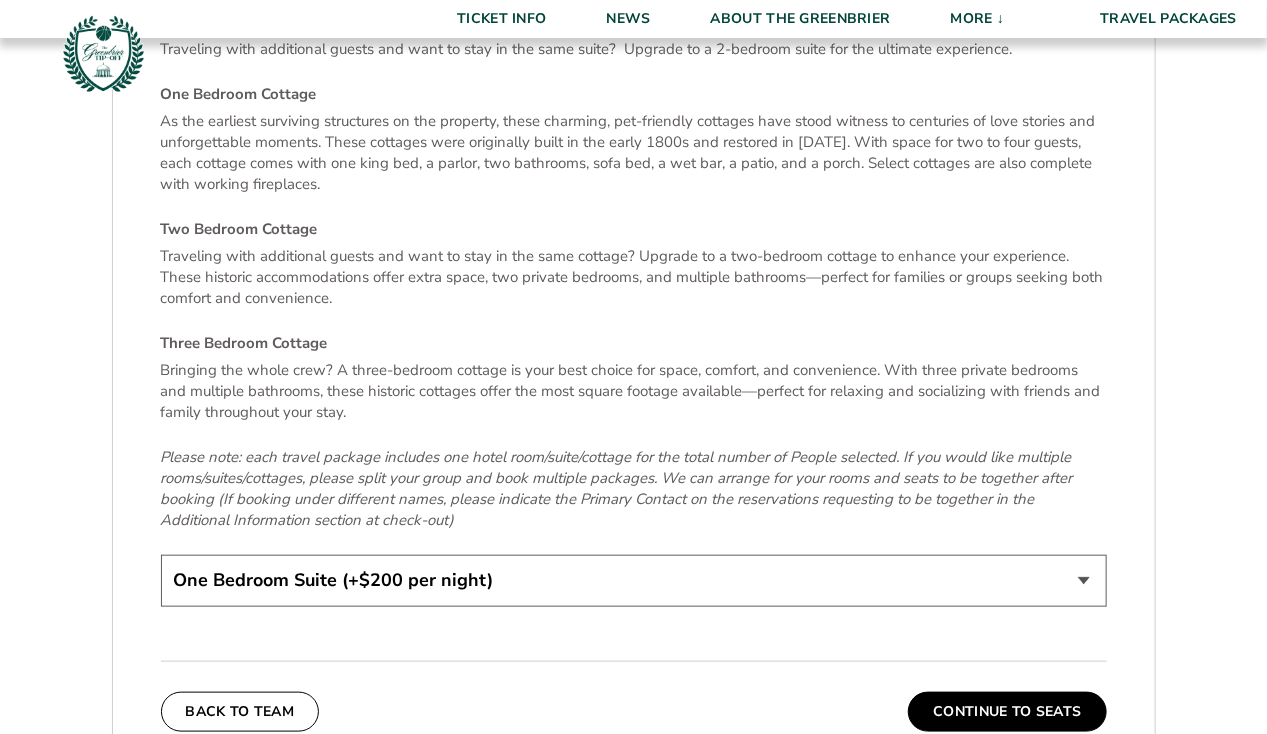 scroll, scrollTop: 3500, scrollLeft: 0, axis: vertical 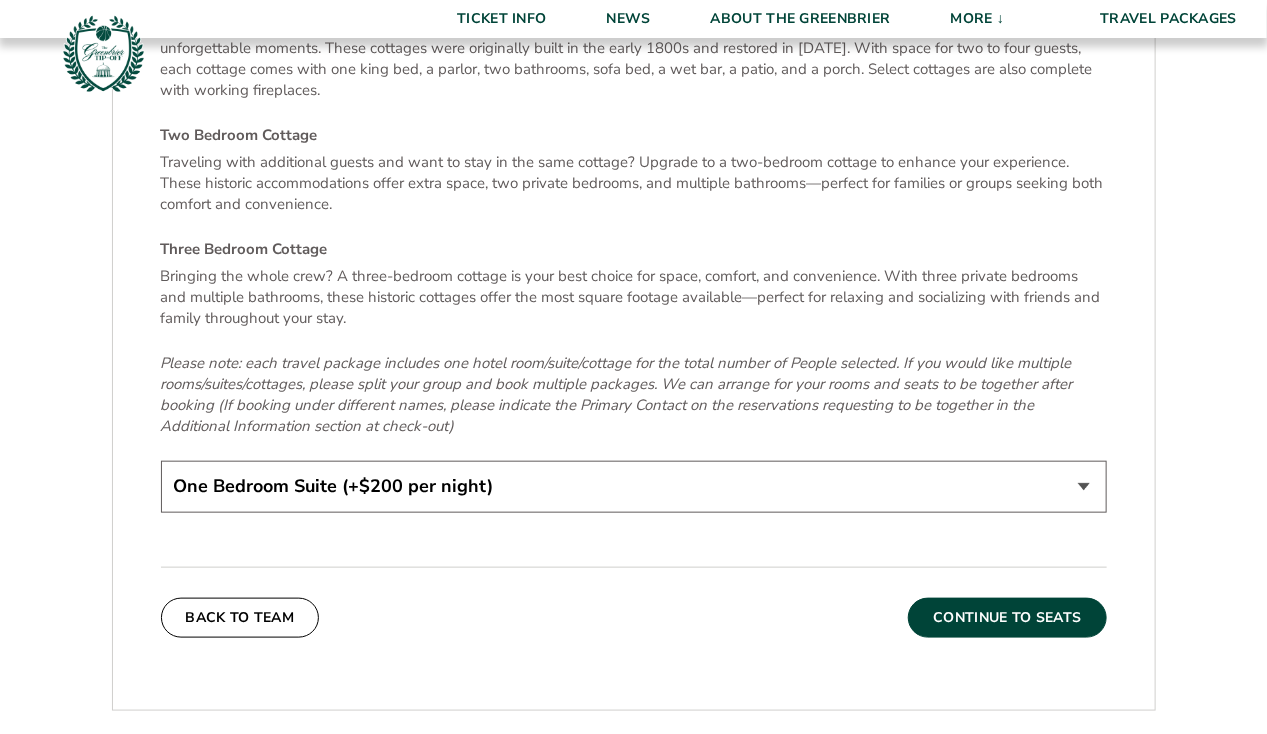 click on "Continue To Seats" at bounding box center (1007, 618) 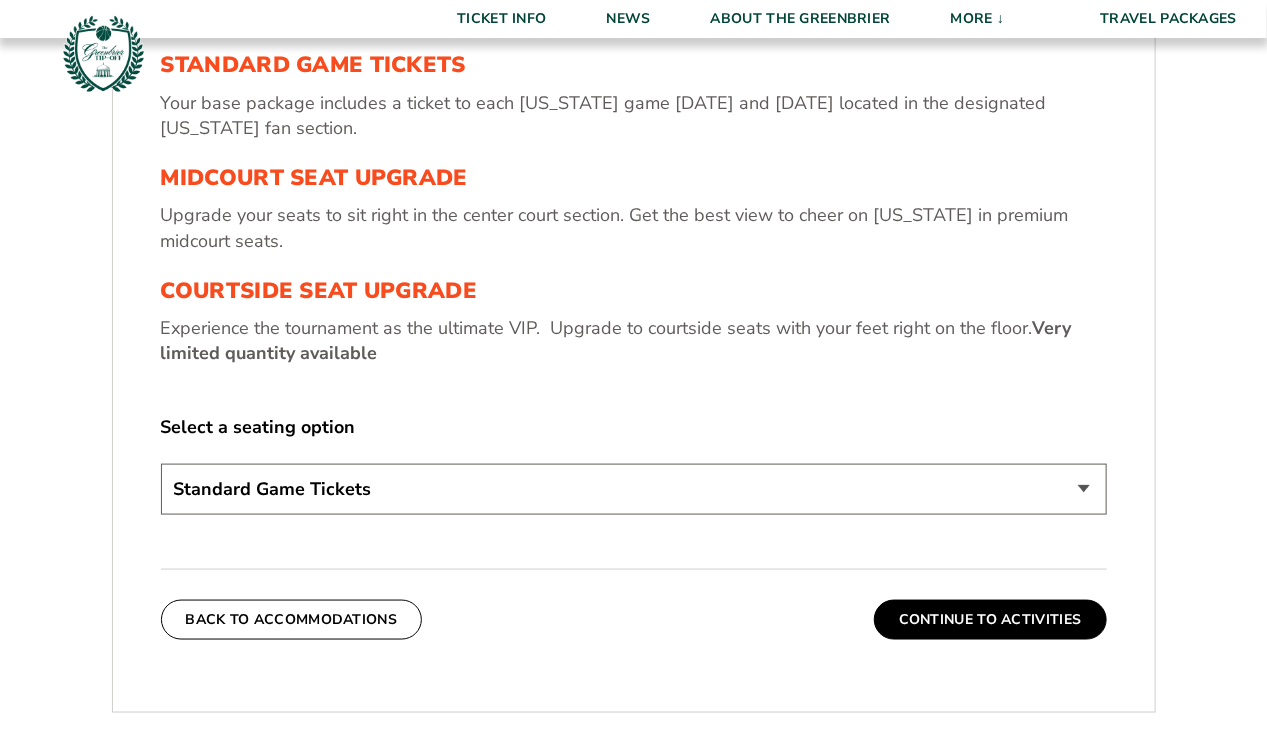 scroll, scrollTop: 746, scrollLeft: 0, axis: vertical 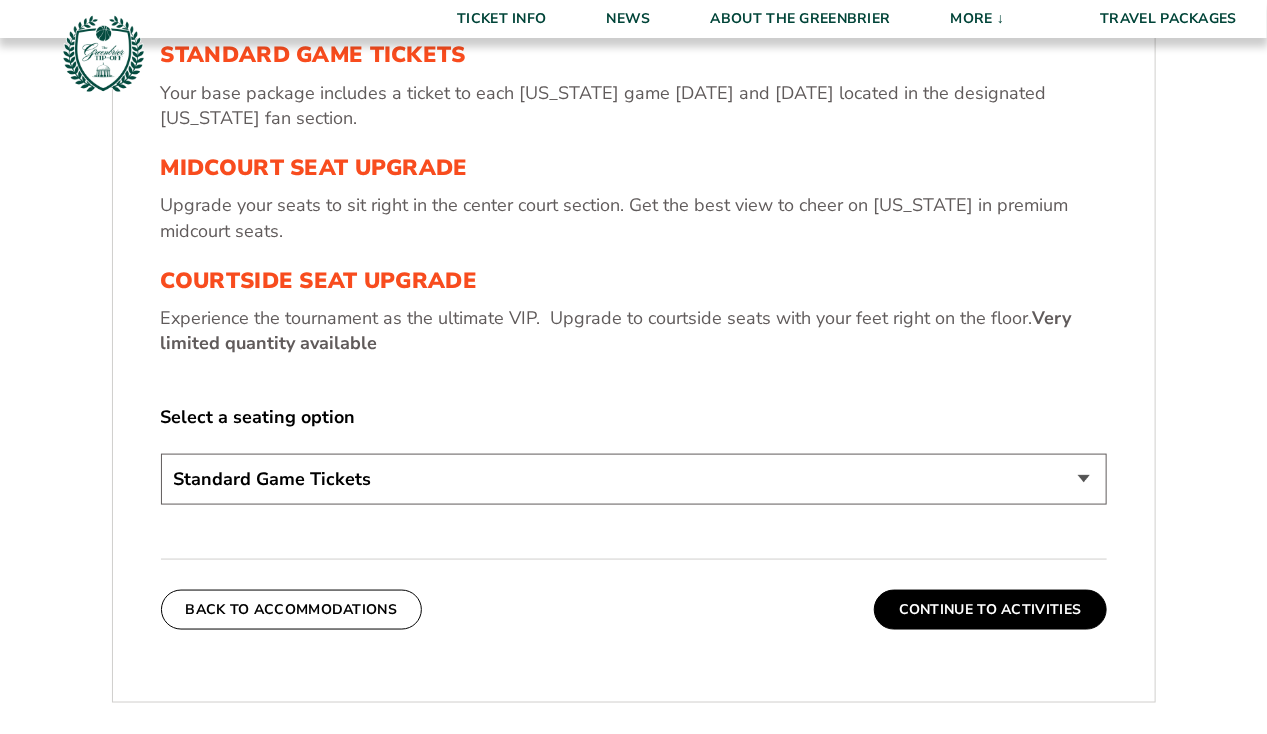 click on "Standard Game Tickets
Midcourt Seat Upgrade (+$130 per person)
Courtside Seat Upgrade (+$590 per person)" at bounding box center [634, 479] 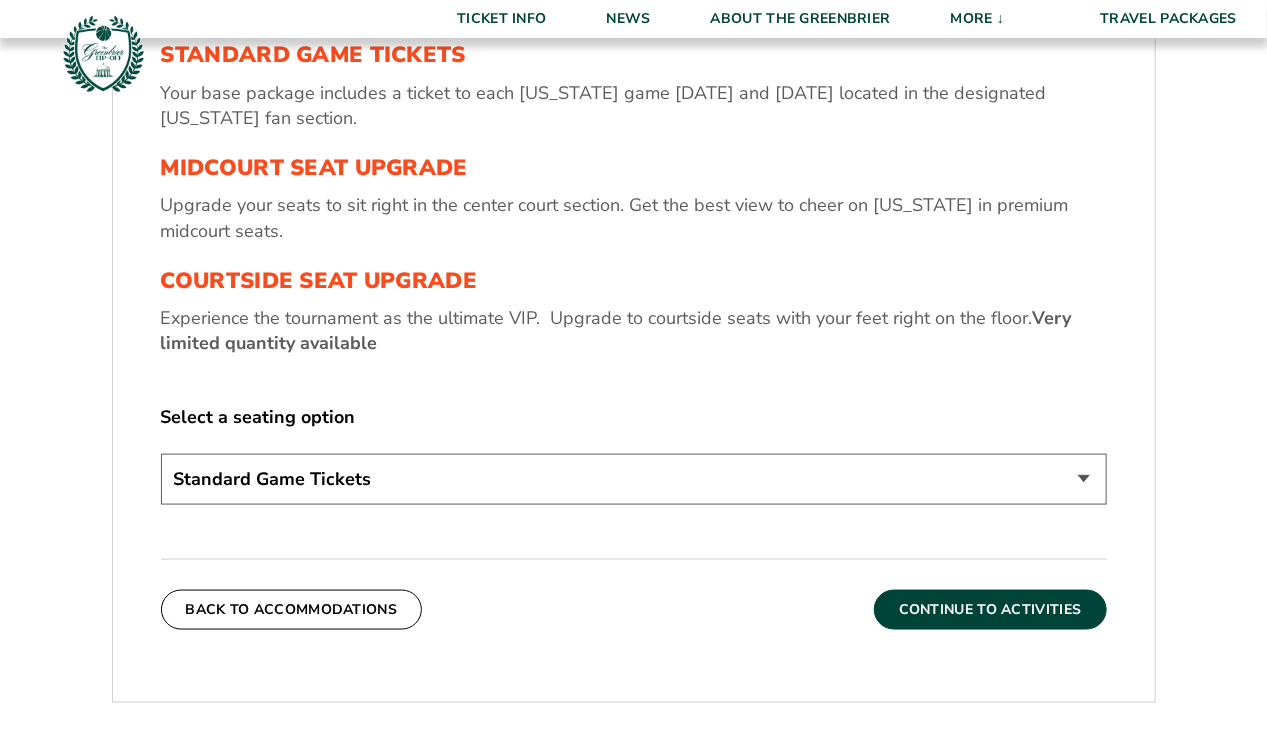 click on "Continue To Activities" at bounding box center (990, 610) 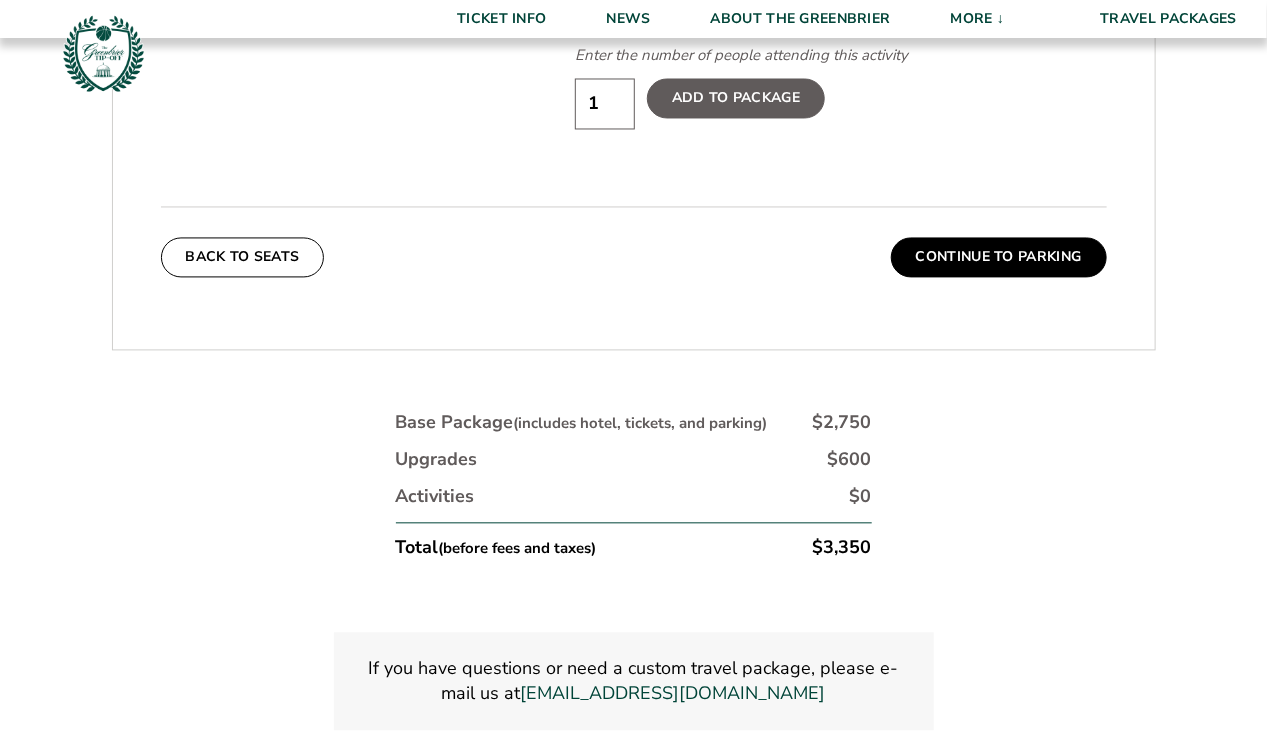 scroll, scrollTop: 1500, scrollLeft: 0, axis: vertical 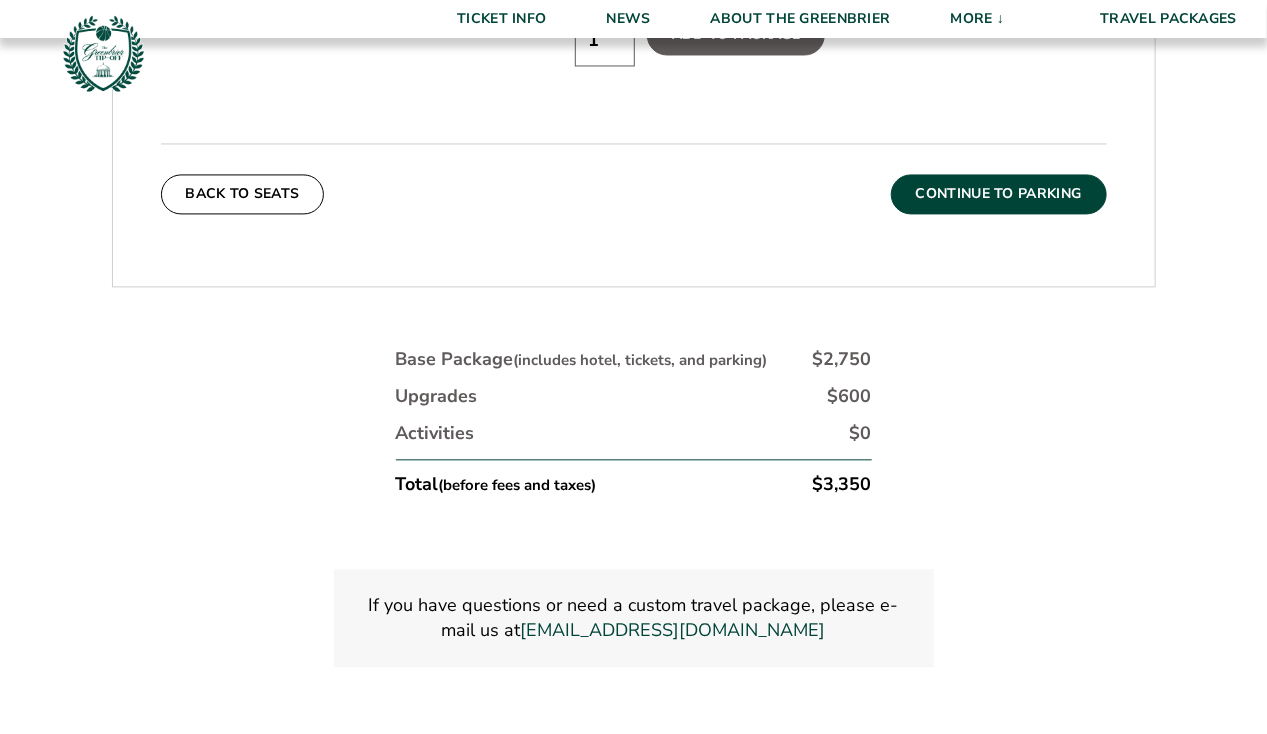 click on "Continue To Parking" at bounding box center [999, 194] 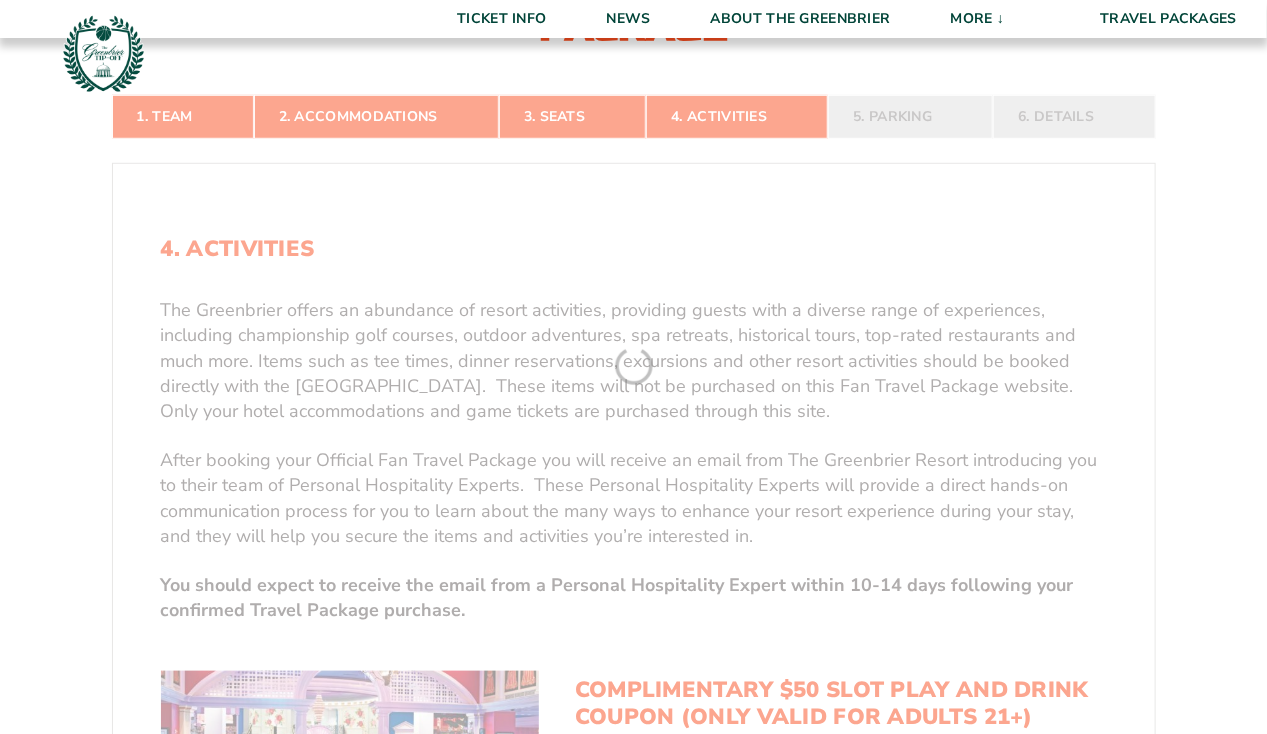 scroll, scrollTop: 346, scrollLeft: 0, axis: vertical 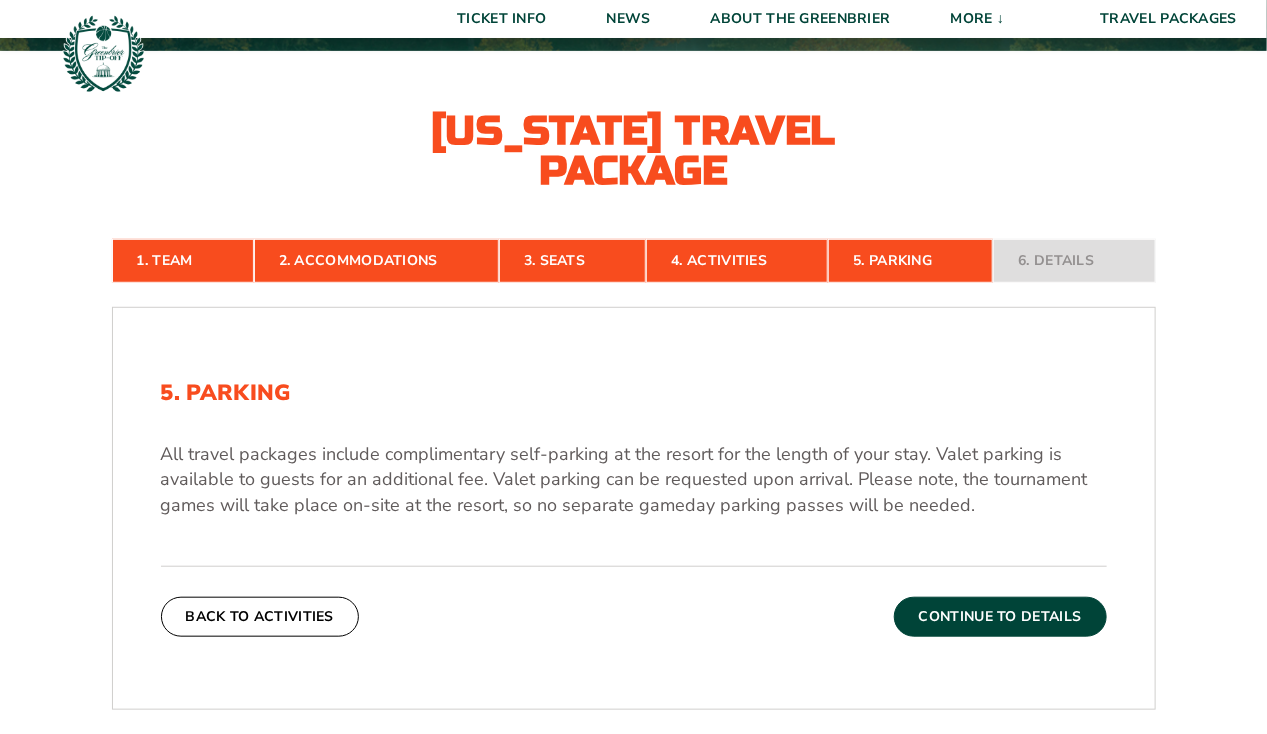 click on "Continue To Details" at bounding box center [1000, 617] 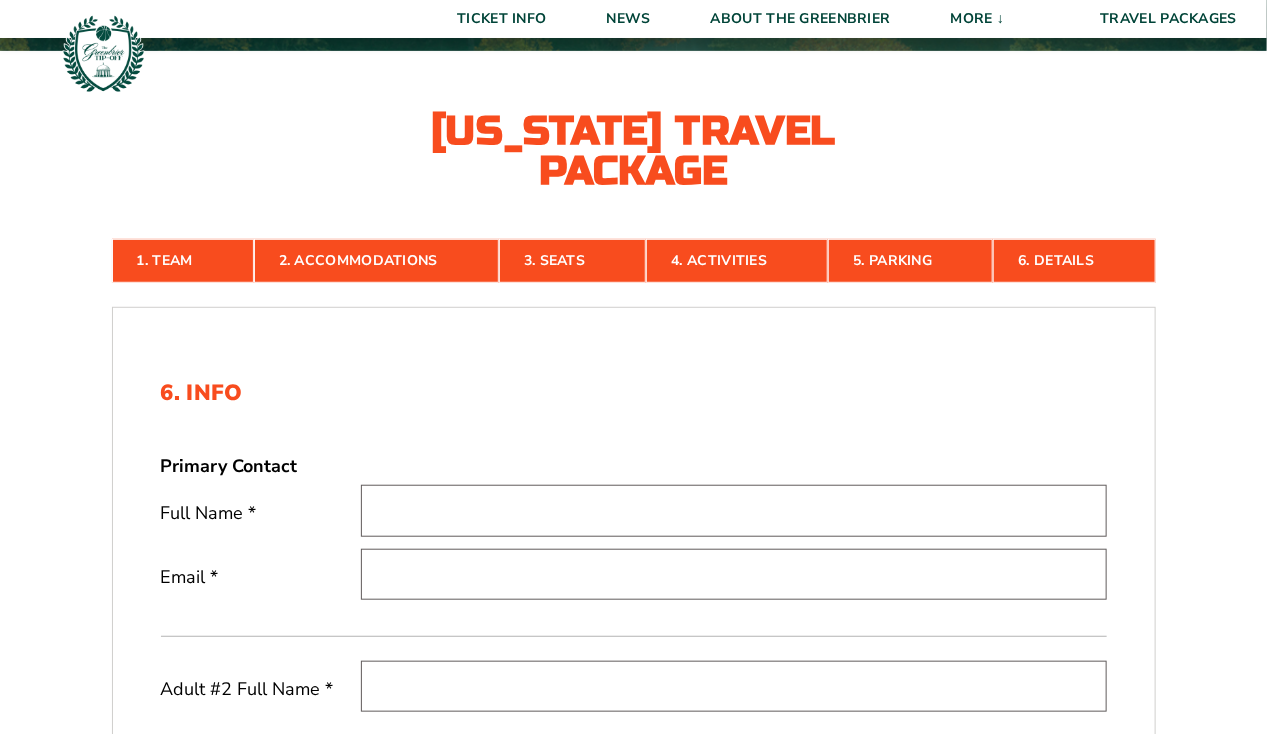 click at bounding box center (734, 510) 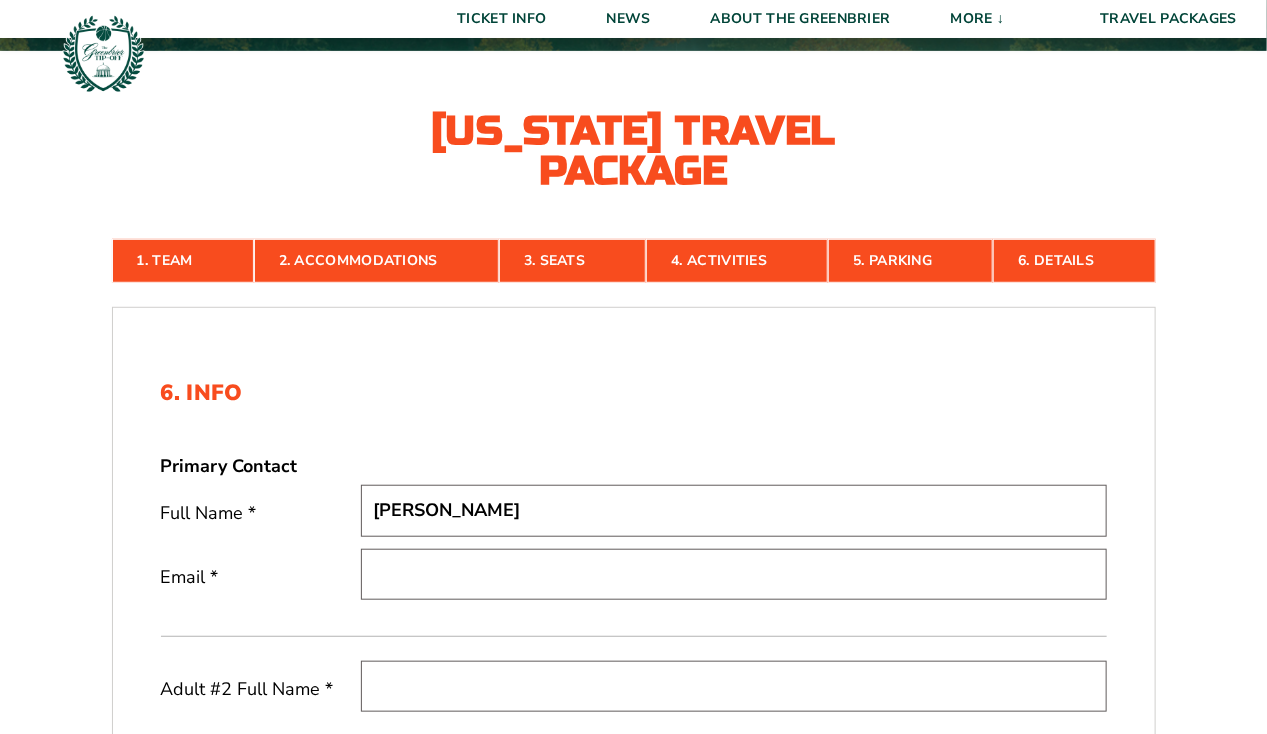 type on "hollandpolly@yahoo.com" 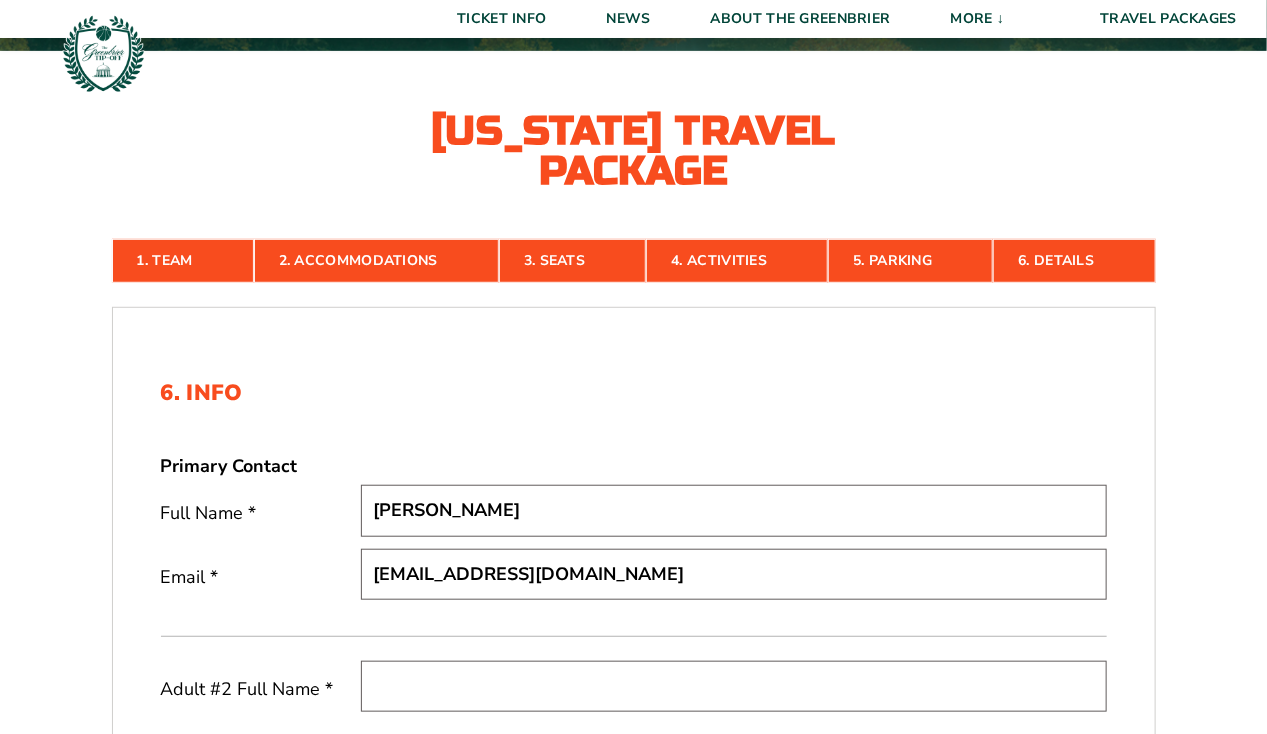 type on "Matthew Hamilton" 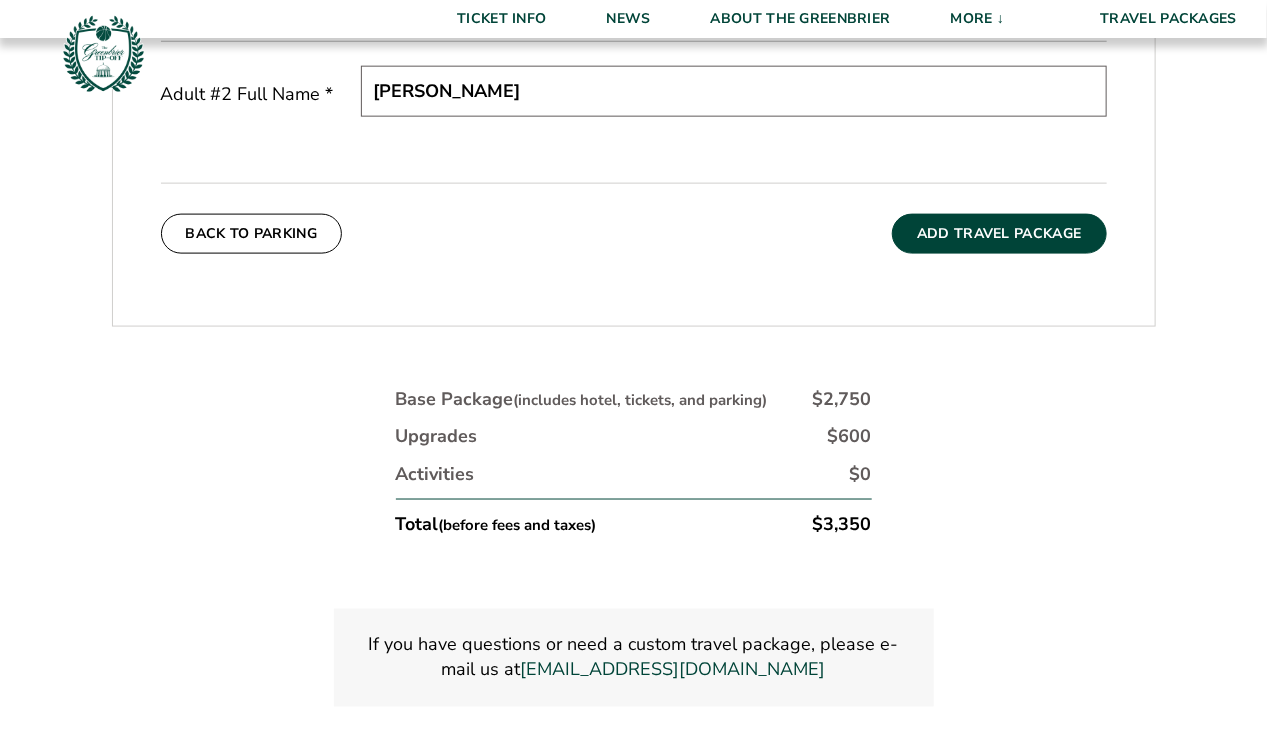scroll, scrollTop: 946, scrollLeft: 0, axis: vertical 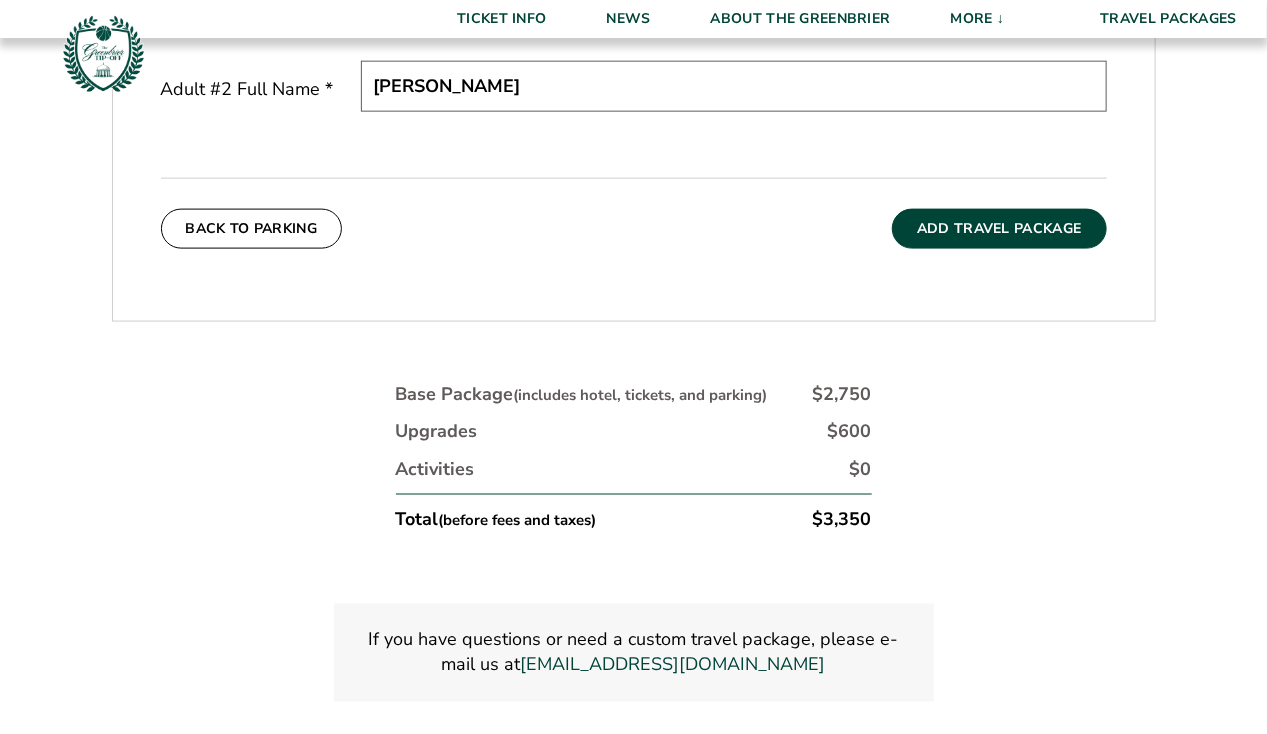 click on "Add Travel Package" at bounding box center (999, 229) 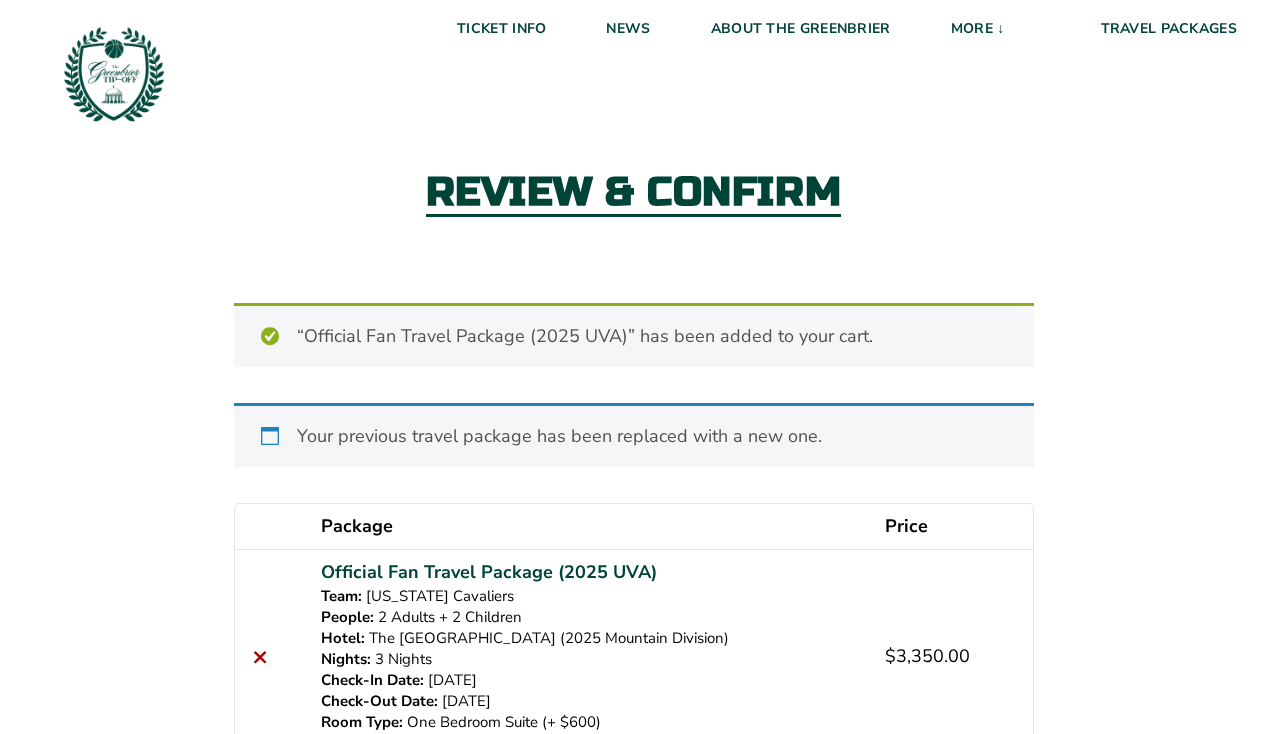 scroll, scrollTop: 0, scrollLeft: 0, axis: both 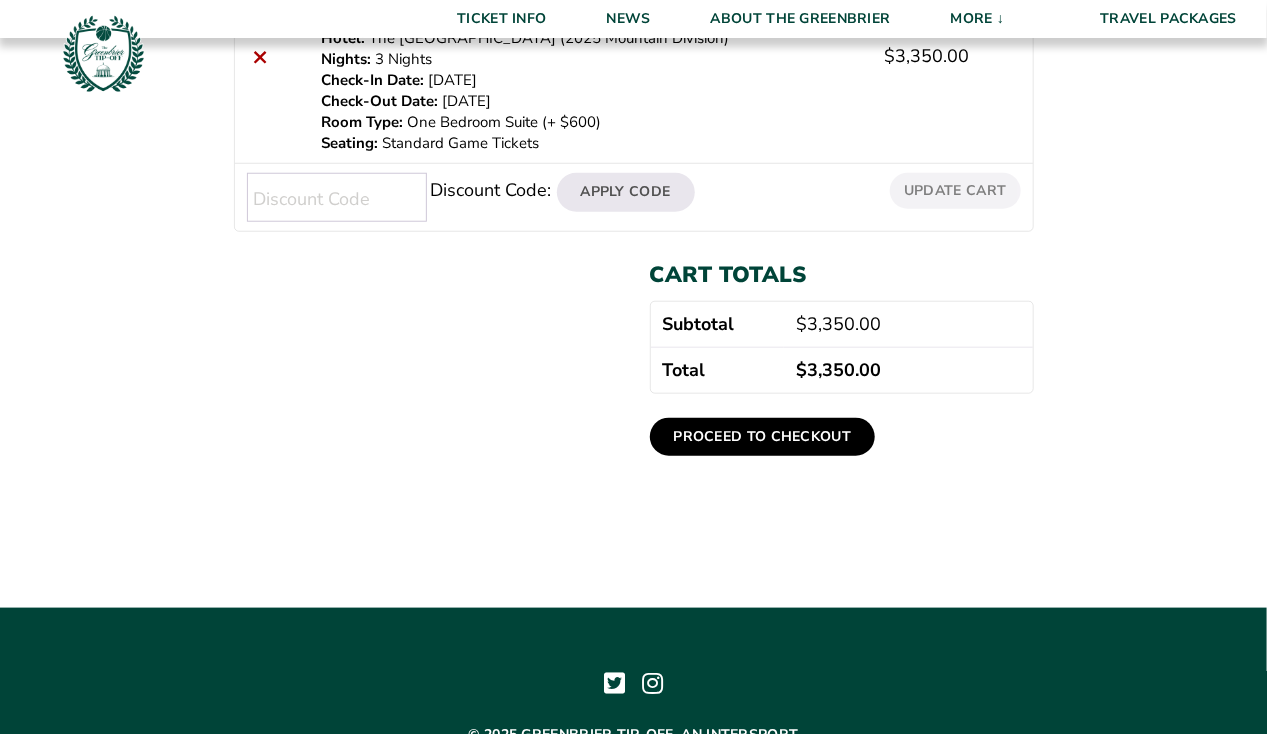 click on "Proceed to checkout" at bounding box center (763, 437) 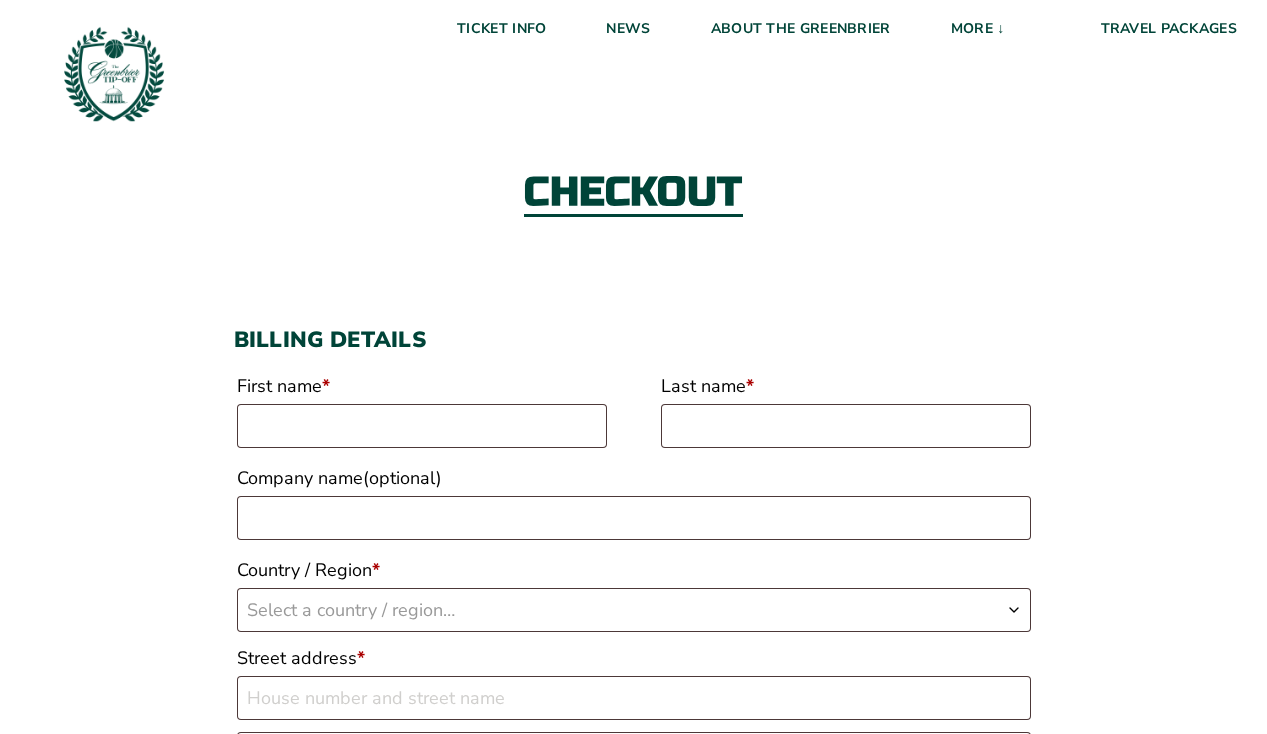 scroll, scrollTop: 0, scrollLeft: 0, axis: both 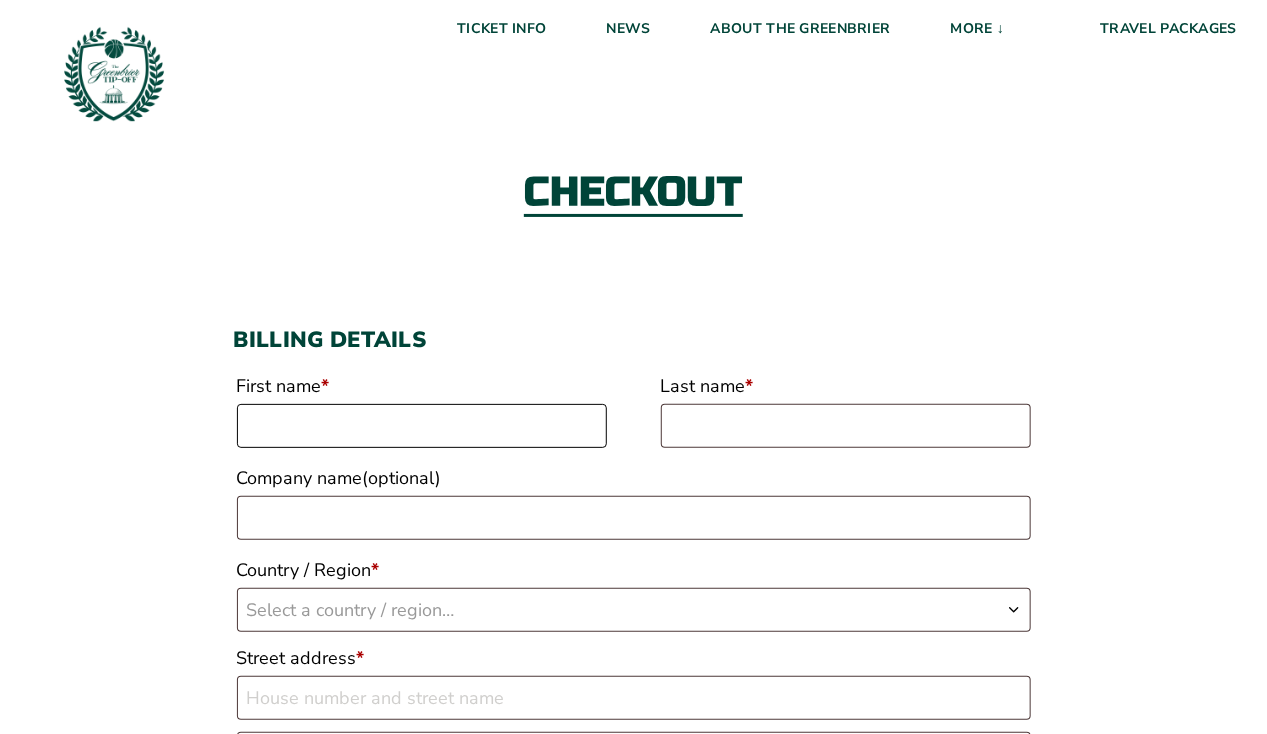 click on "First name  *" at bounding box center (422, 426) 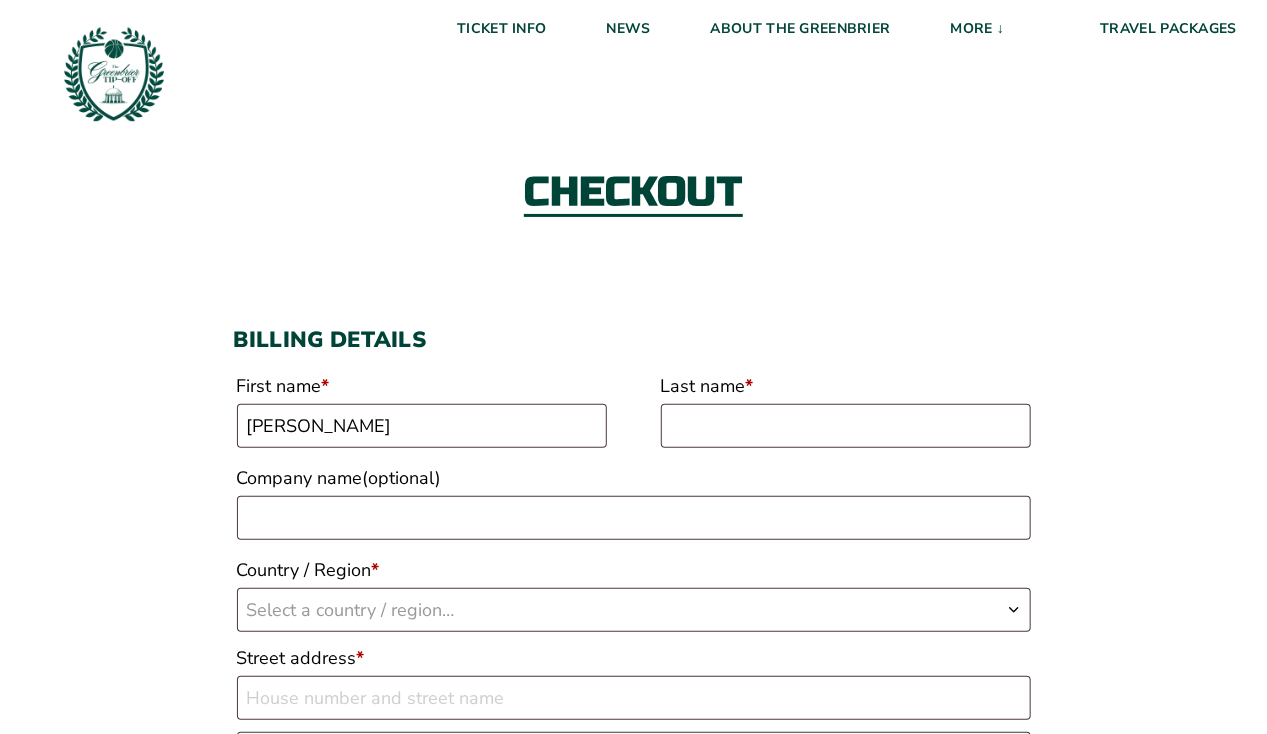 type on "Hamilton" 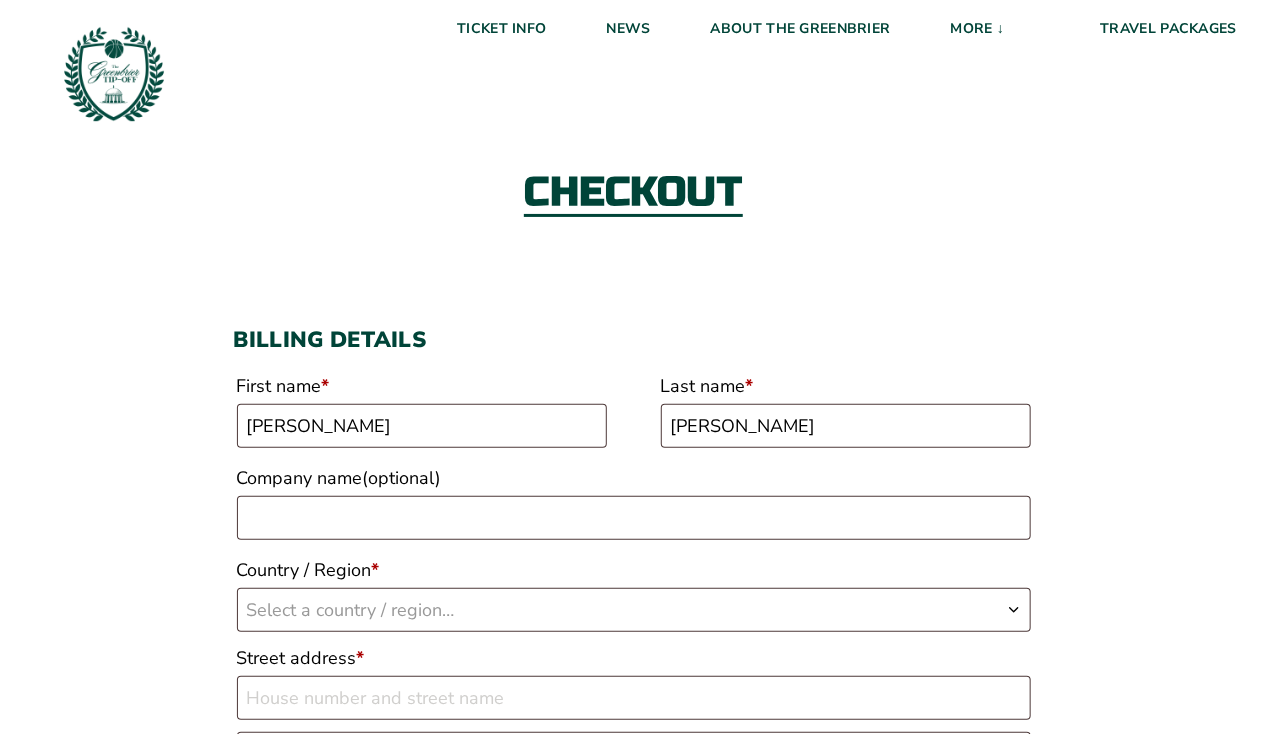 type on "Tabernacle Child Care Center" 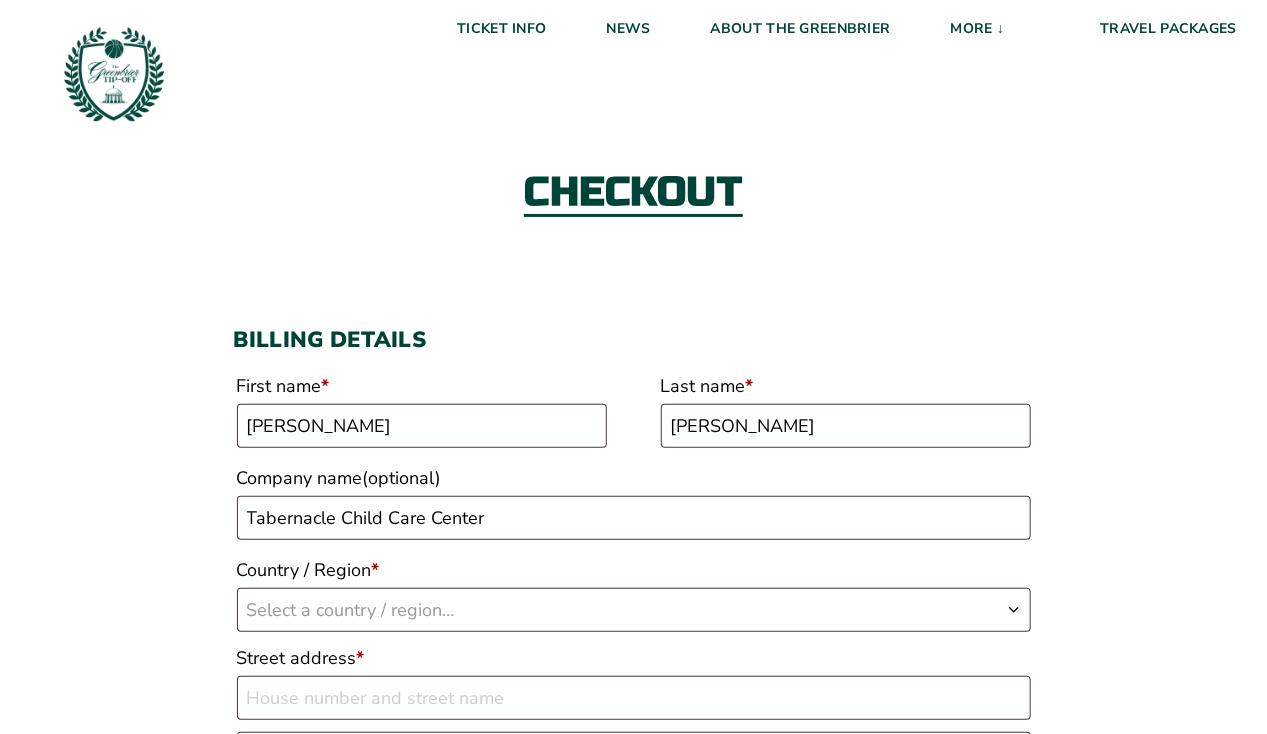 select on "US" 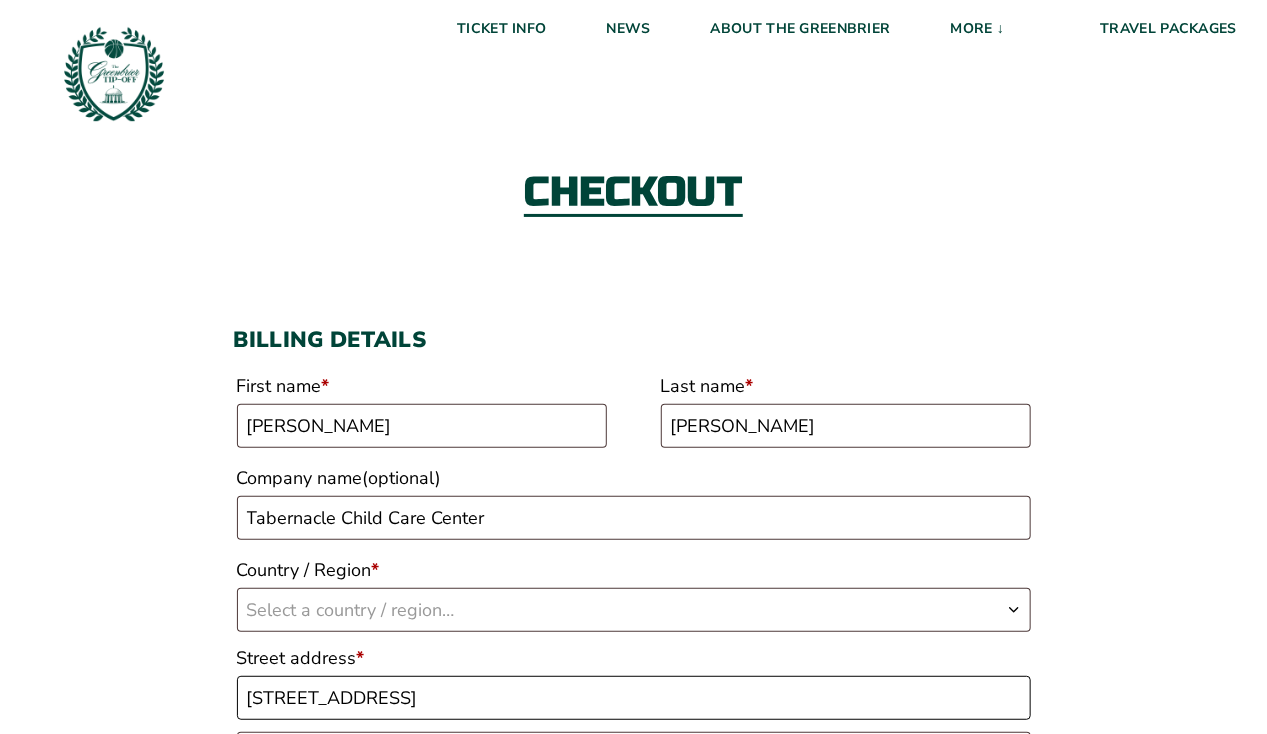 type on "NULL" 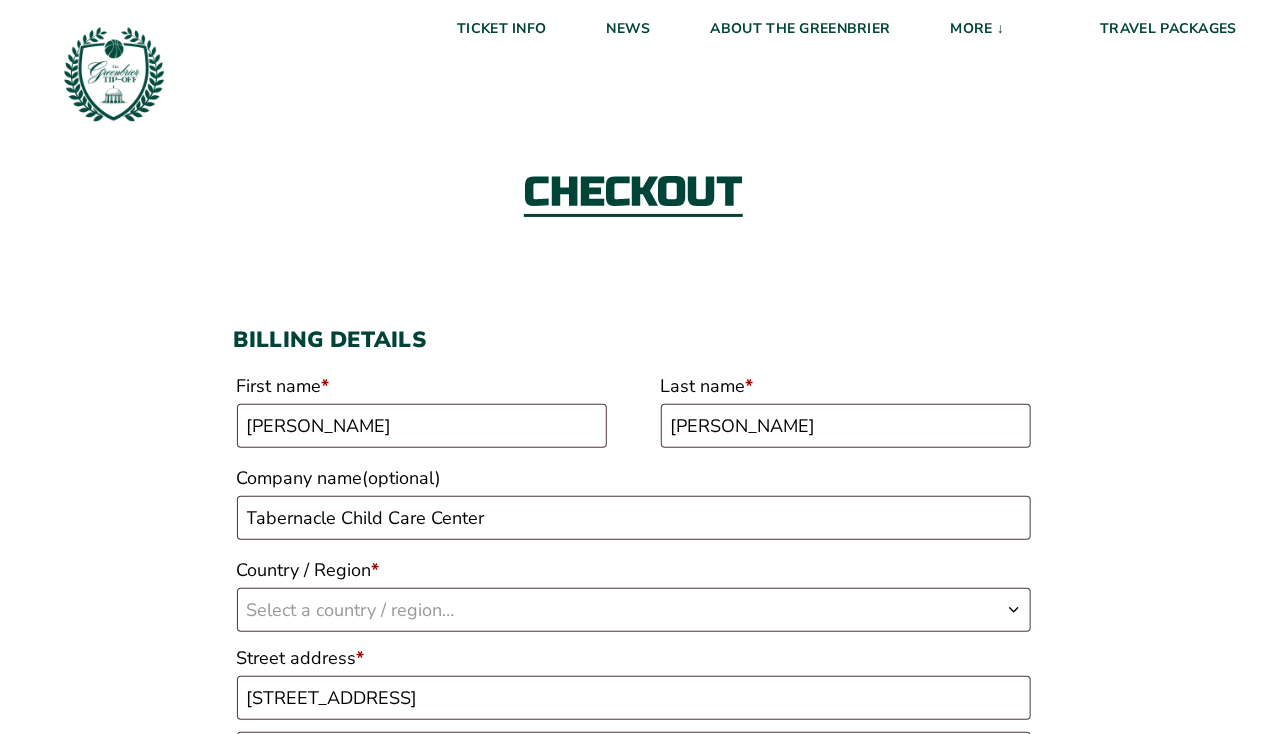type on "Henrico, VA" 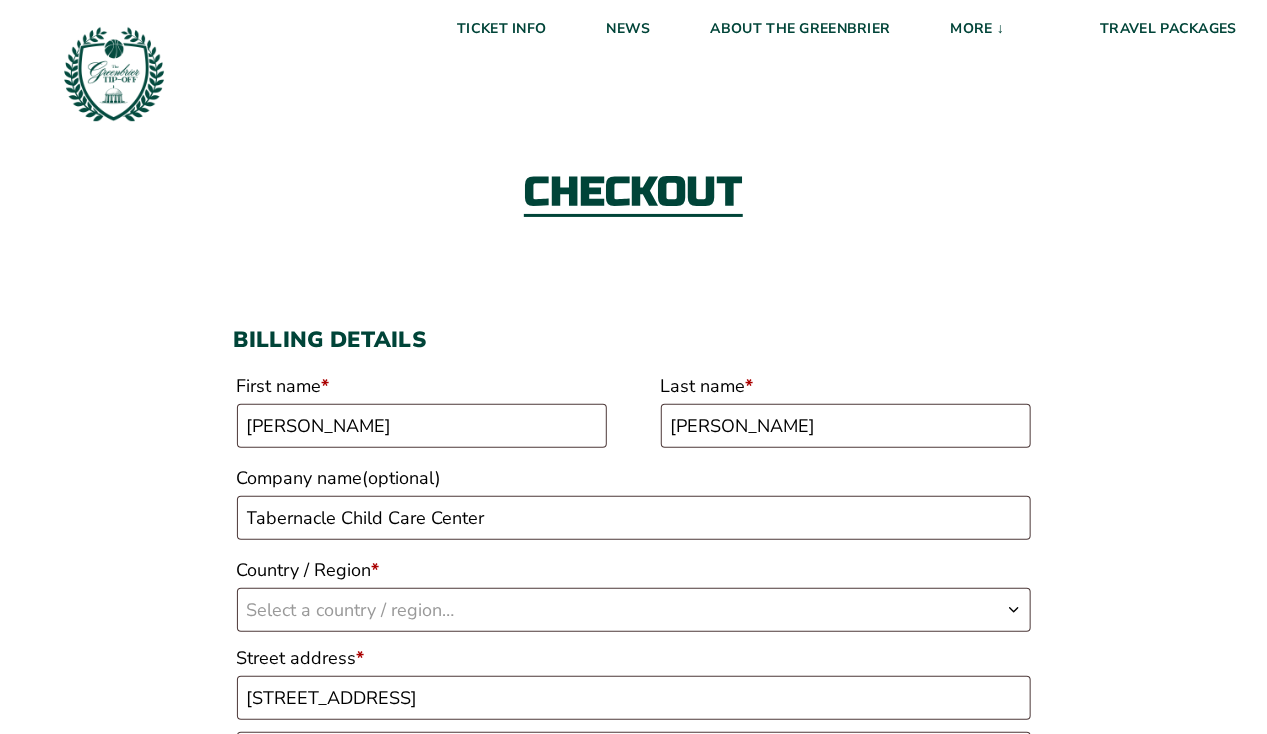 type on "23229" 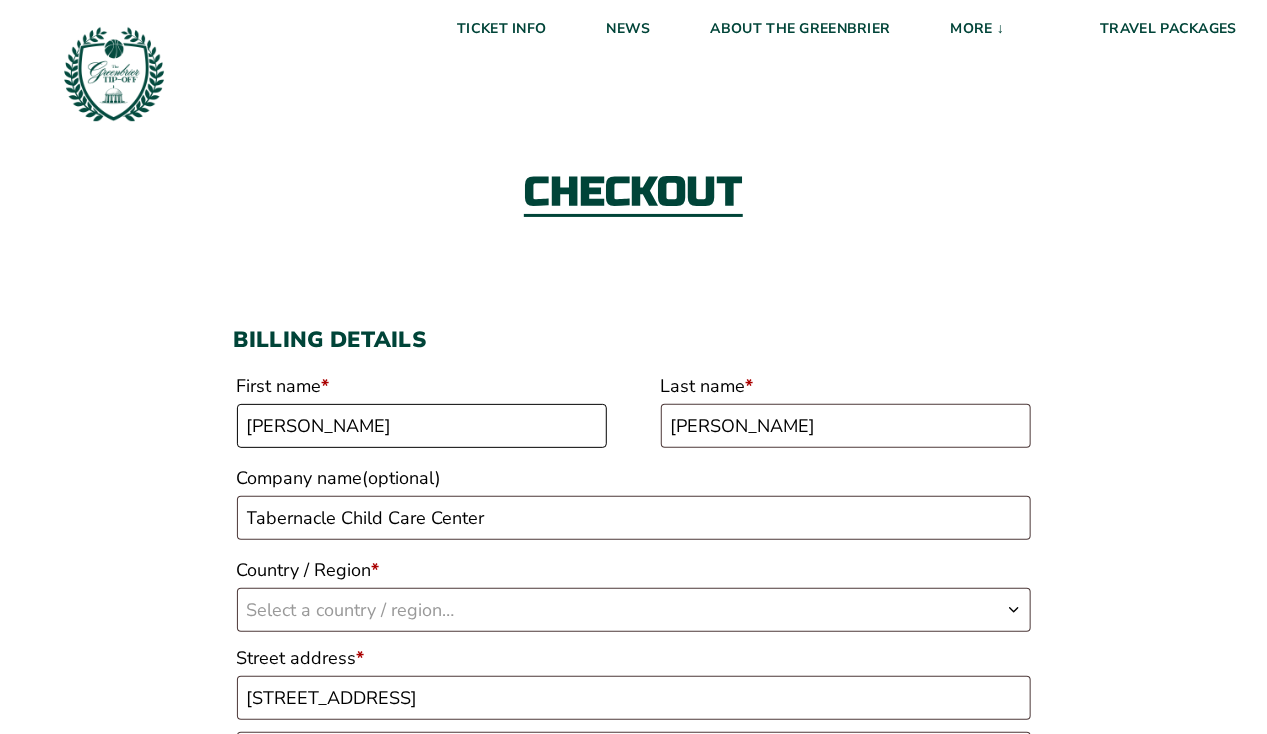 scroll, scrollTop: 569, scrollLeft: 0, axis: vertical 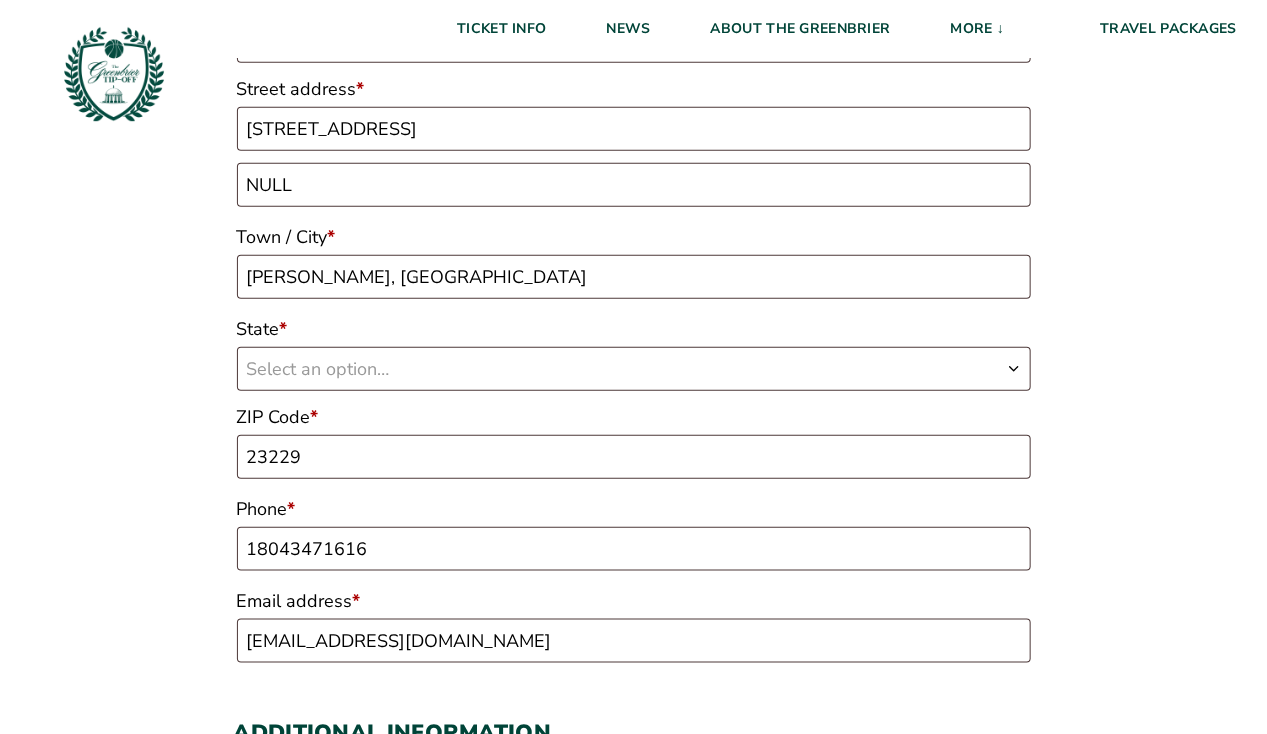 select on "US" 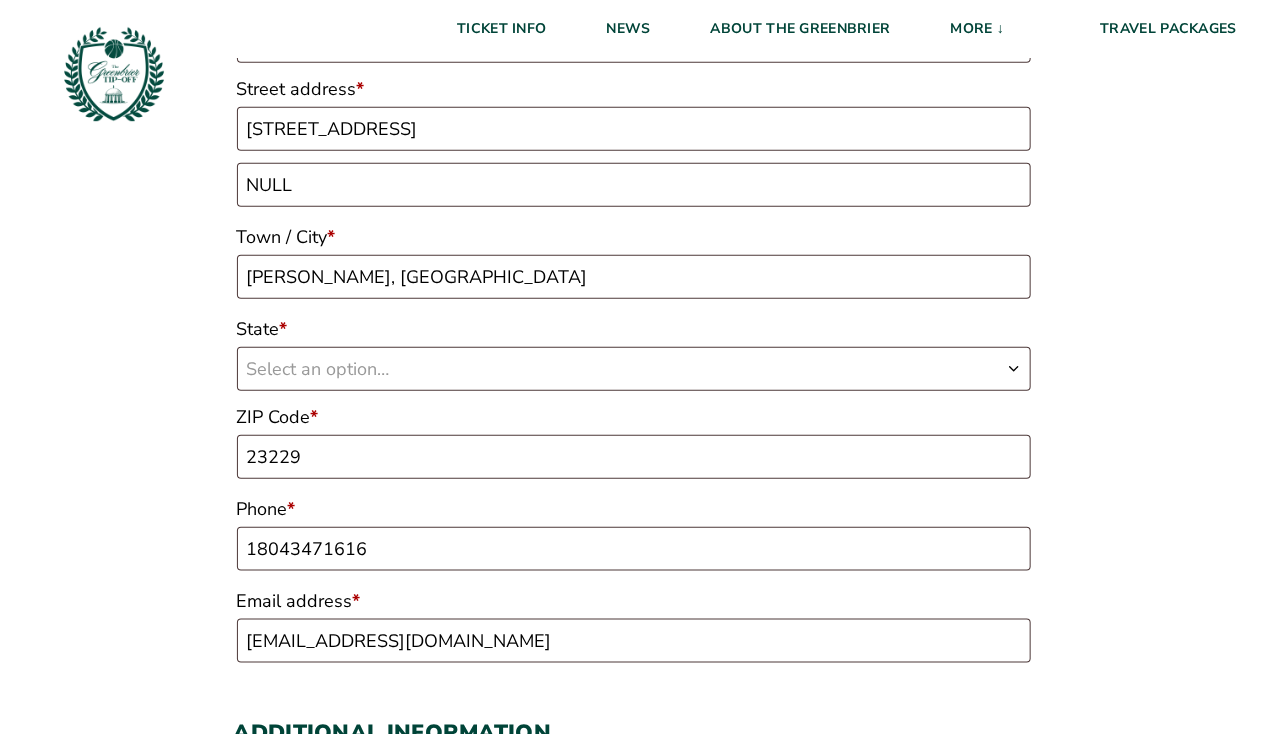 select on "VA" 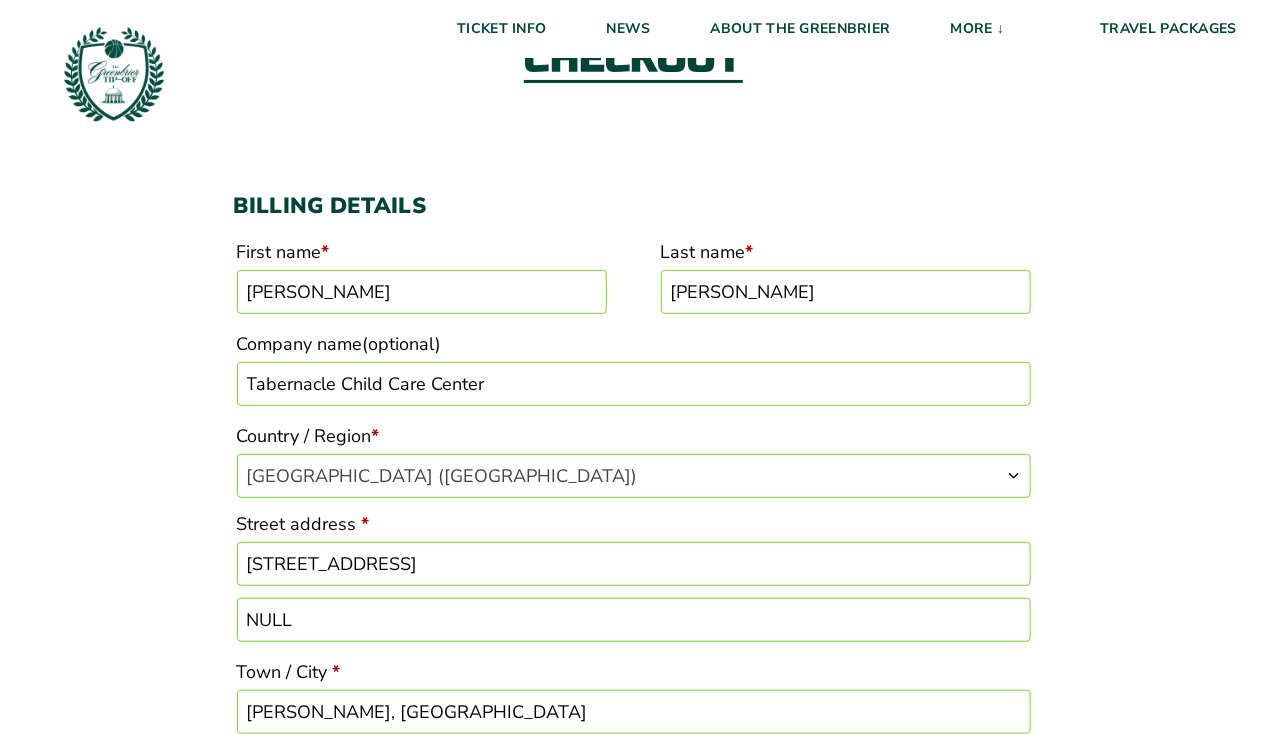 scroll, scrollTop: 69, scrollLeft: 0, axis: vertical 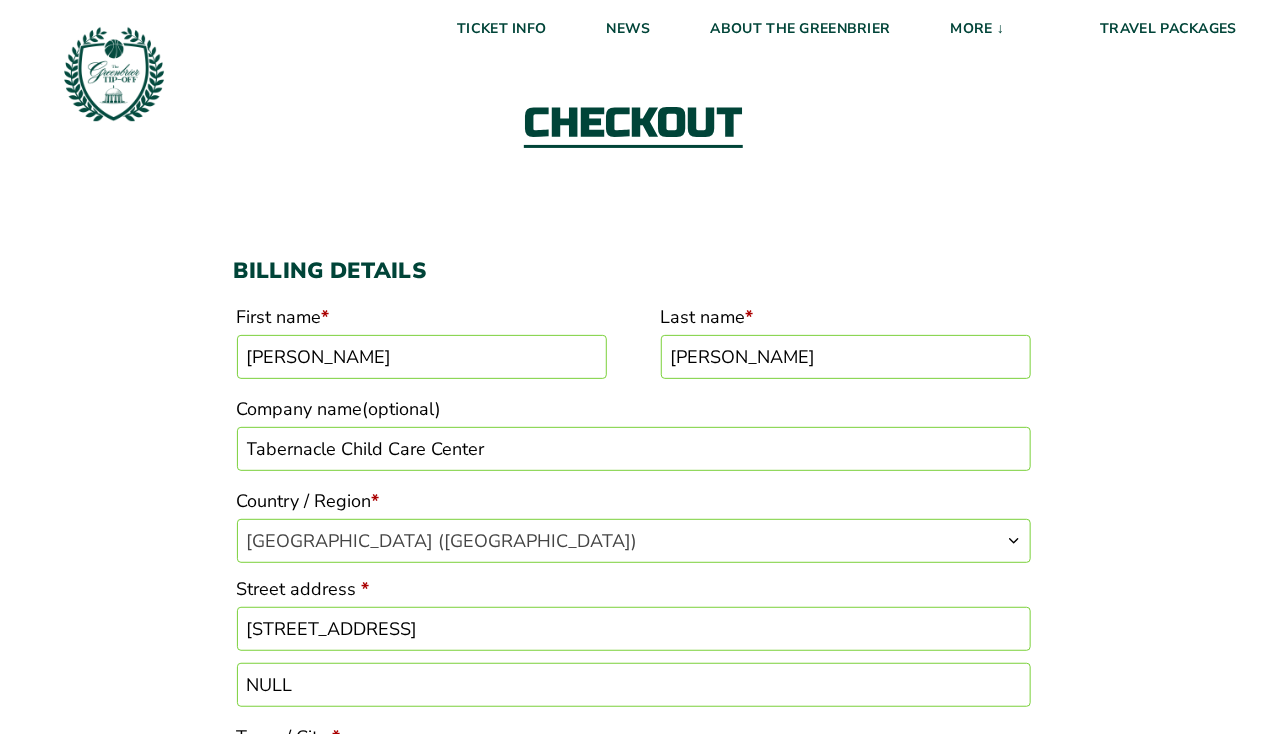 drag, startPoint x: 534, startPoint y: 453, endPoint x: 205, endPoint y: 438, distance: 329.34177 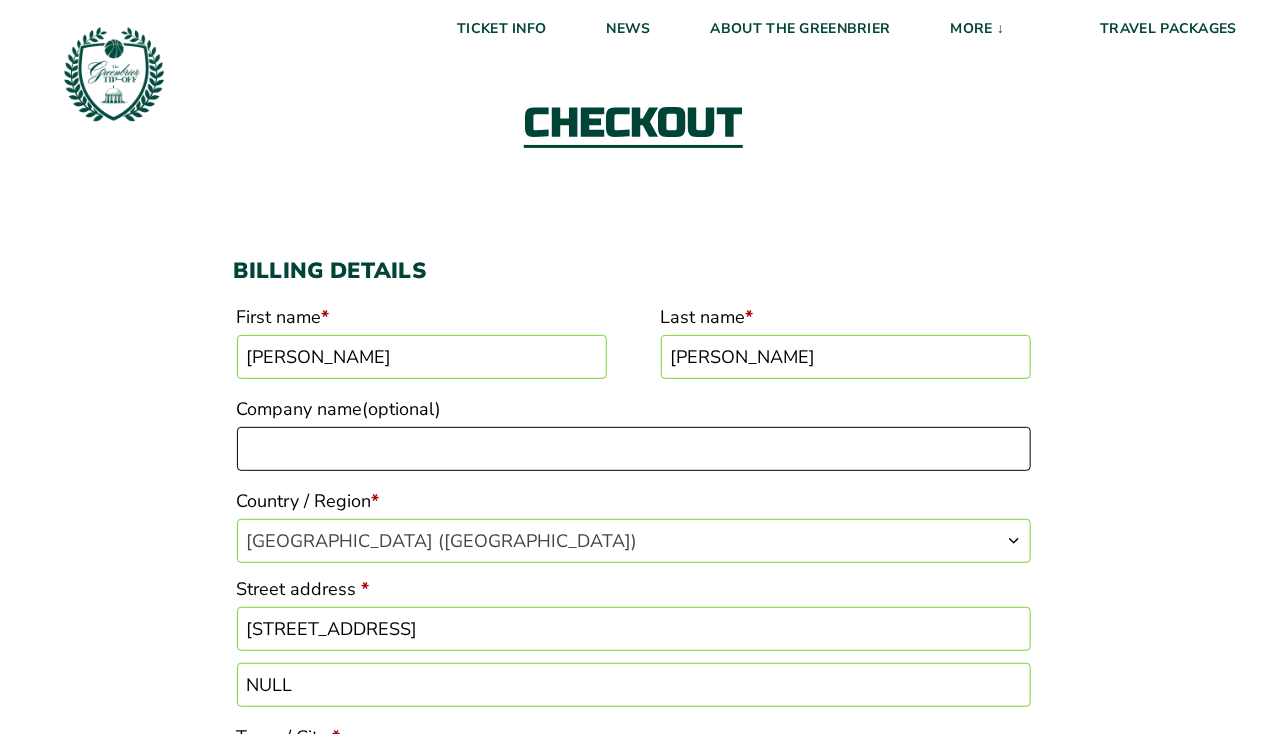 type 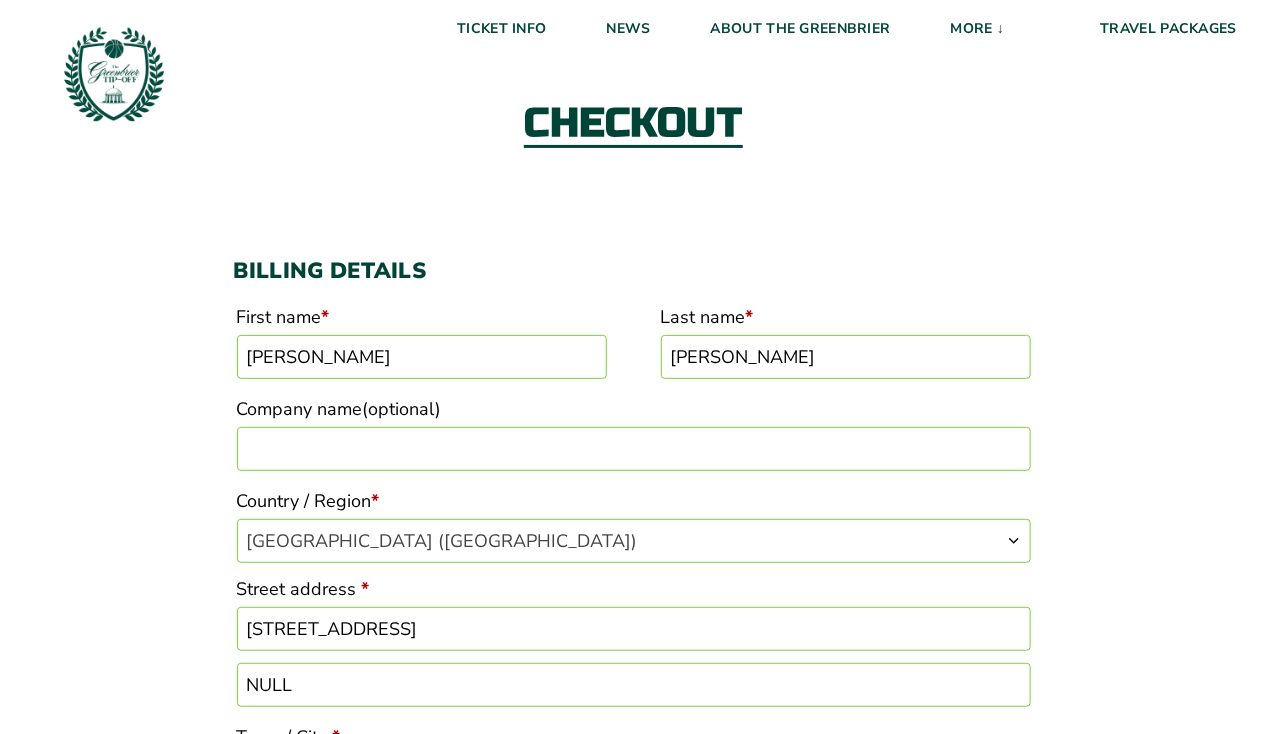 drag, startPoint x: 309, startPoint y: 683, endPoint x: 225, endPoint y: 690, distance: 84.29116 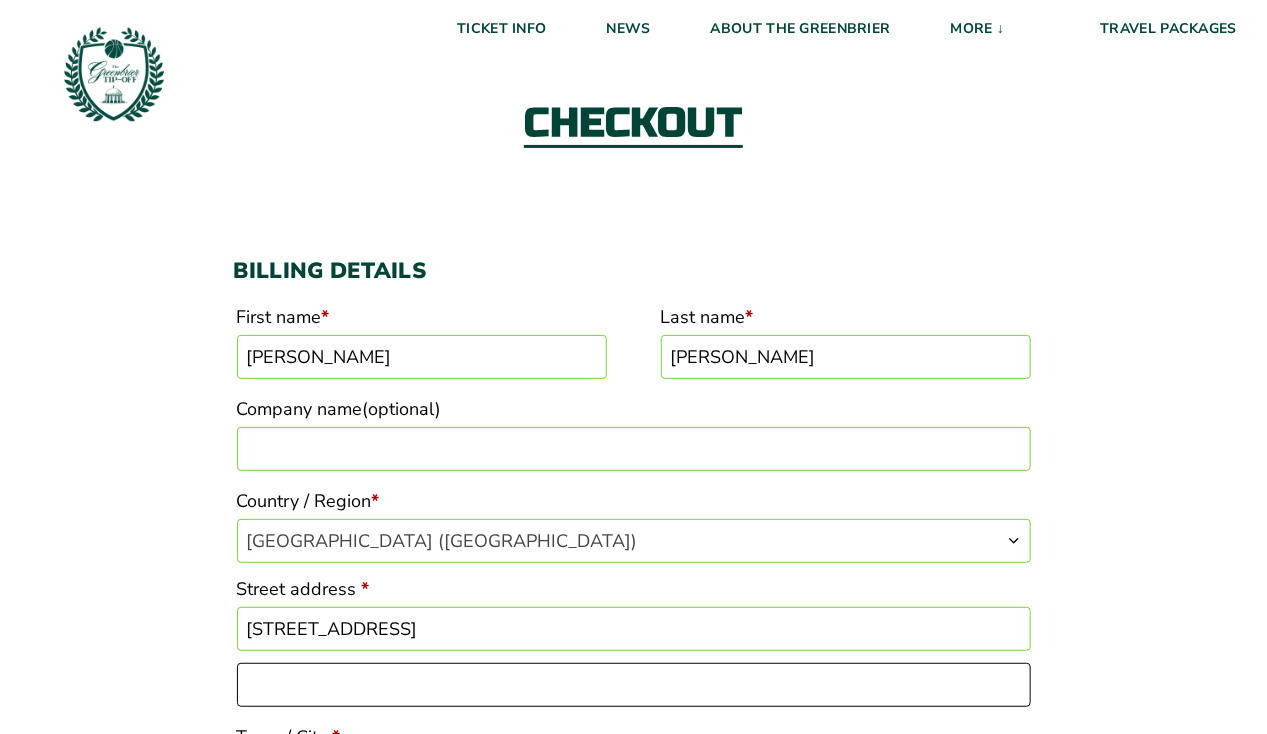 type 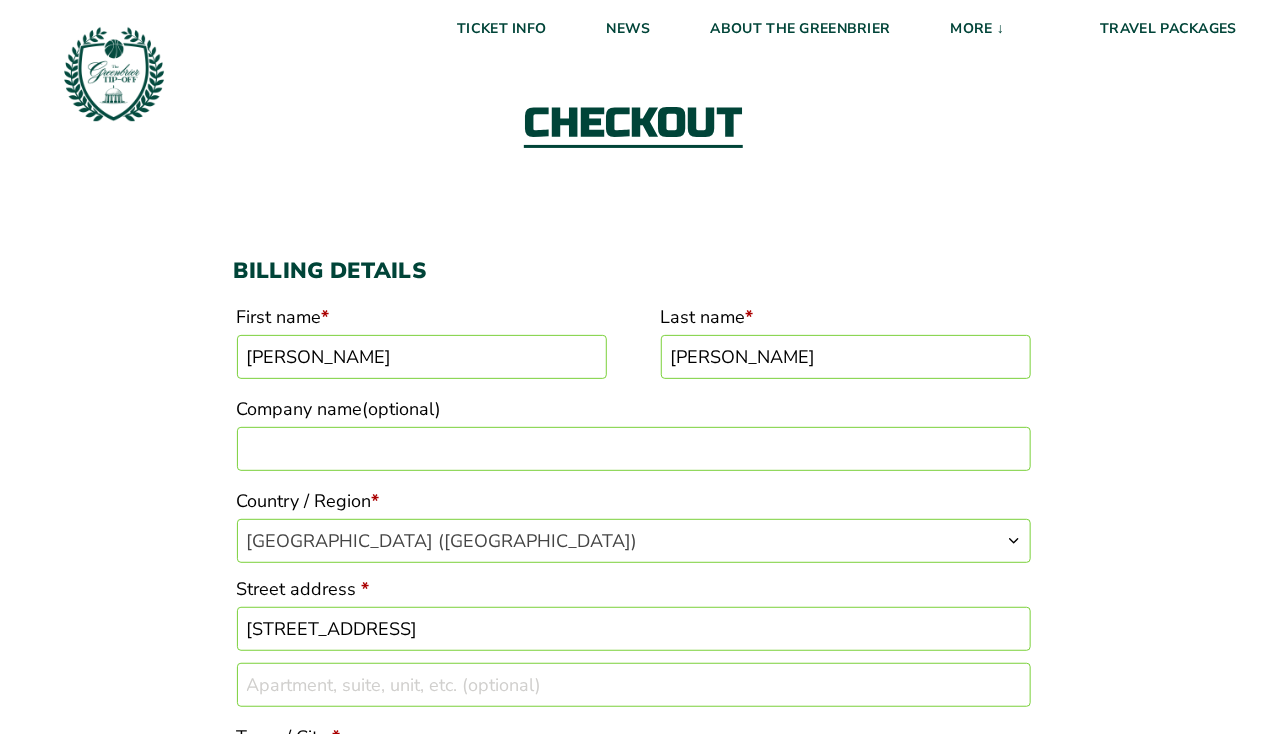 click on "Checkout
Discount Code:
Apply Code
Billing details
First name  * Mary Last name  * Hamilton Company name  (optional) Country / Region  * Select a country / region… Afghanistan Åland Islands Albania Algeria American Samoa Andorra Angola Anguilla Antarctica Antigua and Barbuda Argentina Armenia Aruba Australia Austria Azerbaijan Bahamas Bahrain Bangladesh Barbados Belarus Belau Belgium Belize Benin Bermuda Bhutan Bolivia Bonaire, Saint Eustatius and Saba Bosnia and Herzegovina Botswana Bouvet Island Brazil British Indian Ocean Territory Brunei Bulgaria Burkina Faso Burundi Cambodia Cameroon Canada Cape Verde Cayman Islands Central African Republic Chad Chile China Christmas Island Cocos (Keeling) Islands Colombia Comoros Congo (Brazzaville) Congo (Kinshasa) Cook Islands Costa Rica Croatia Cuba Curaçao Cyprus Czech Republic Denmark Djibouti Dominica Ecuador Egypt" at bounding box center (633, 1339) 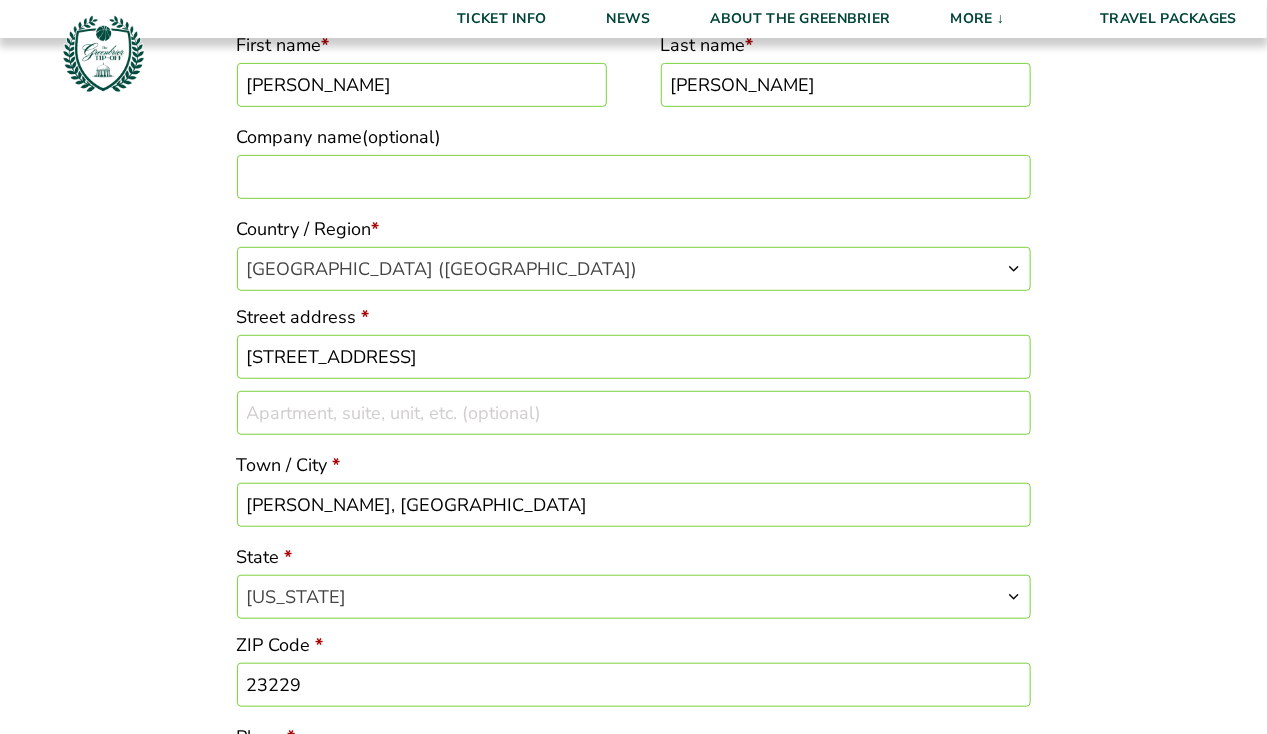 scroll, scrollTop: 369, scrollLeft: 0, axis: vertical 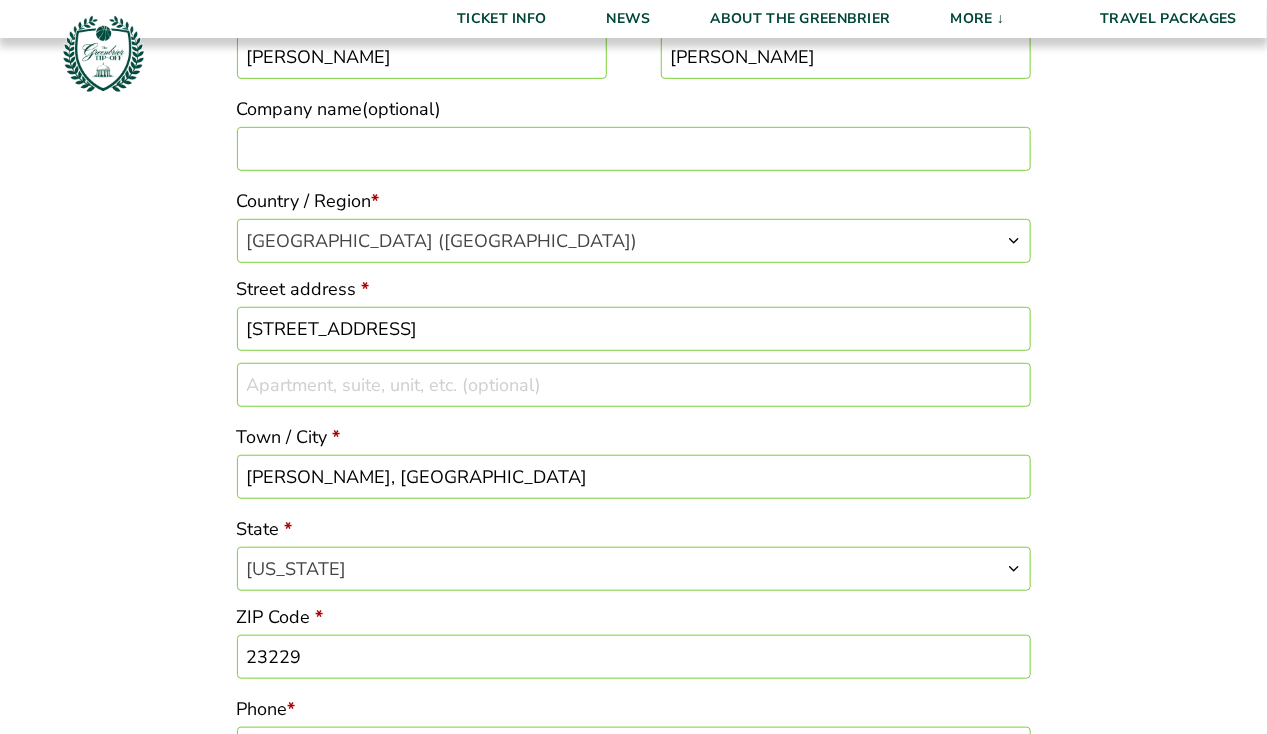 drag, startPoint x: 361, startPoint y: 475, endPoint x: 309, endPoint y: 474, distance: 52.009613 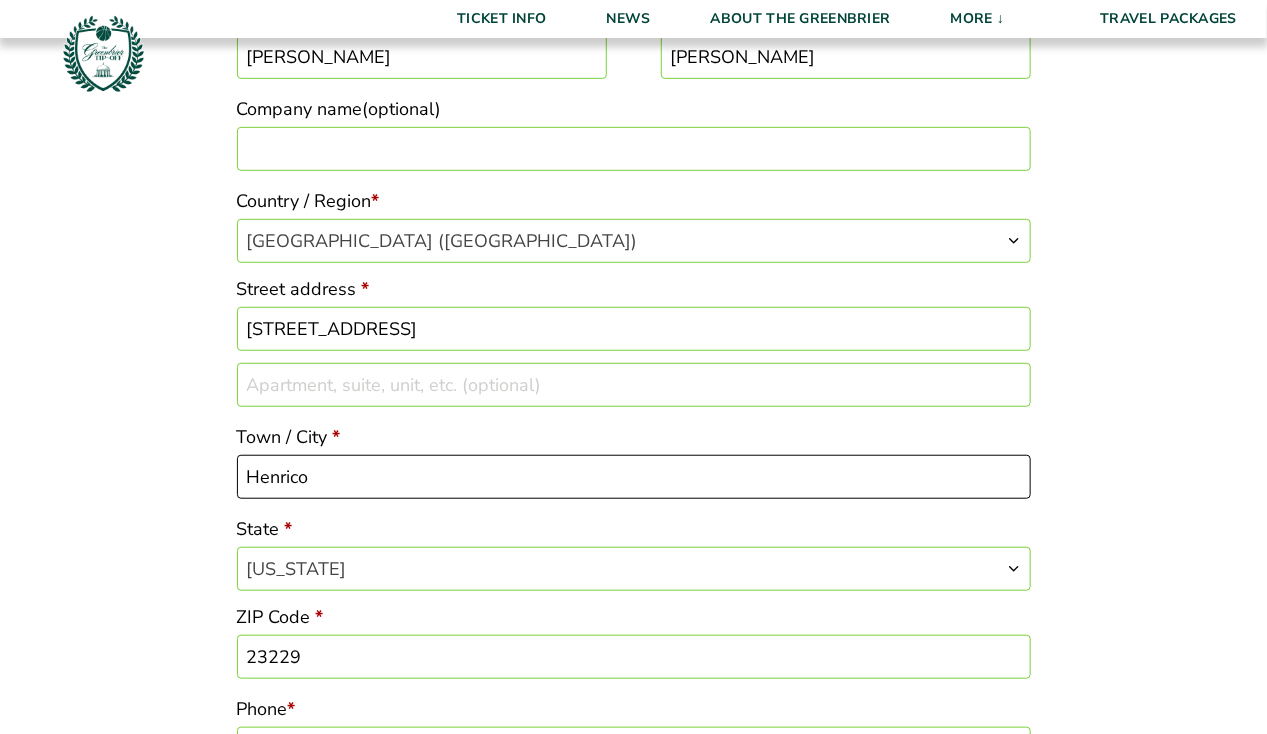type on "Henrico" 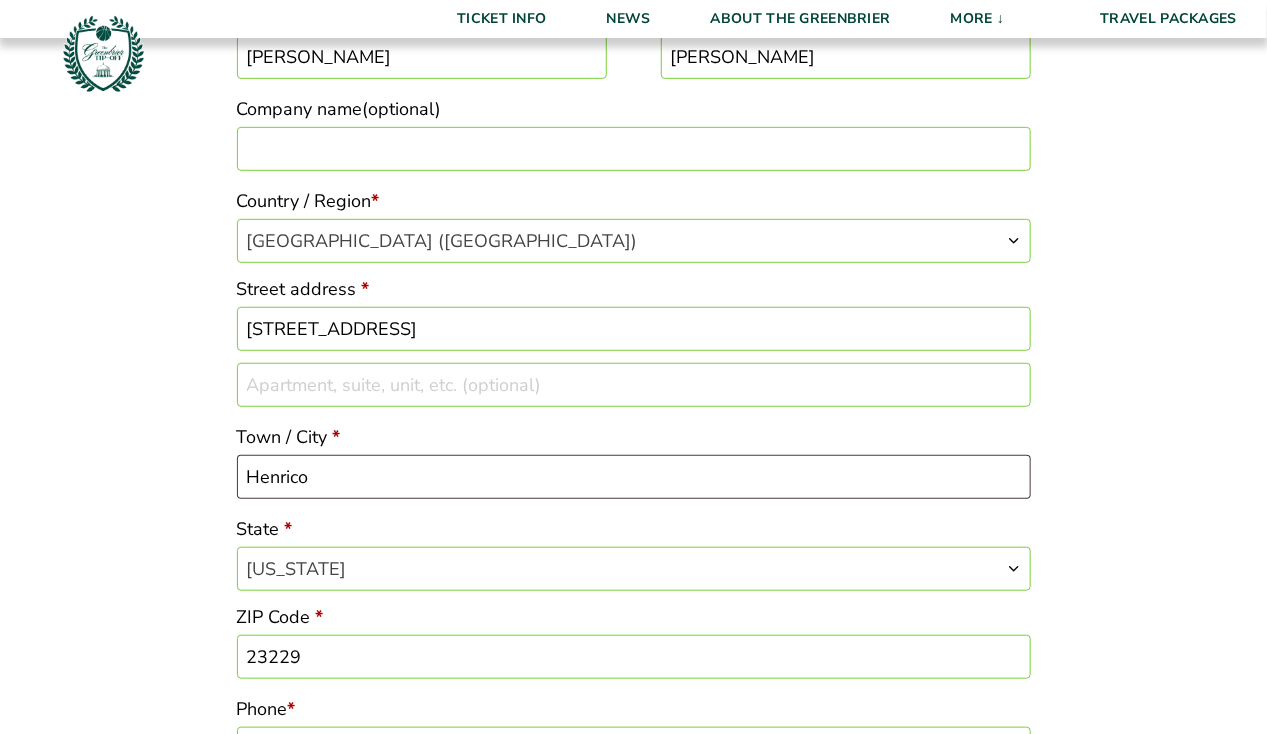 click on "Checkout
Discount Code:
Apply Code
Billing details
First name  * Mary Last name  * Hamilton Company name  (optional) Country / Region  * Select a country / region… Afghanistan Åland Islands Albania Algeria American Samoa Andorra Angola Anguilla Antarctica Antigua and Barbuda Argentina Armenia Aruba Australia Austria Azerbaijan Bahamas Bahrain Bangladesh Barbados Belarus Belau Belgium Belize Benin Bermuda Bhutan Bolivia Bonaire, Saint Eustatius and Saba Bosnia and Herzegovina Botswana Bouvet Island Brazil British Indian Ocean Territory Brunei Bulgaria Burkina Faso Burundi Cambodia Cameroon Canada Cape Verde Cayman Islands Central African Republic Chad Chile China Christmas Island Cocos (Keeling) Islands Colombia Comoros Congo (Brazzaville) Congo (Kinshasa) Cook Islands Costa Rica Croatia Cuba Curaçao Cyprus Czech Republic Denmark Djibouti Dominica Ecuador Egypt" at bounding box center (633, 1039) 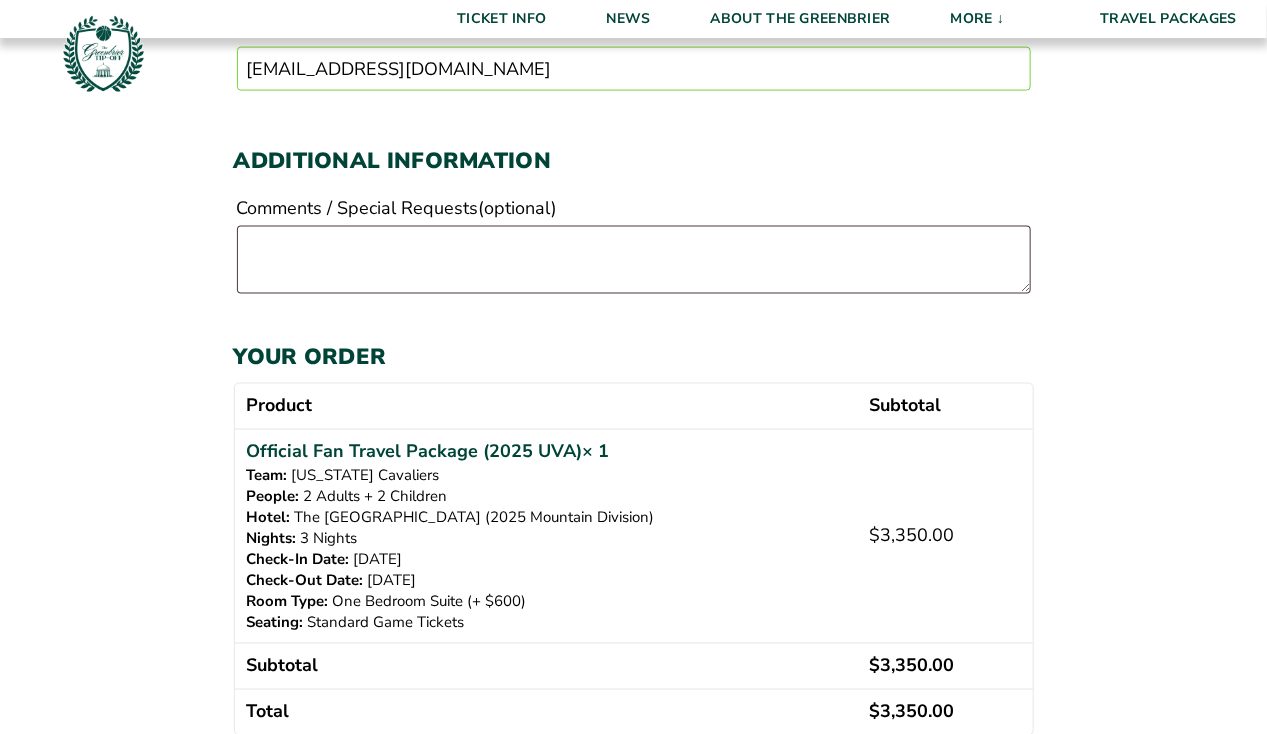 scroll, scrollTop: 1169, scrollLeft: 0, axis: vertical 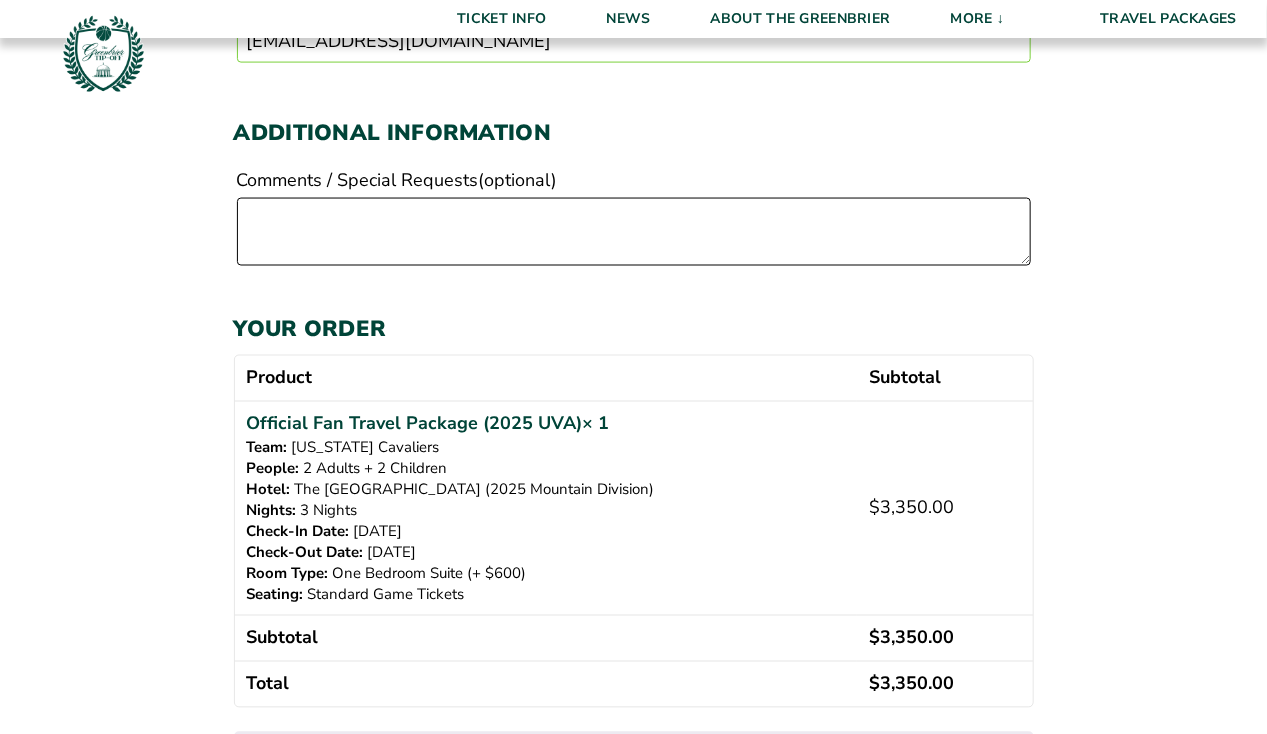 click on "Comments / Special Requests  (optional)" at bounding box center (634, 232) 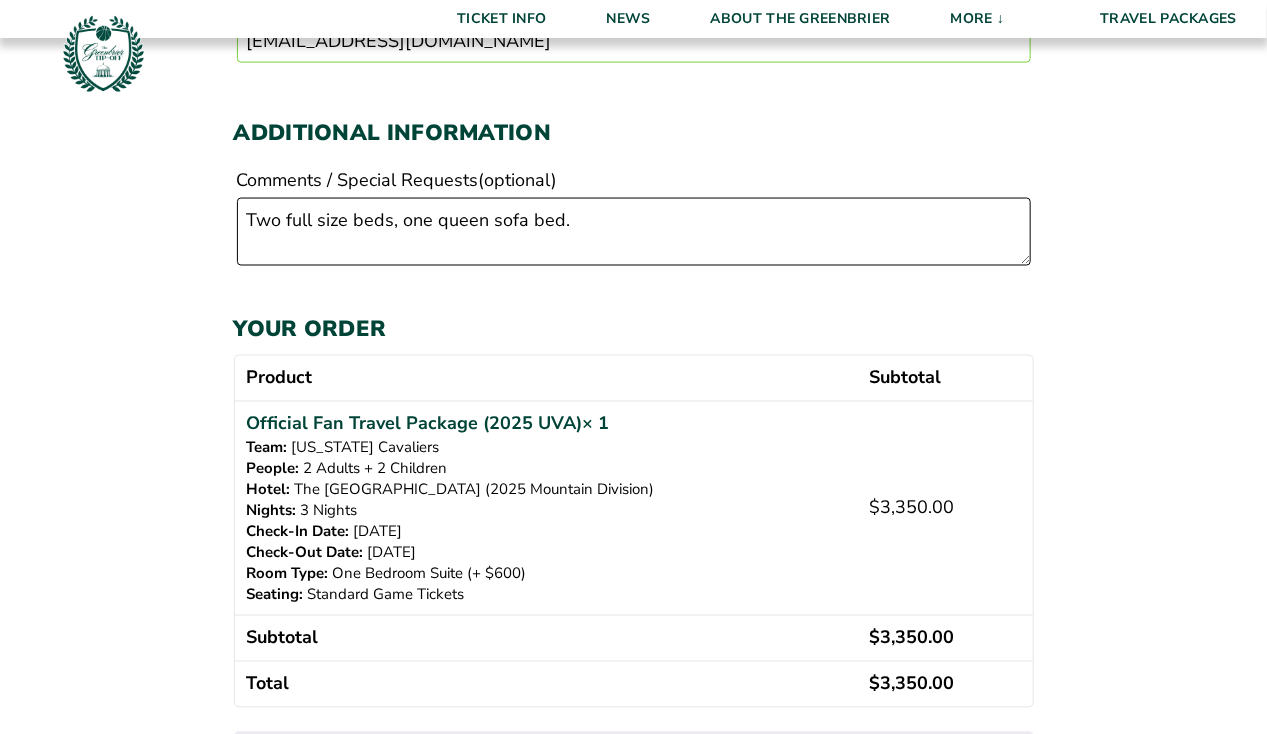 type on "Two full size beds, one queen sofa bed." 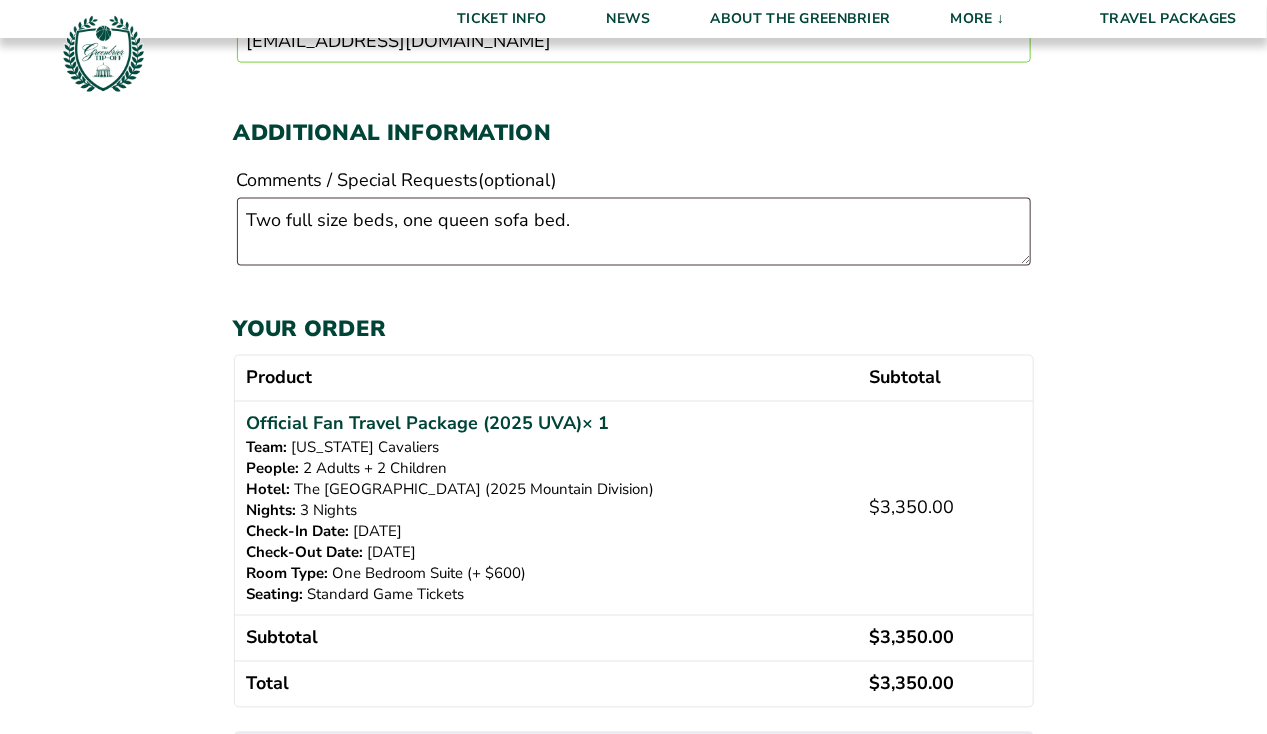 click on "Checkout
Discount Code:
Apply Code
Billing details
First name  * Mary Last name  * Hamilton Company name  (optional) Country / Region  * Select a country / region… Afghanistan Åland Islands Albania Algeria American Samoa Andorra Angola Anguilla Antarctica Antigua and Barbuda Argentina Armenia Aruba Australia Austria Azerbaijan Bahamas Bahrain Bangladesh Barbados Belarus Belau Belgium Belize Benin Bermuda Bhutan Bolivia Bonaire, Saint Eustatius and Saba Bosnia and Herzegovina Botswana Bouvet Island Brazil British Indian Ocean Territory Brunei Bulgaria Burkina Faso Burundi Cambodia Cameroon Canada Cape Verde Cayman Islands Central African Republic Chad Chile China Christmas Island Cocos (Keeling) Islands Colombia Comoros Congo (Brazzaville) Congo (Kinshasa) Cook Islands Costa Rica Croatia Cuba Curaçao Cyprus Czech Republic Denmark Djibouti Dominica Ecuador Egypt" at bounding box center [633, 239] 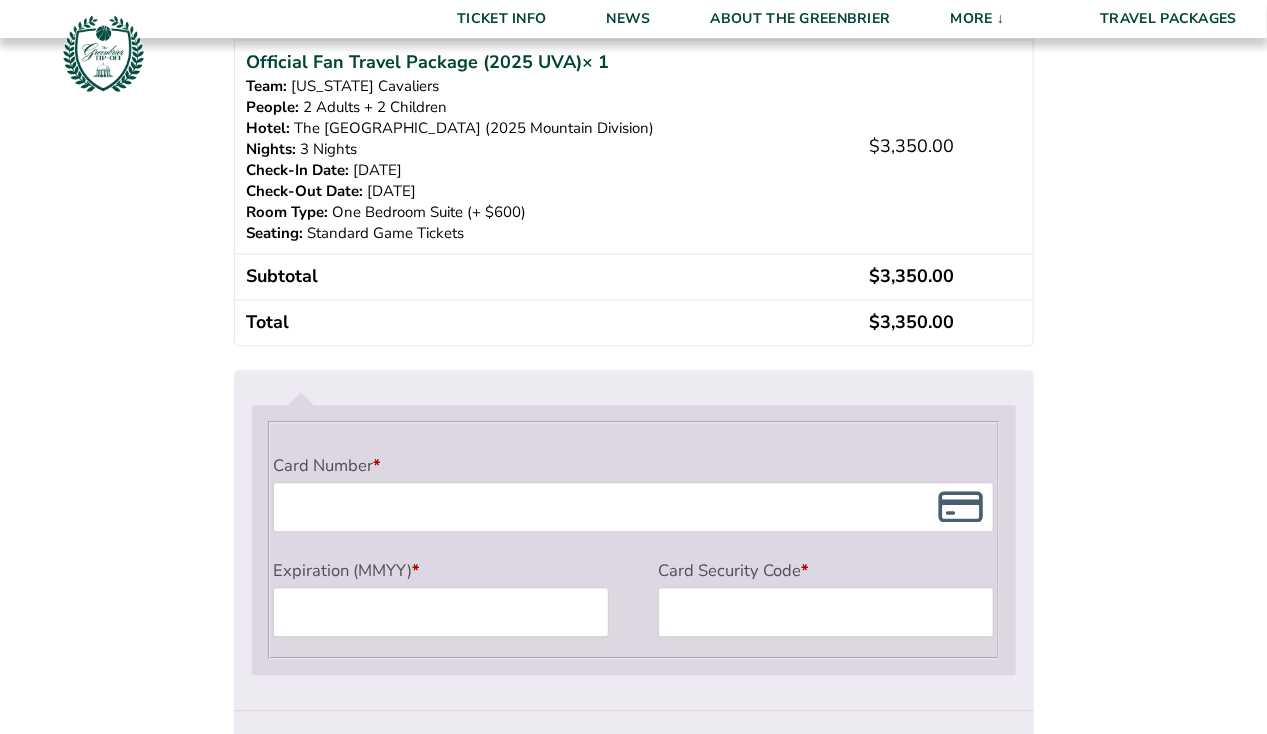scroll, scrollTop: 1569, scrollLeft: 0, axis: vertical 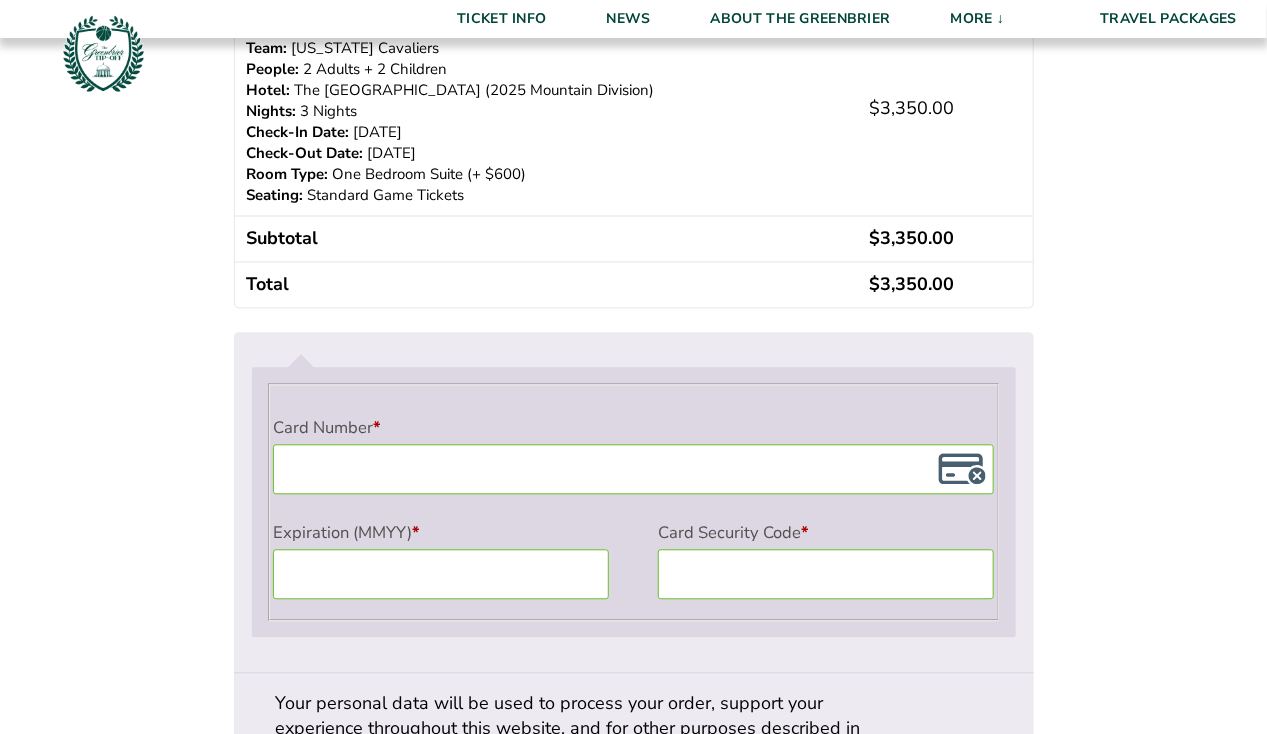 click on "Checkout
Discount Code:
Apply Code
Billing details
First name  * Mary Last name  * Hamilton Company name  (optional) Country / Region  * Select a country / region… Afghanistan Åland Islands Albania Algeria American Samoa Andorra Angola Anguilla Antarctica Antigua and Barbuda Argentina Armenia Aruba Australia Austria Azerbaijan Bahamas Bahrain Bangladesh Barbados Belarus Belau Belgium Belize Benin Bermuda Bhutan Bolivia Bonaire, Saint Eustatius and Saba Bosnia and Herzegovina Botswana Bouvet Island Brazil British Indian Ocean Territory Brunei Bulgaria Burkina Faso Burundi Cambodia Cameroon Canada Cape Verde Cayman Islands Central African Republic Chad Chile China Christmas Island Cocos (Keeling) Islands Colombia Comoros Congo (Brazzaville) Congo (Kinshasa) Cook Islands Costa Rica Croatia Cuba Curaçao Cyprus Czech Republic Denmark Djibouti Dominica Ecuador Egypt" at bounding box center [633, -161] 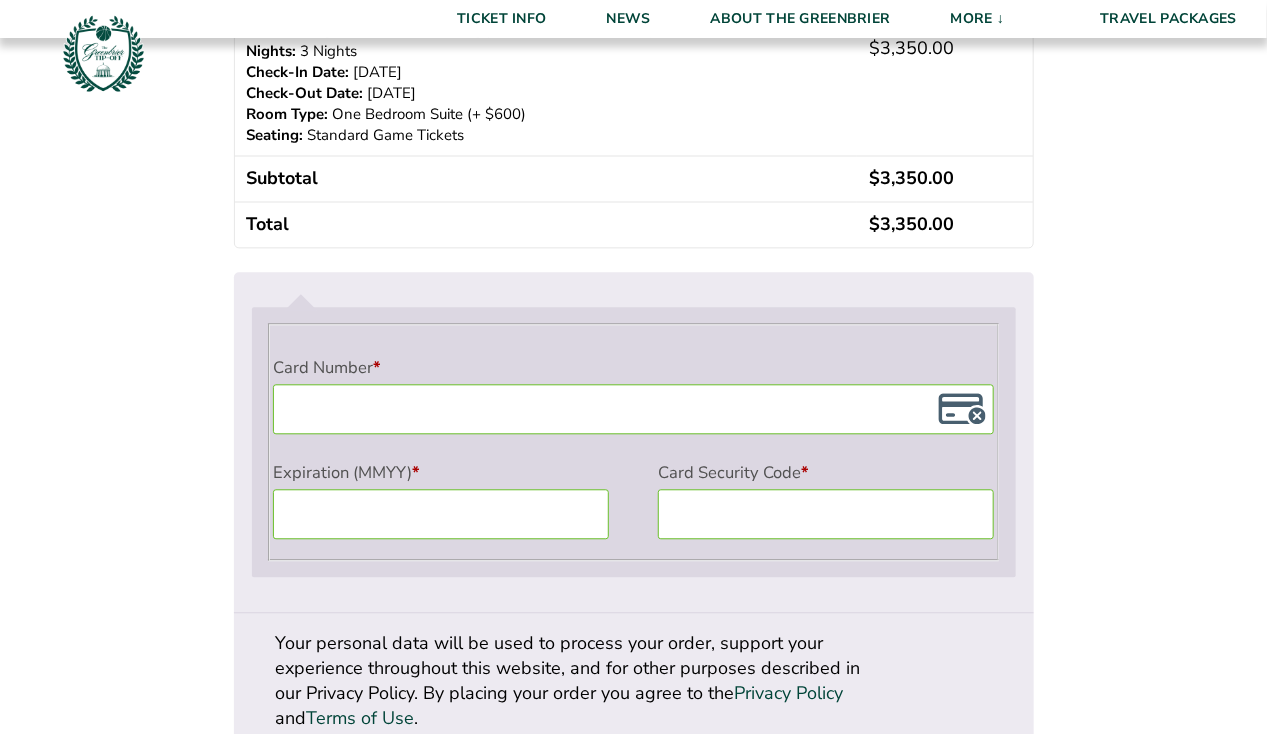 scroll, scrollTop: 1700, scrollLeft: 0, axis: vertical 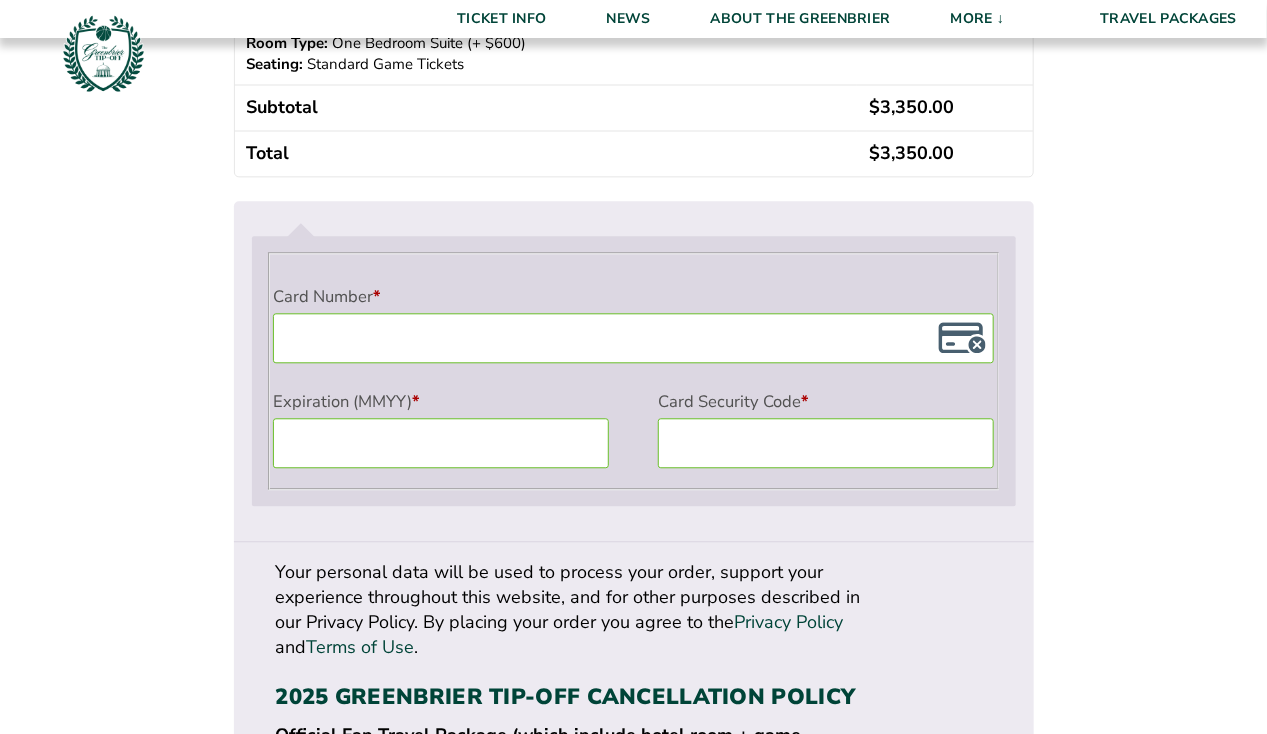 click on "Place order" at bounding box center (940, 992) 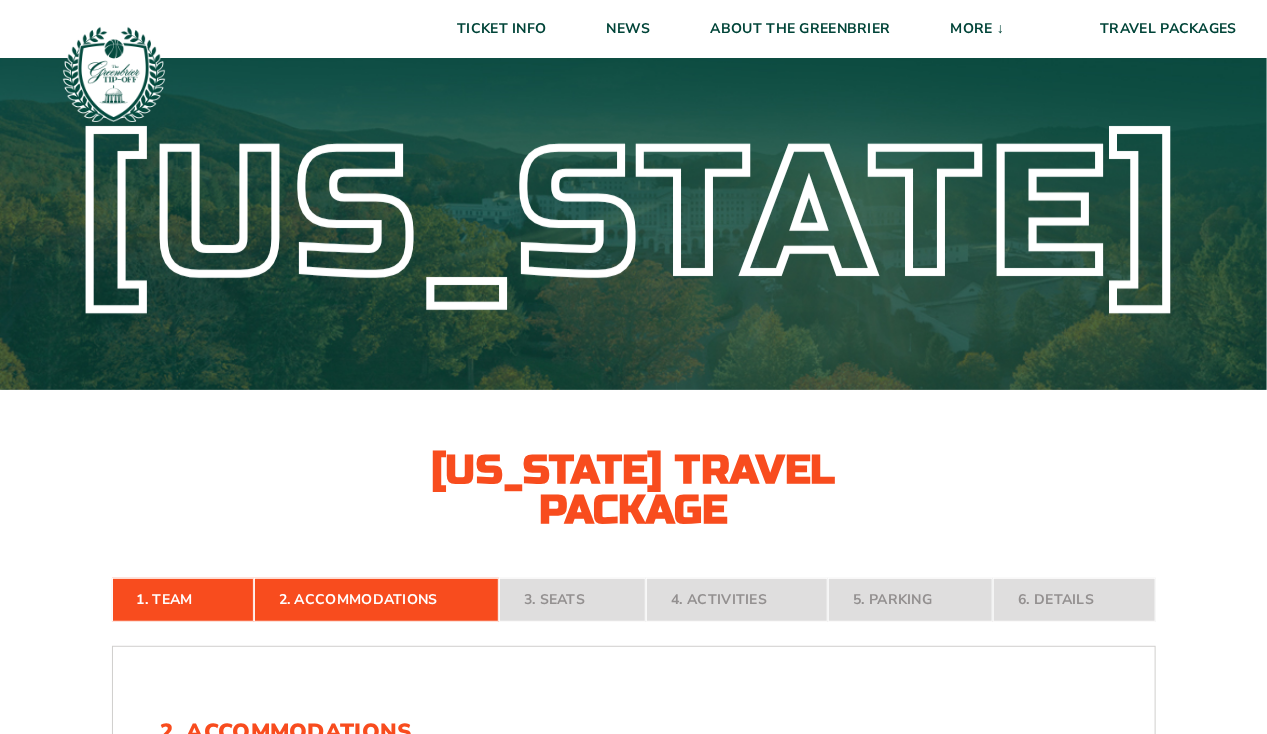 scroll, scrollTop: 0, scrollLeft: 0, axis: both 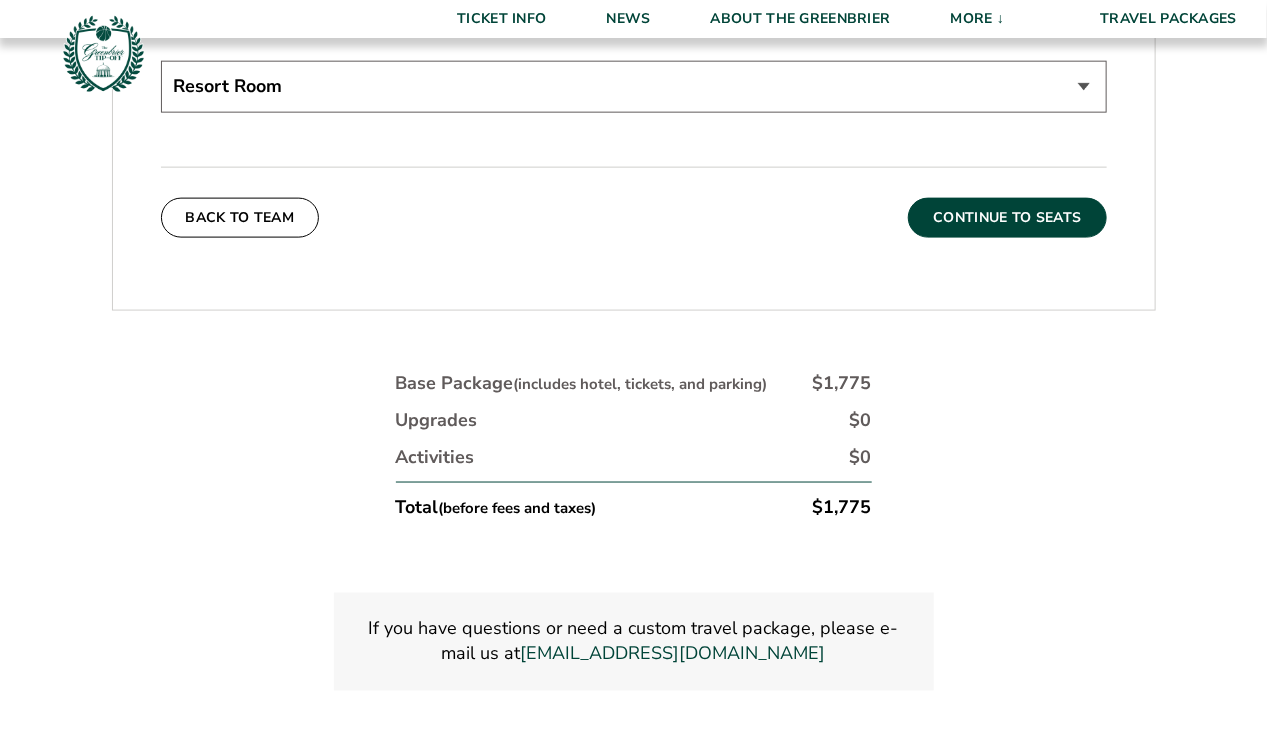 click on "Continue To Seats" at bounding box center (1007, 218) 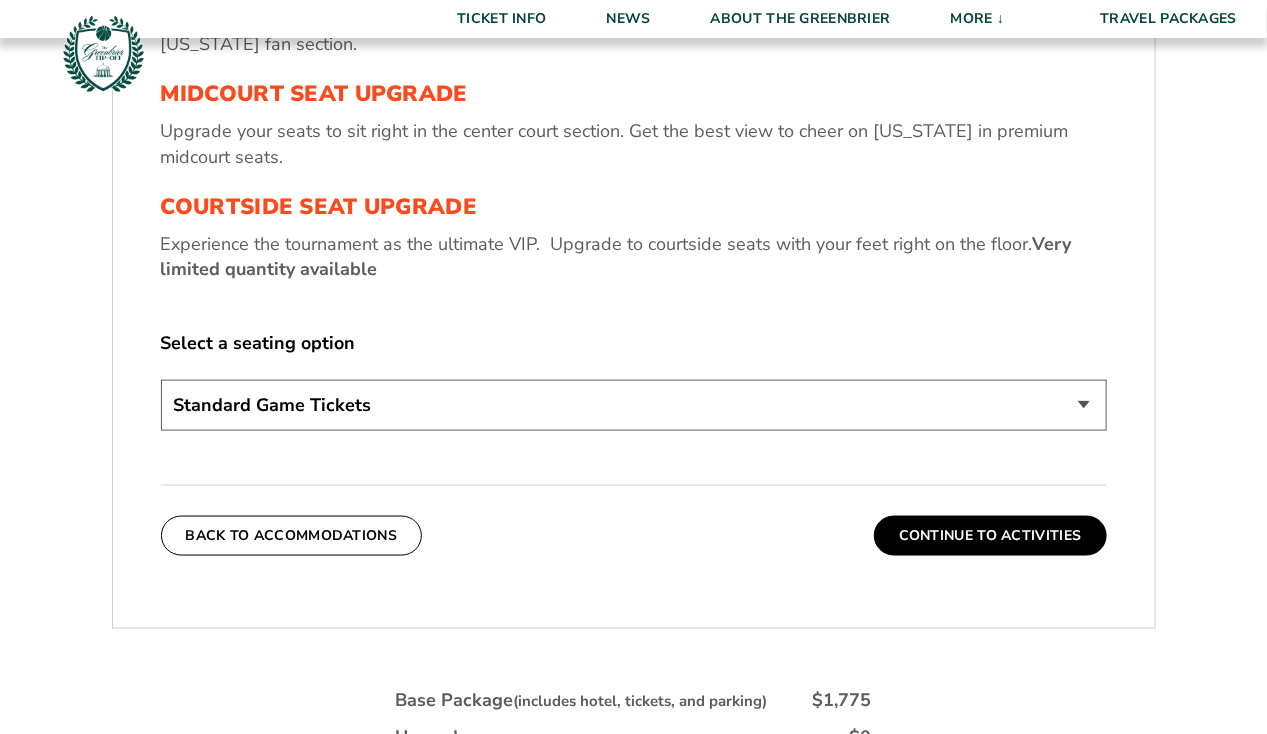 scroll, scrollTop: 846, scrollLeft: 0, axis: vertical 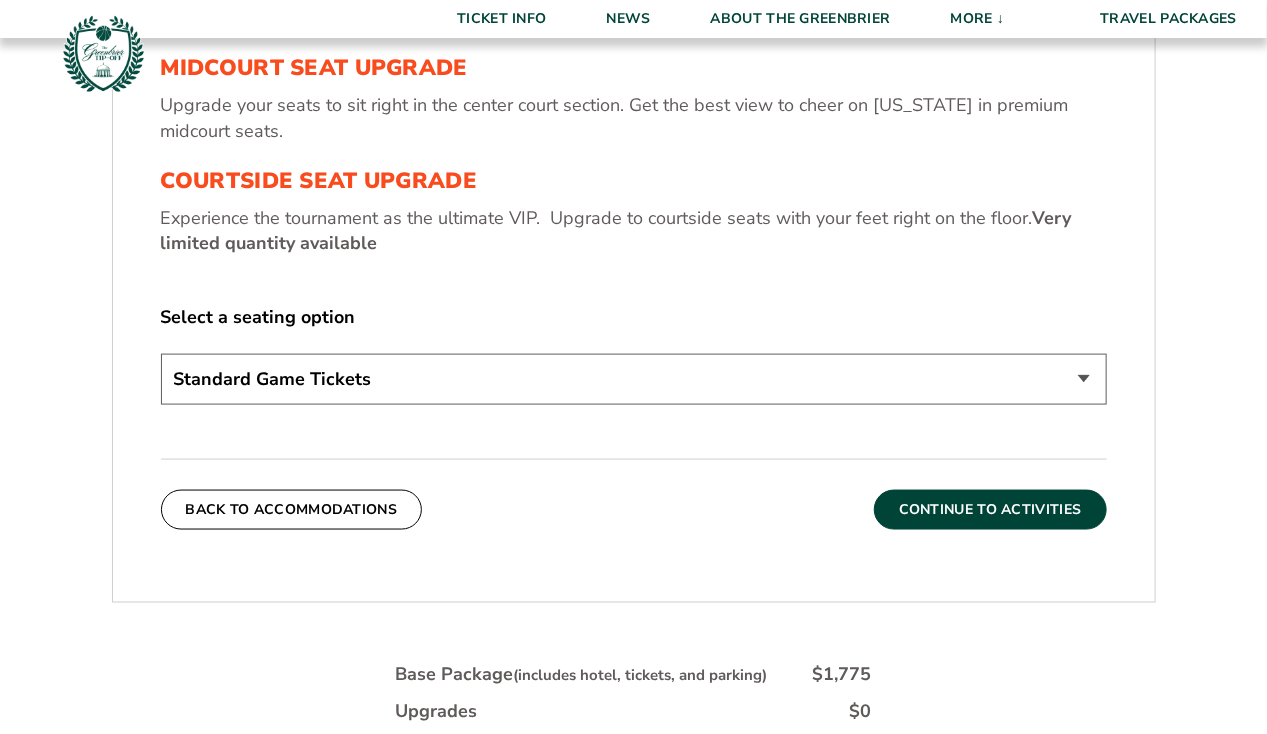 click on "Continue To Activities" at bounding box center [990, 510] 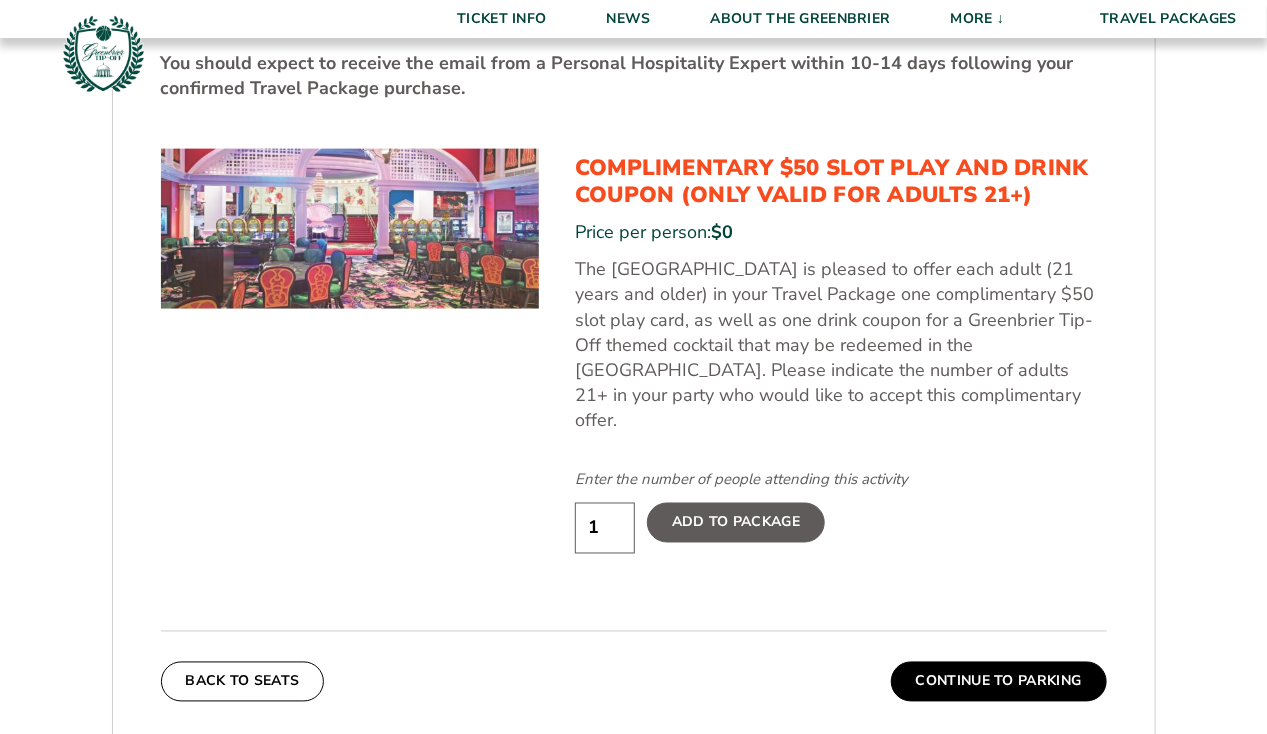 scroll, scrollTop: 946, scrollLeft: 0, axis: vertical 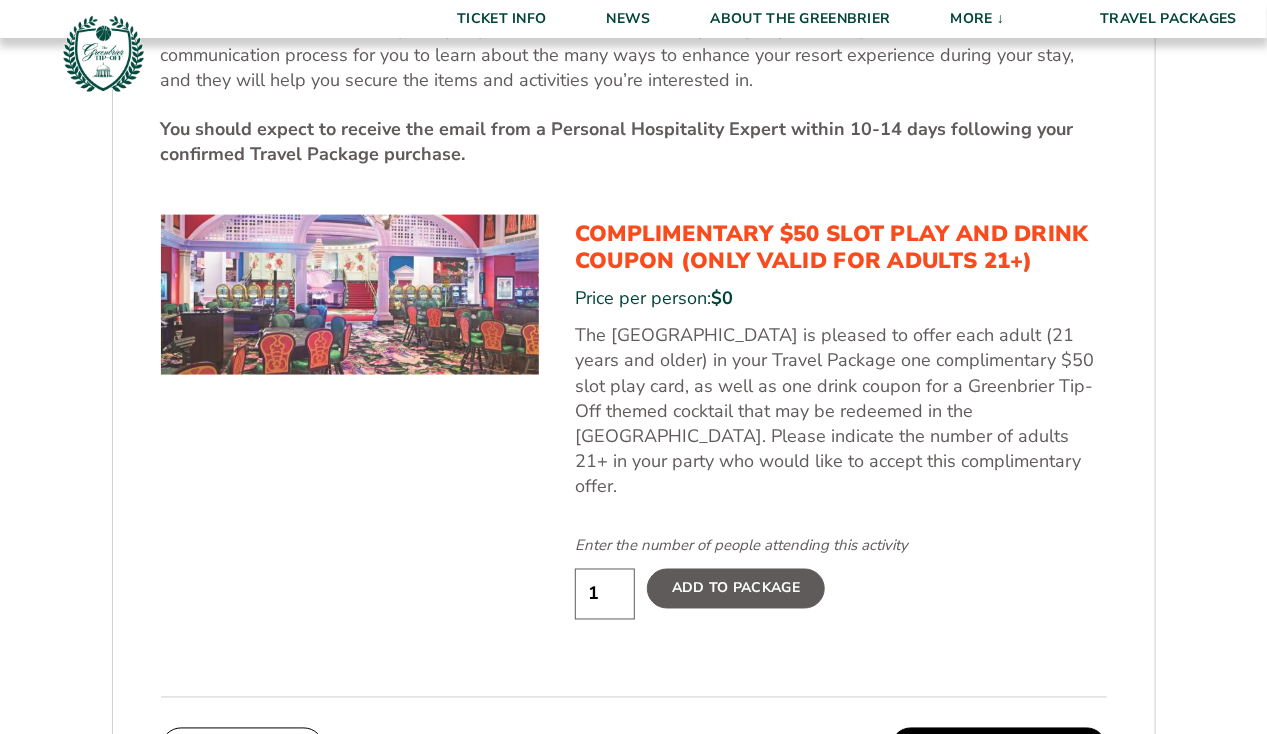click on "1" at bounding box center (605, 594) 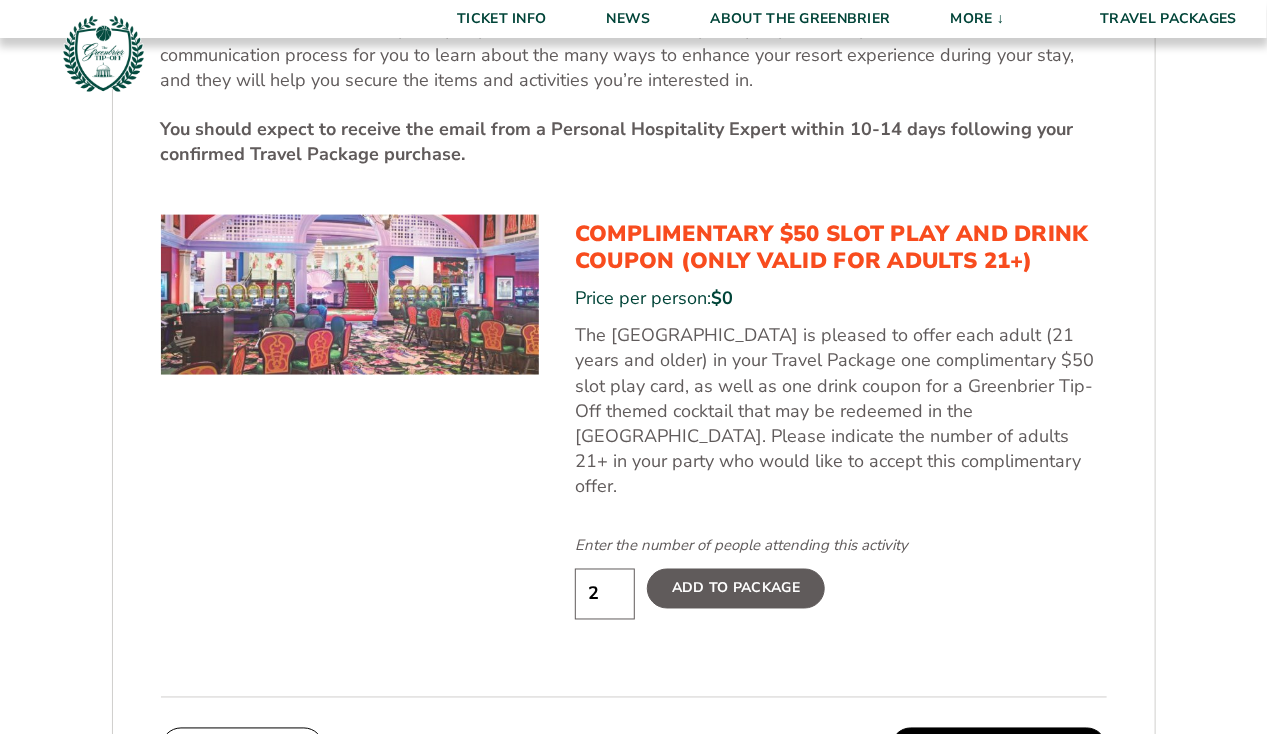 type on "2" 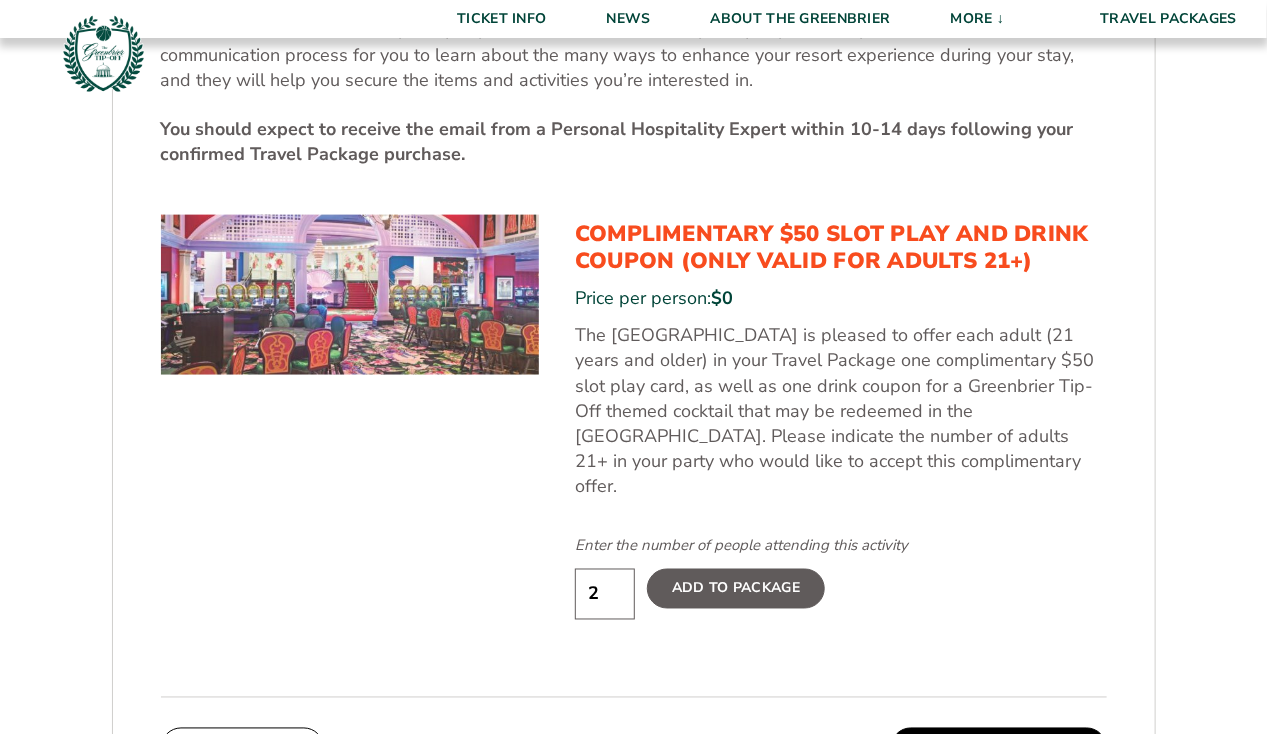 click on "Complimentary $50 Slot Play and Drink Coupon (Only Valid for Adults 21+)
Price per person:  $0
The [GEOGRAPHIC_DATA] is pleased to offer each adult (21 years and older) in your Travel Package one complimentary $50 slot play card, as well  as one drink coupon for a Greenbrier Tip-Off themed cocktail that may be redeemed in the [GEOGRAPHIC_DATA].  Please indicate the number of adults 21+ in your party who would like to accept this complimentary offer.
Enter the number of people attending this activity
2
Add To Package" at bounding box center [634, 438] 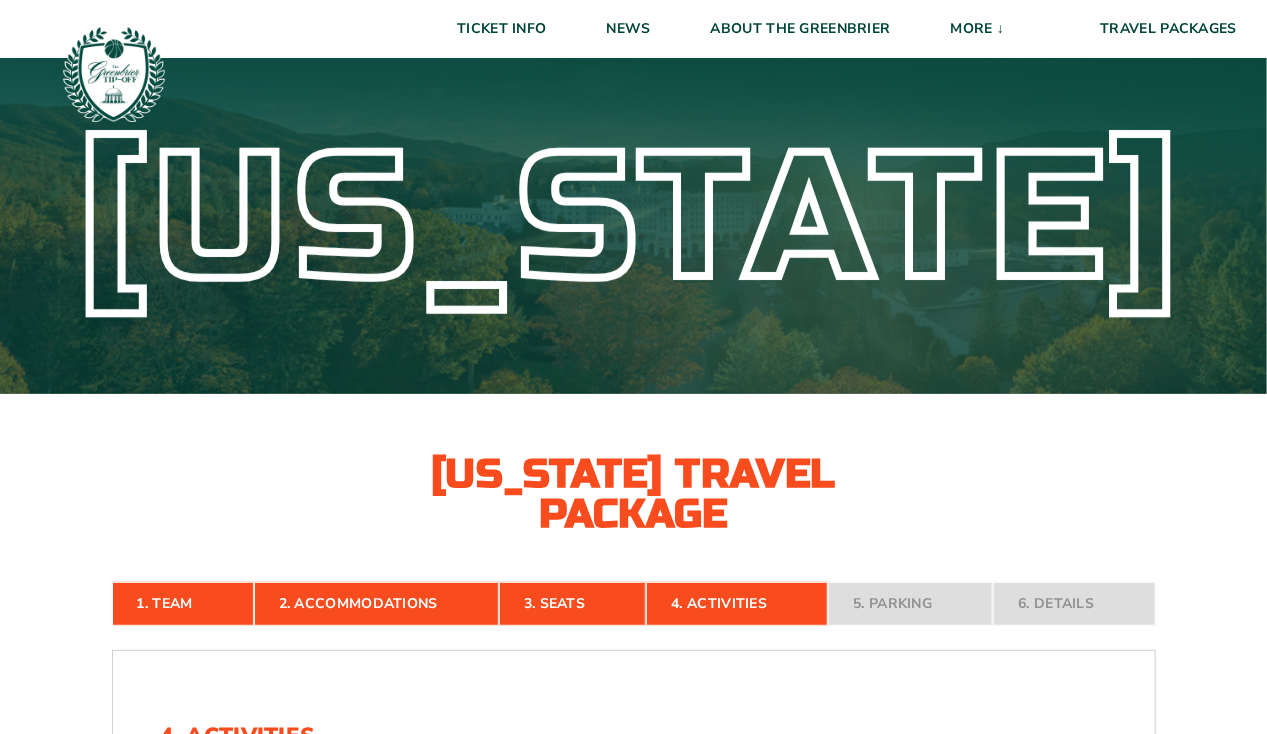 scroll, scrollTop: 0, scrollLeft: 0, axis: both 